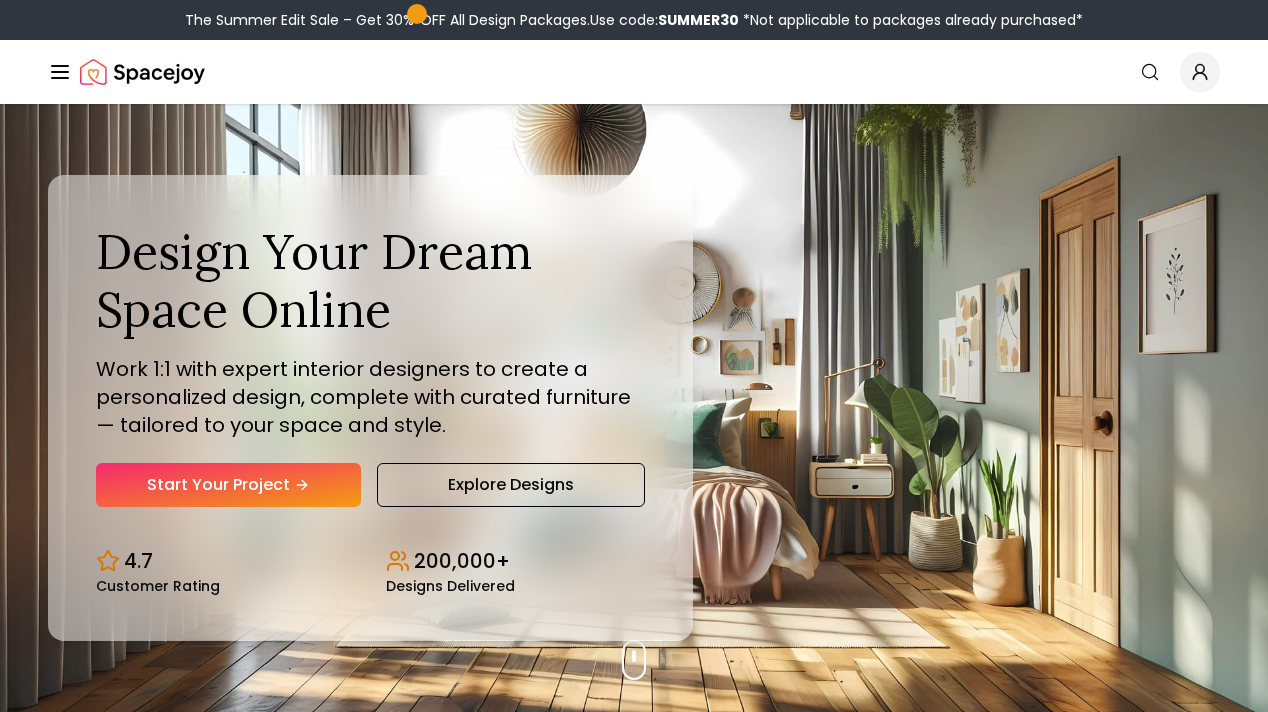 scroll, scrollTop: 0, scrollLeft: 0, axis: both 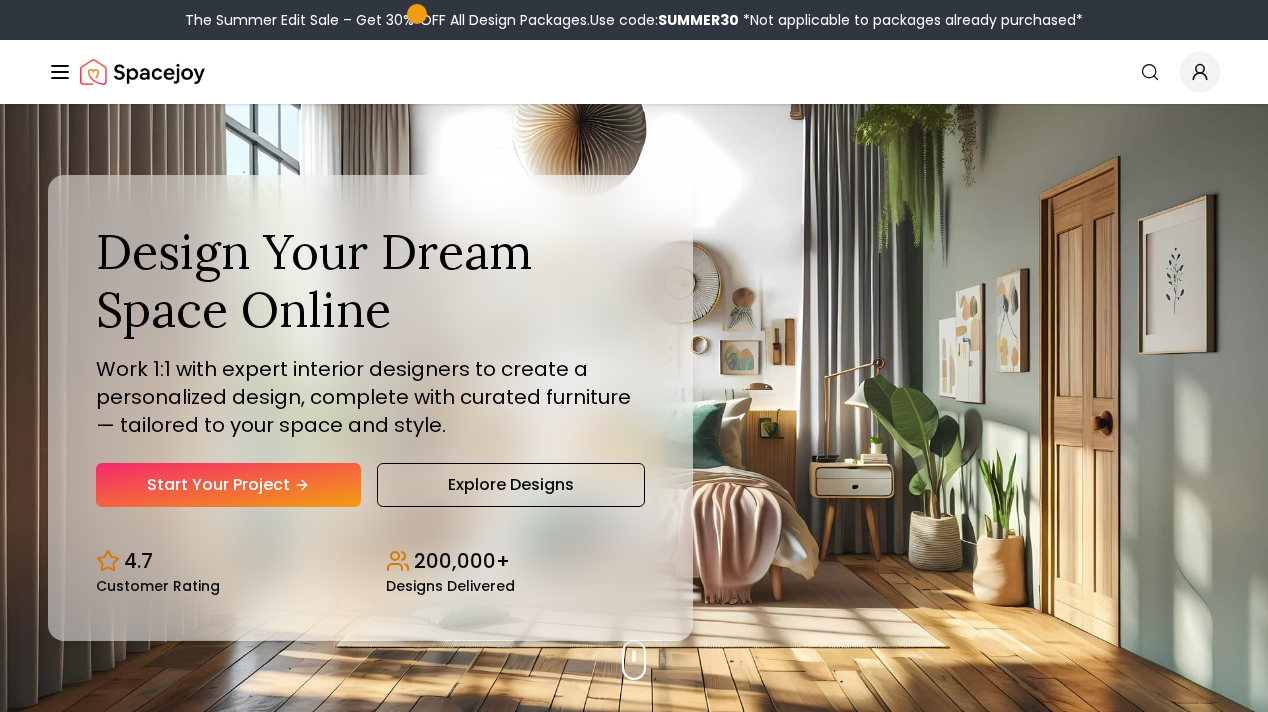 click 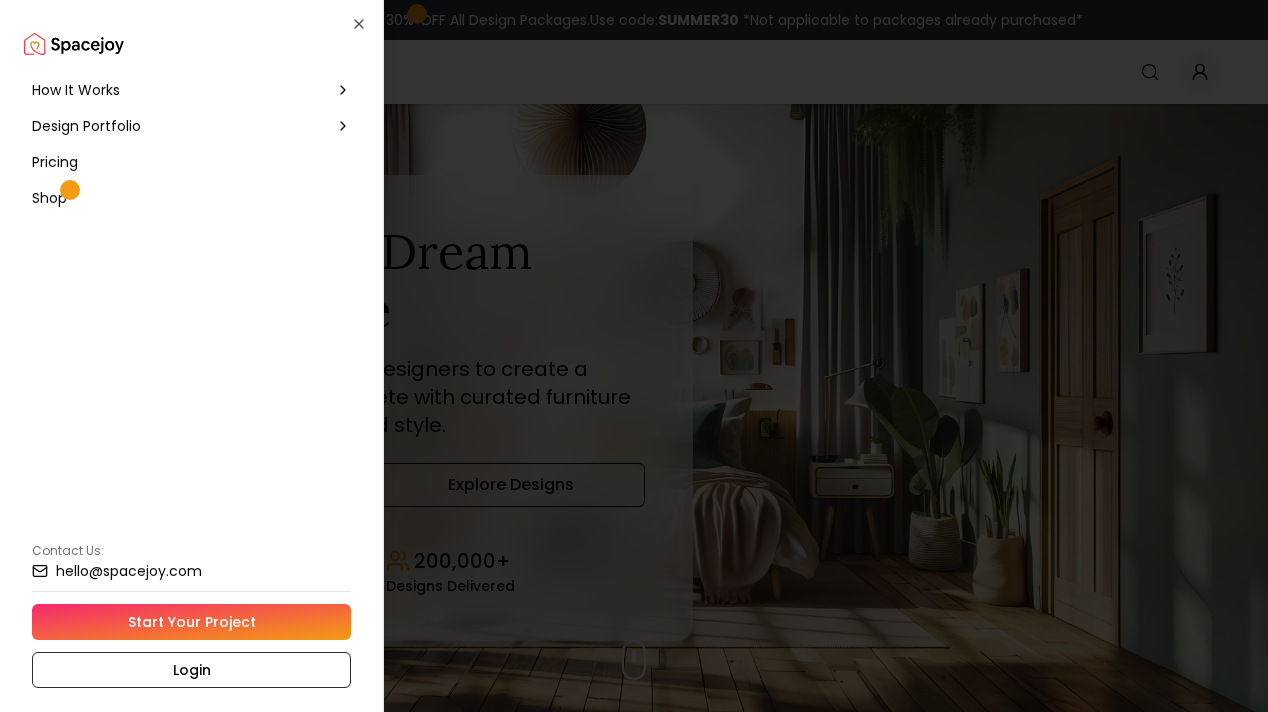 click on "How It Works" at bounding box center (76, 90) 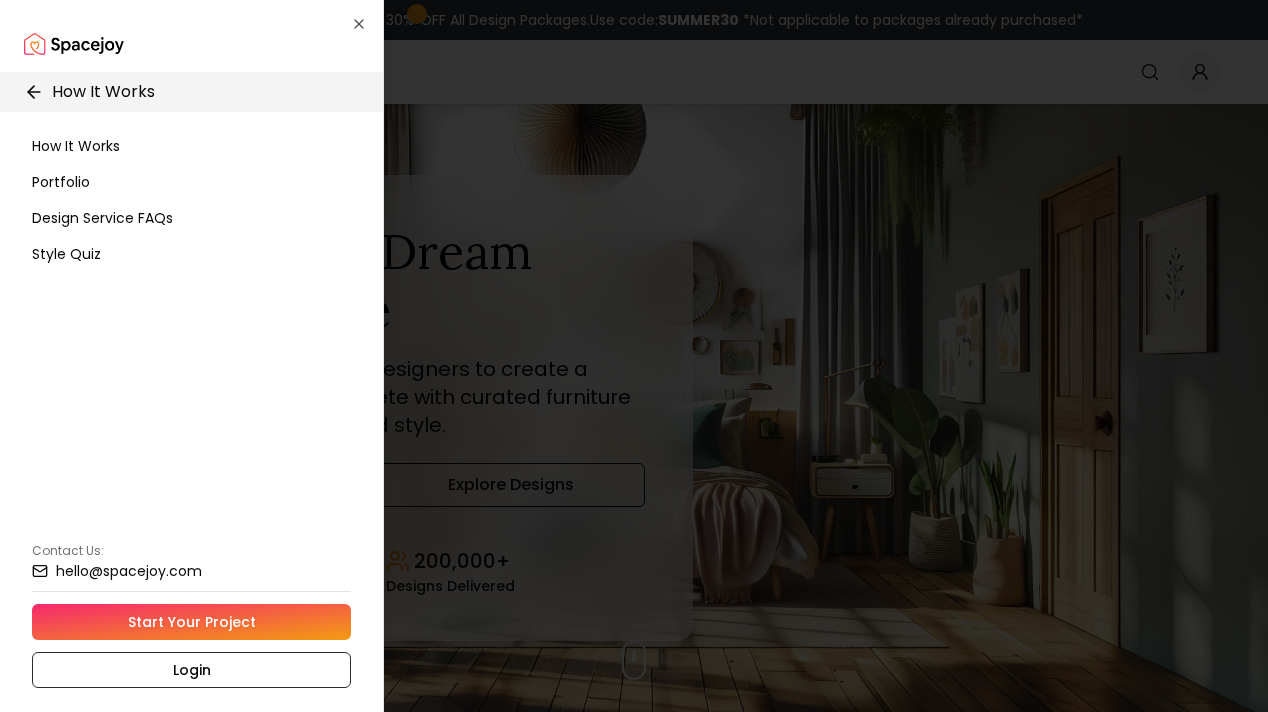 click on "How It Works" at bounding box center (76, 146) 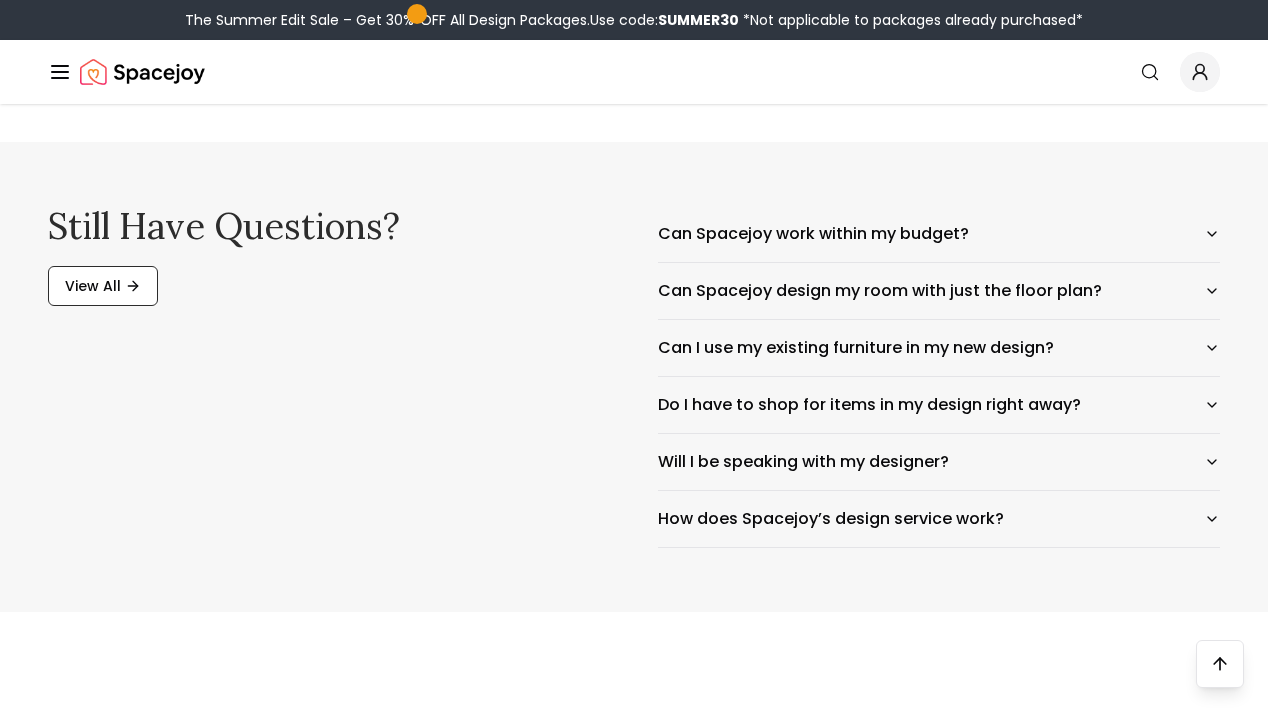 scroll, scrollTop: 3254, scrollLeft: 0, axis: vertical 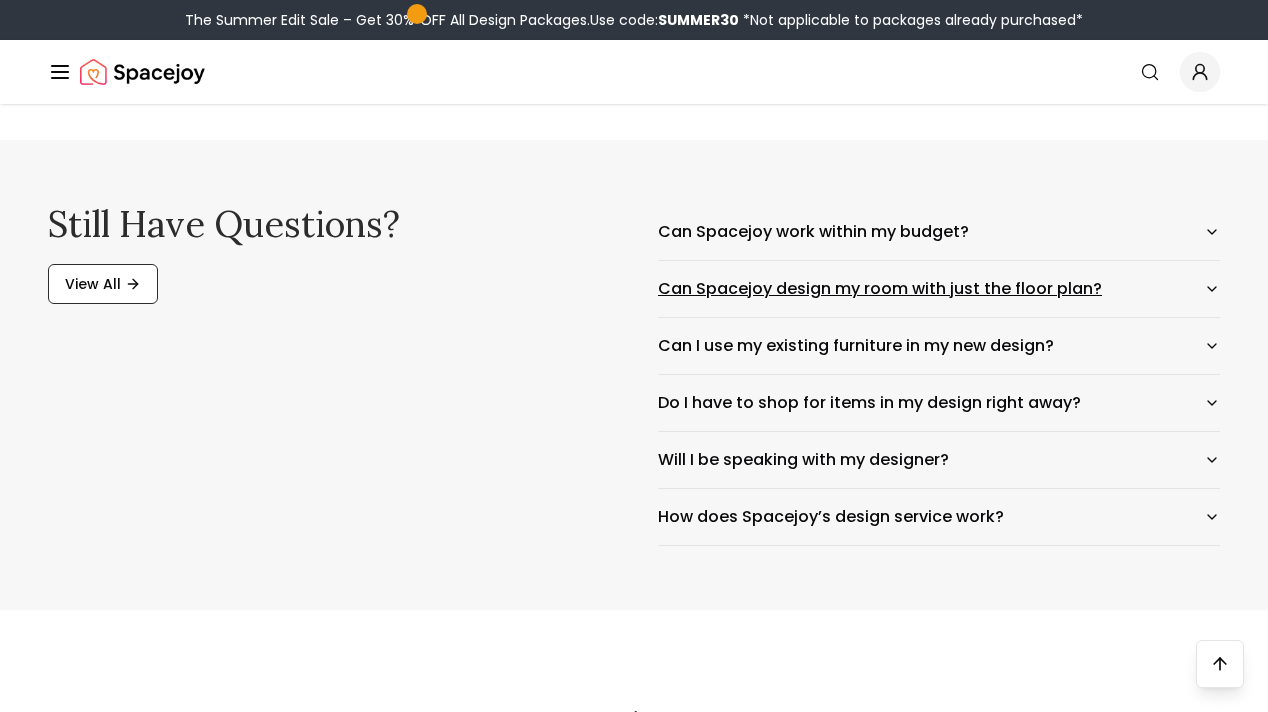 click on "Can Spacejoy design my room with just the floor plan?" at bounding box center [939, 289] 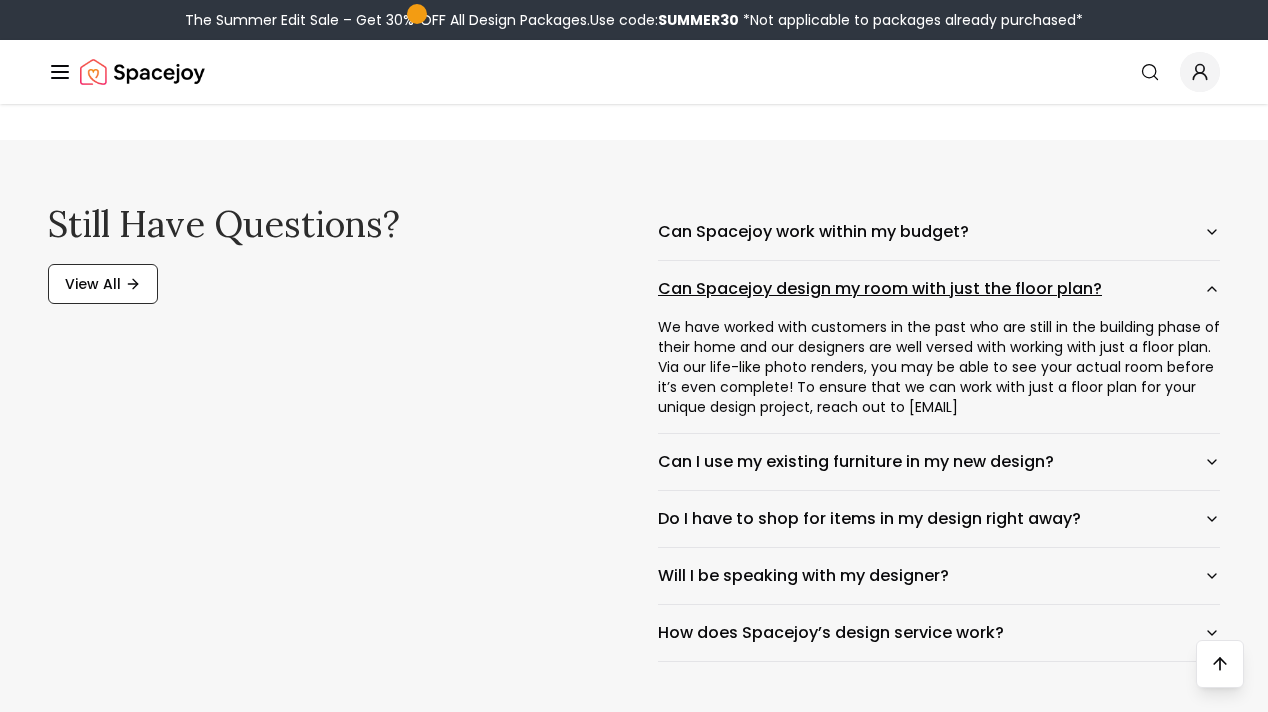 click on "Can Spacejoy design my room with just the floor plan?" at bounding box center [939, 289] 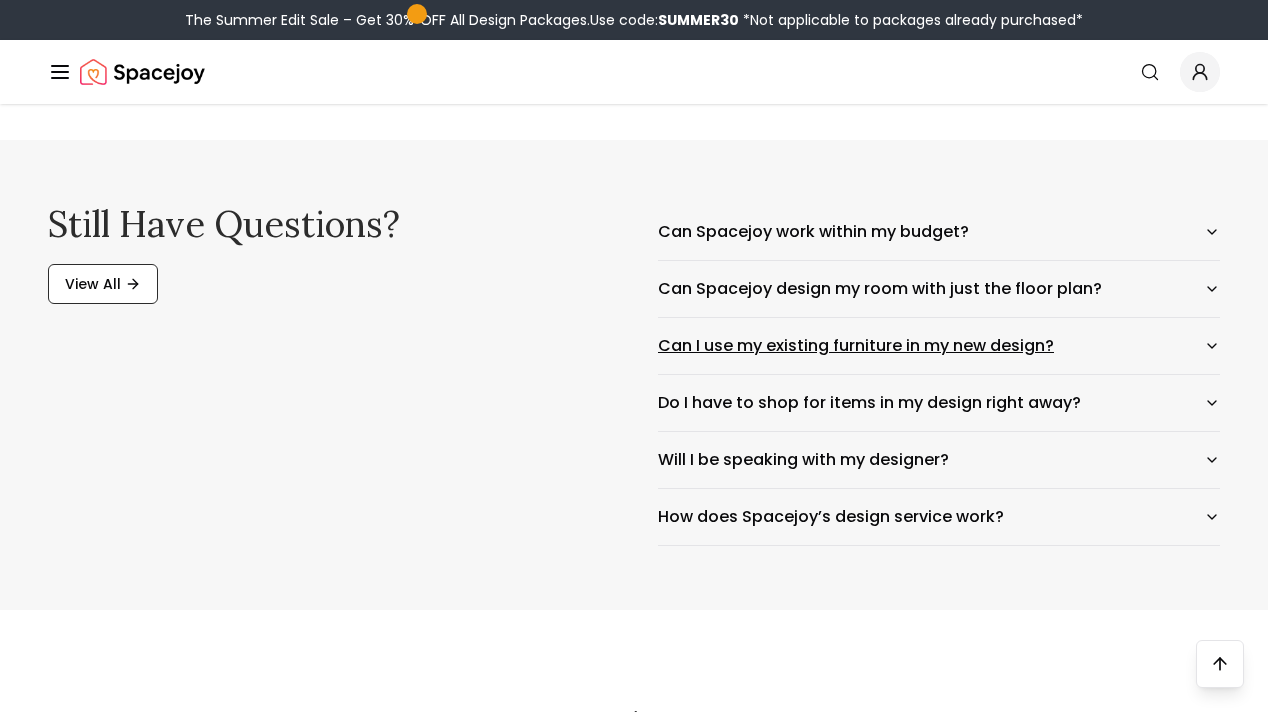 click on "Can I use my existing furniture in my new design?" at bounding box center [939, 346] 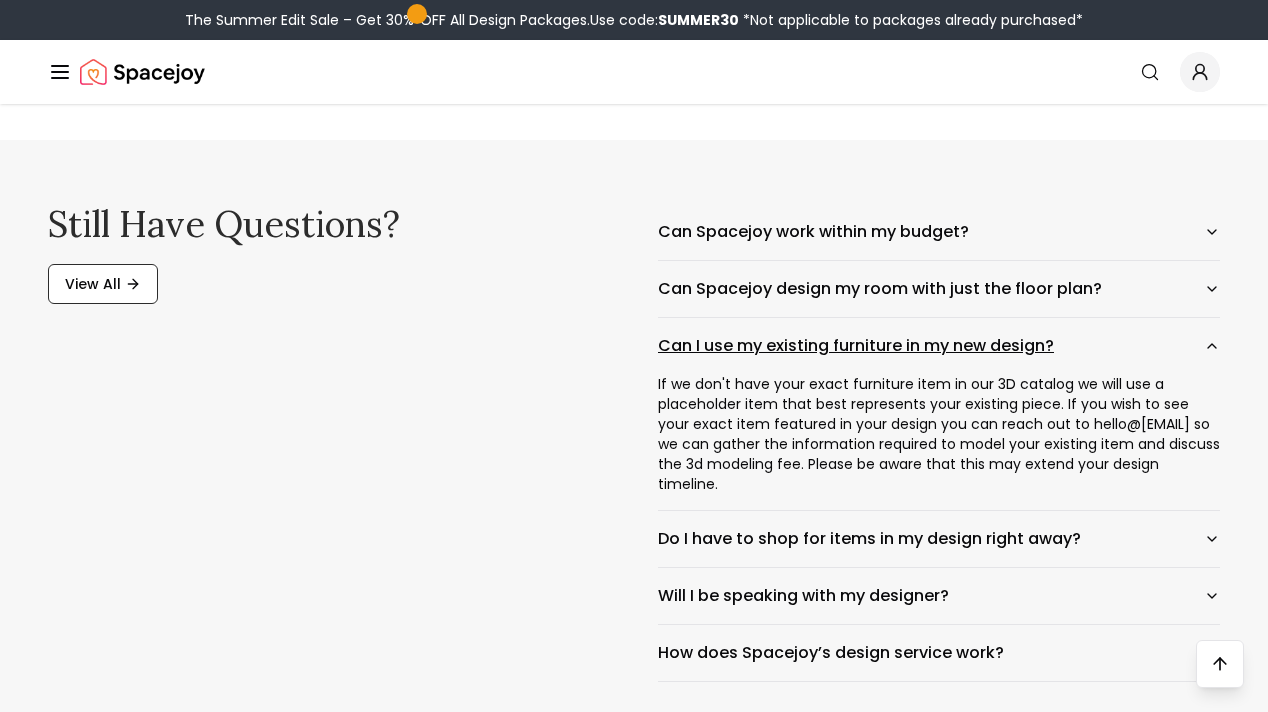 click on "Can I use my existing furniture in my new design?" at bounding box center [939, 346] 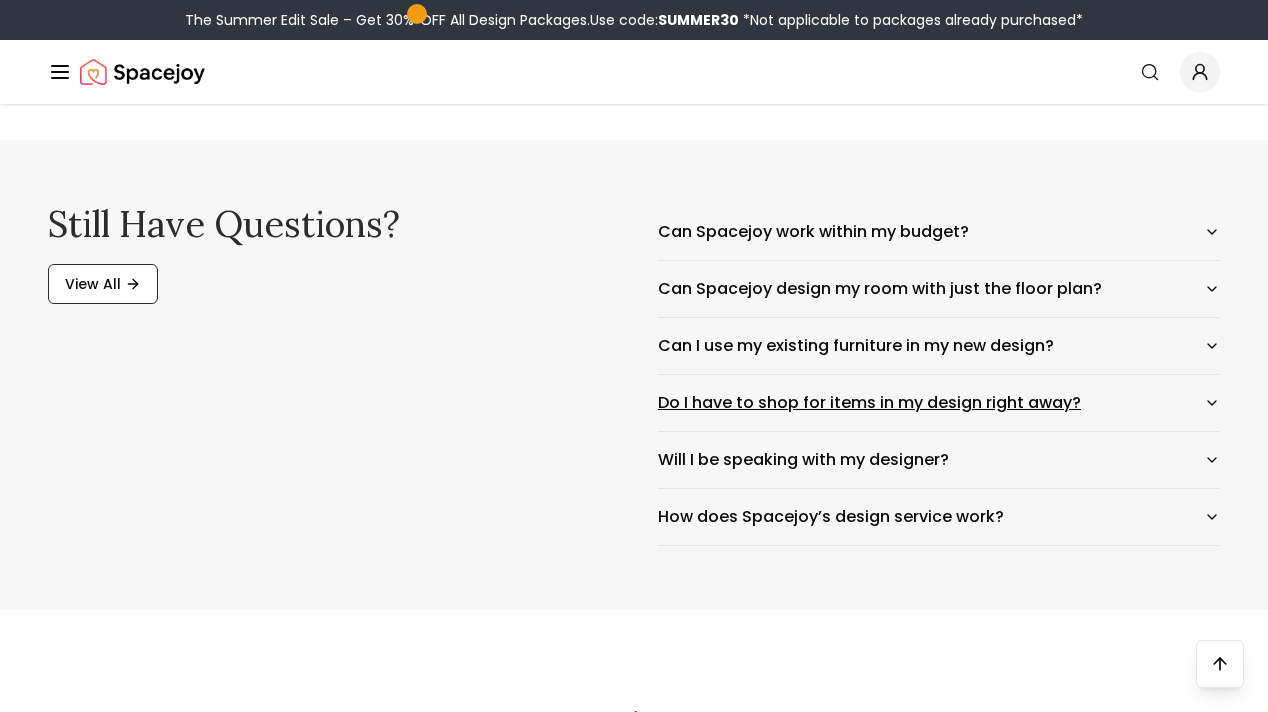 click on "Do I have to shop for items in my design right away?" at bounding box center [939, 403] 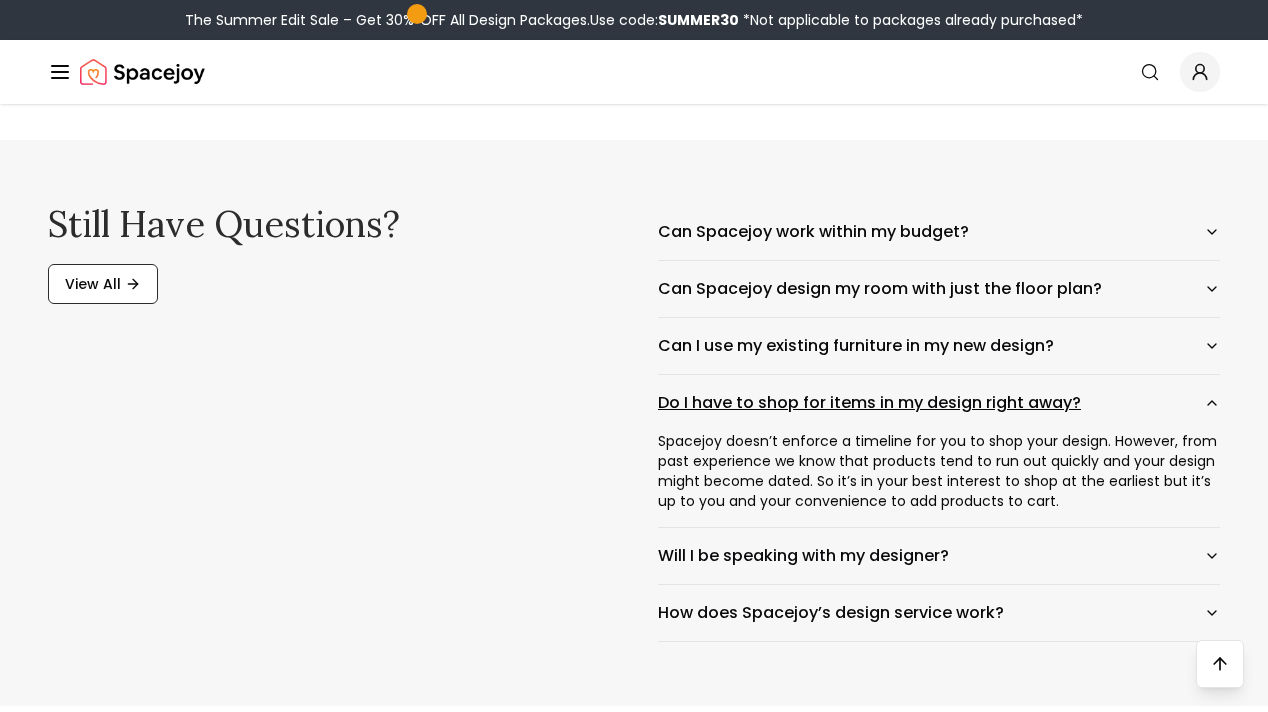 click on "Do I have to shop for items in my design right away?" at bounding box center (939, 403) 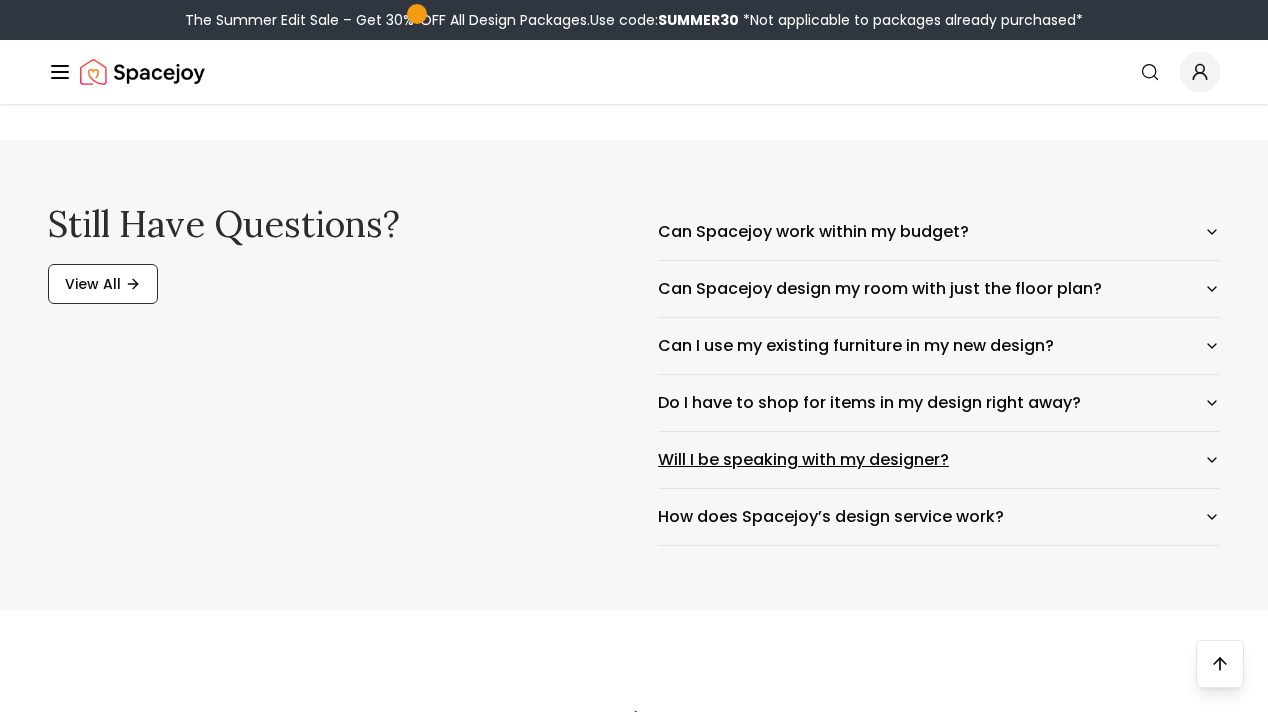 click on "Will I be speaking with my designer?" at bounding box center [939, 460] 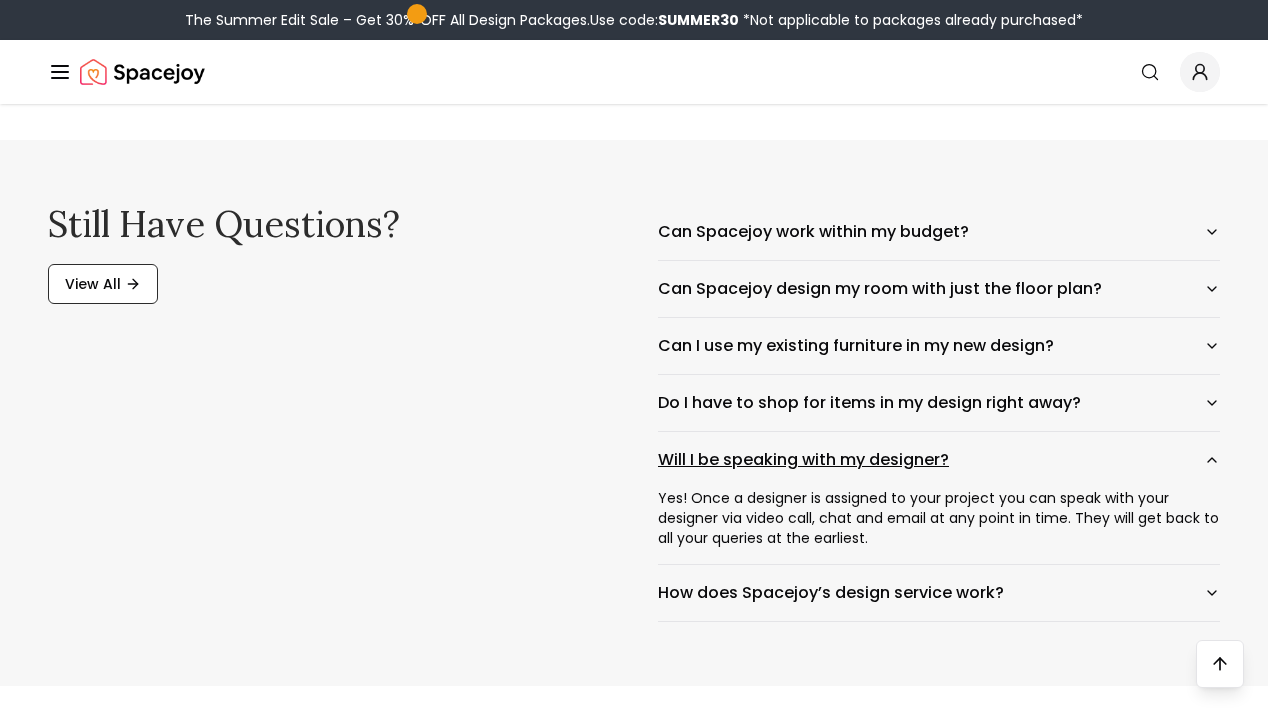 click on "Will I be speaking with my designer?" at bounding box center [939, 460] 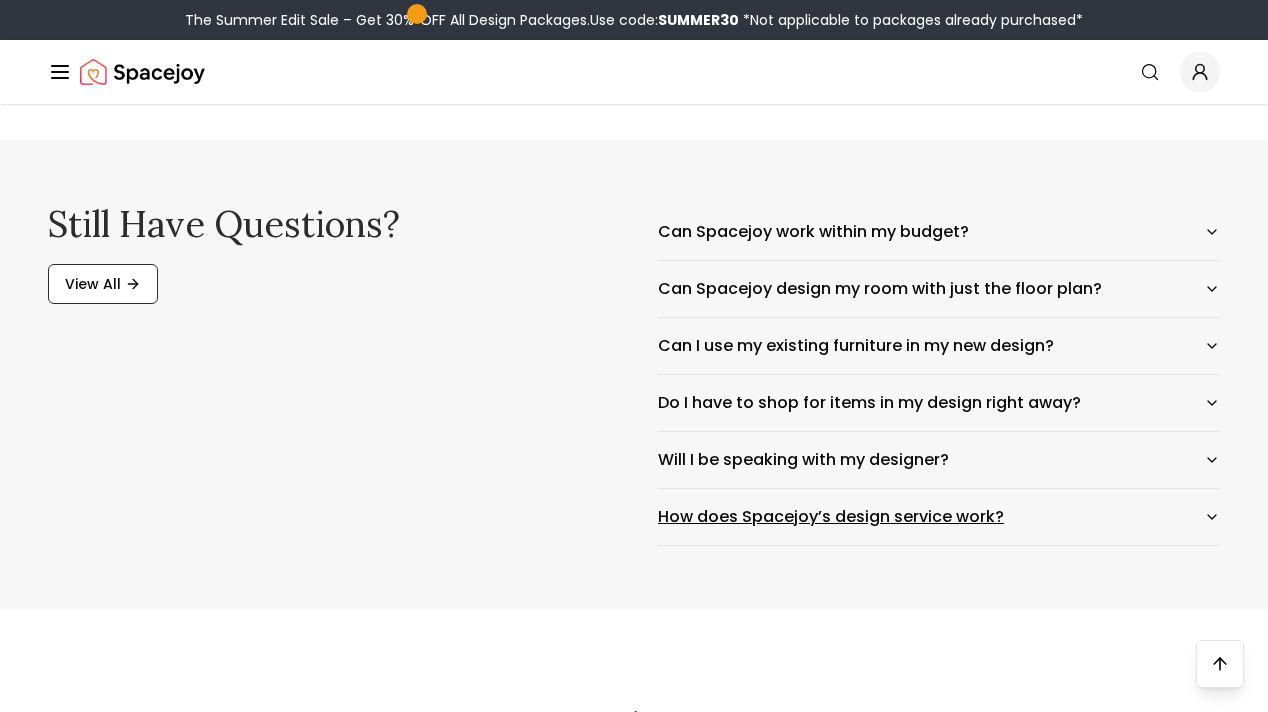 click on "How does Spacejoy’s design service work?" at bounding box center (939, 517) 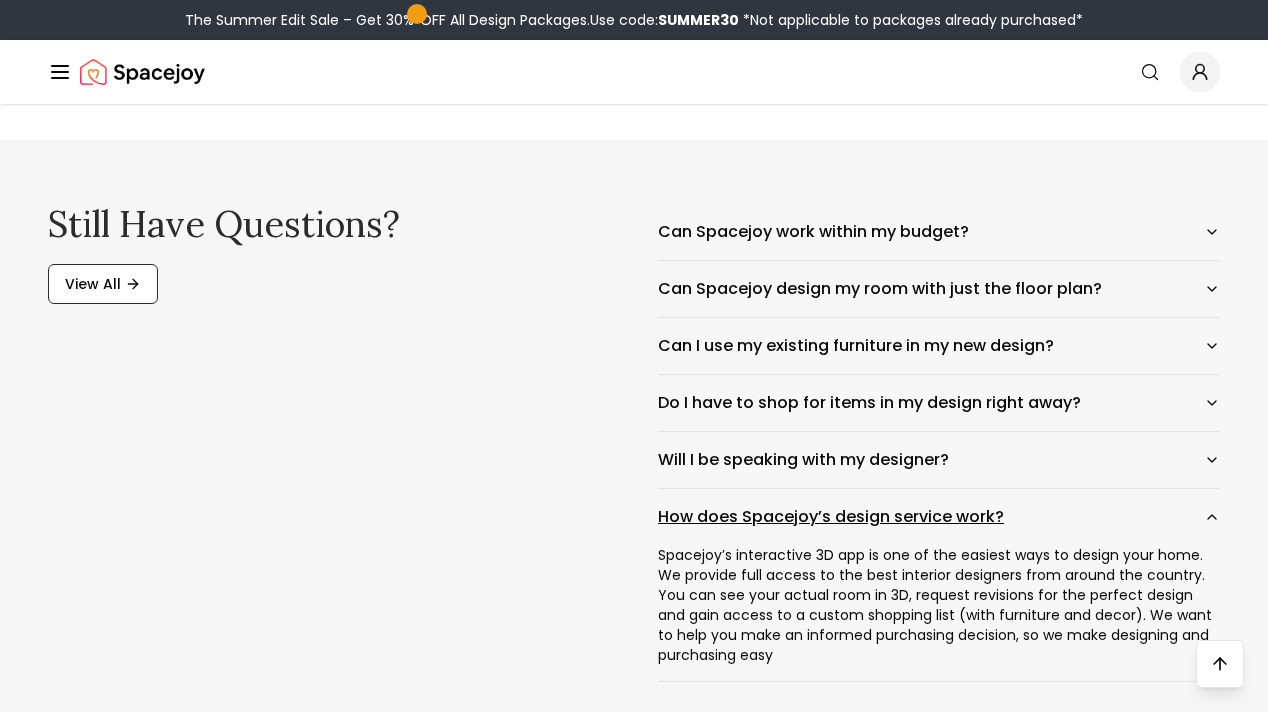 click on "How does Spacejoy’s design service work?" at bounding box center [939, 517] 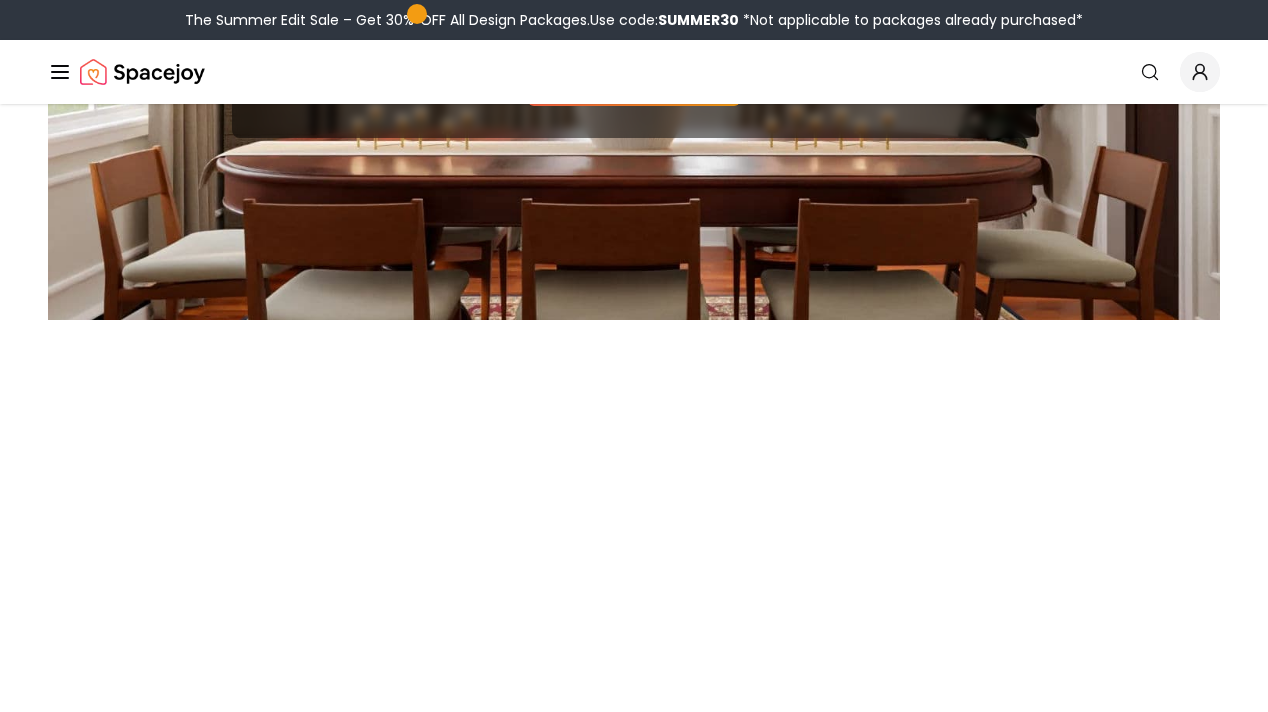 scroll, scrollTop: 0, scrollLeft: 0, axis: both 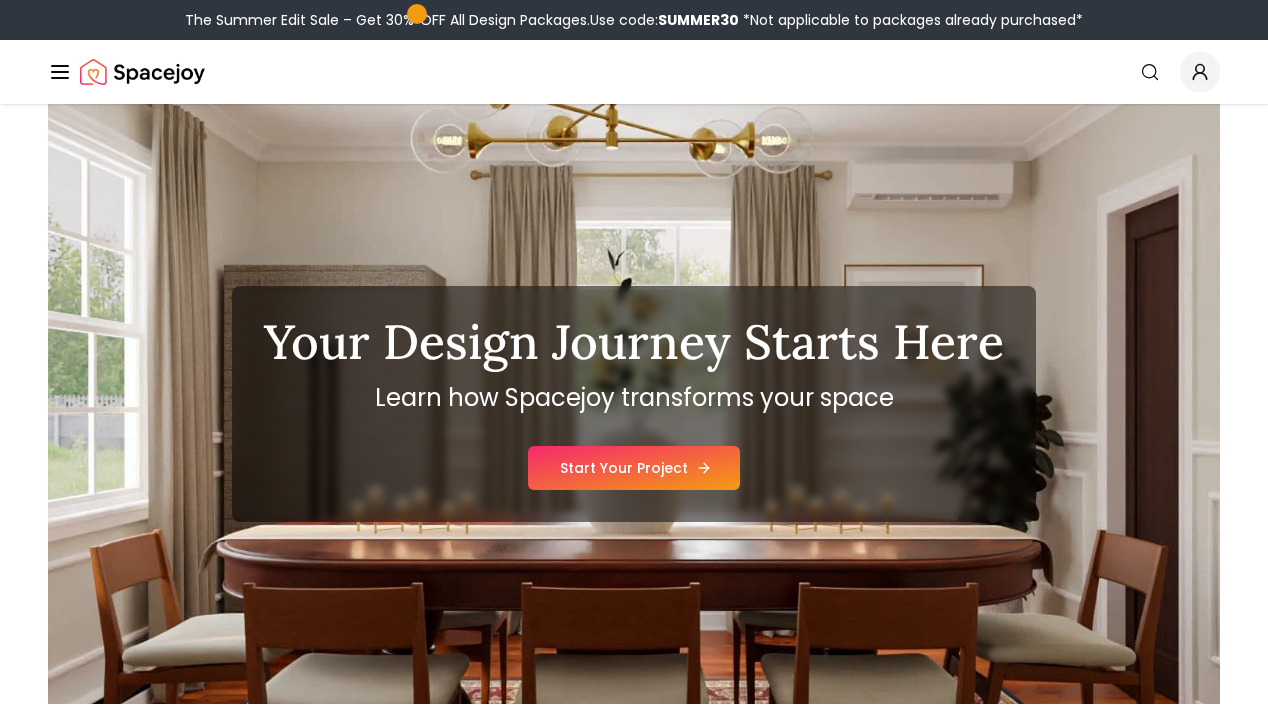click on "Start Your Project" at bounding box center [634, 468] 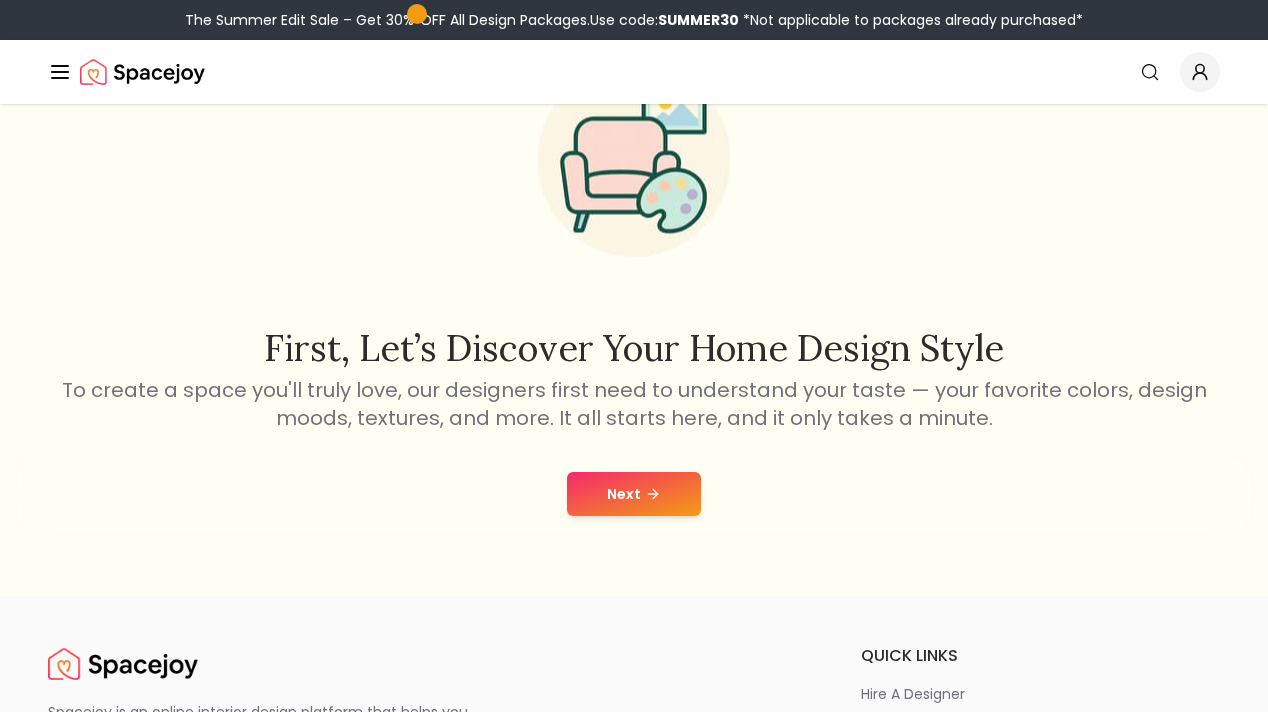 scroll, scrollTop: 162, scrollLeft: 0, axis: vertical 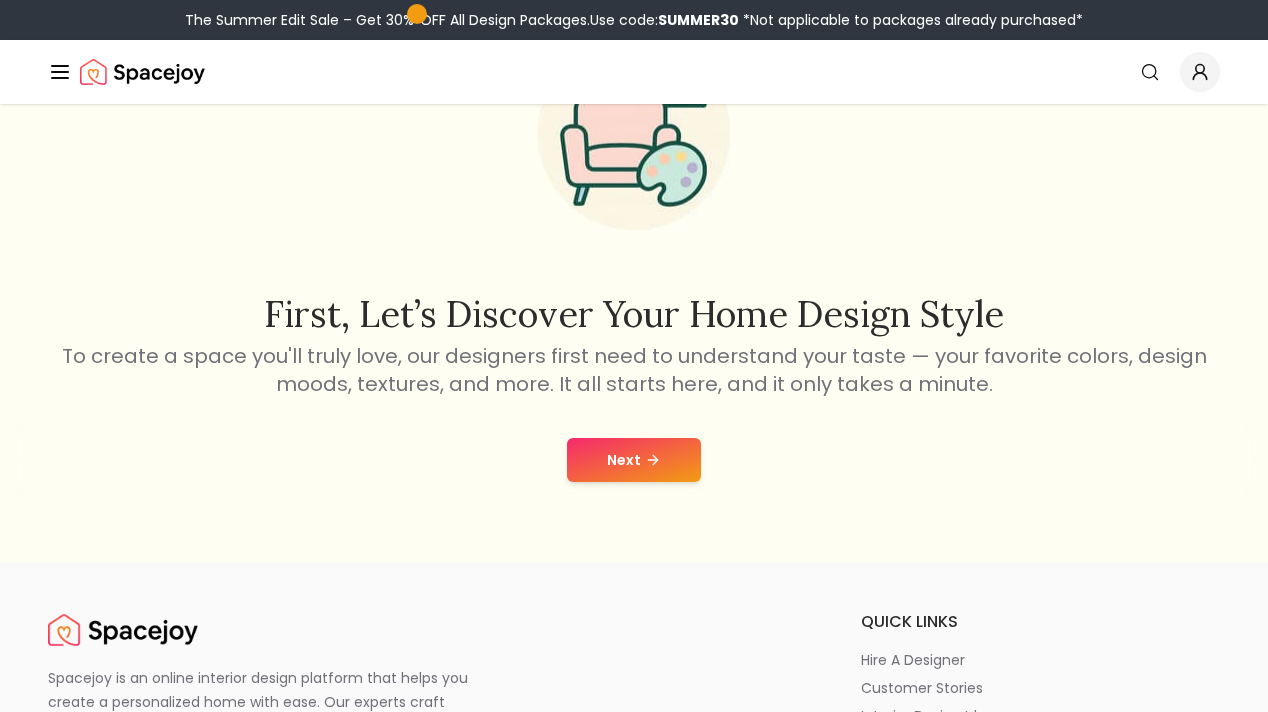 click on "Next" at bounding box center [634, 460] 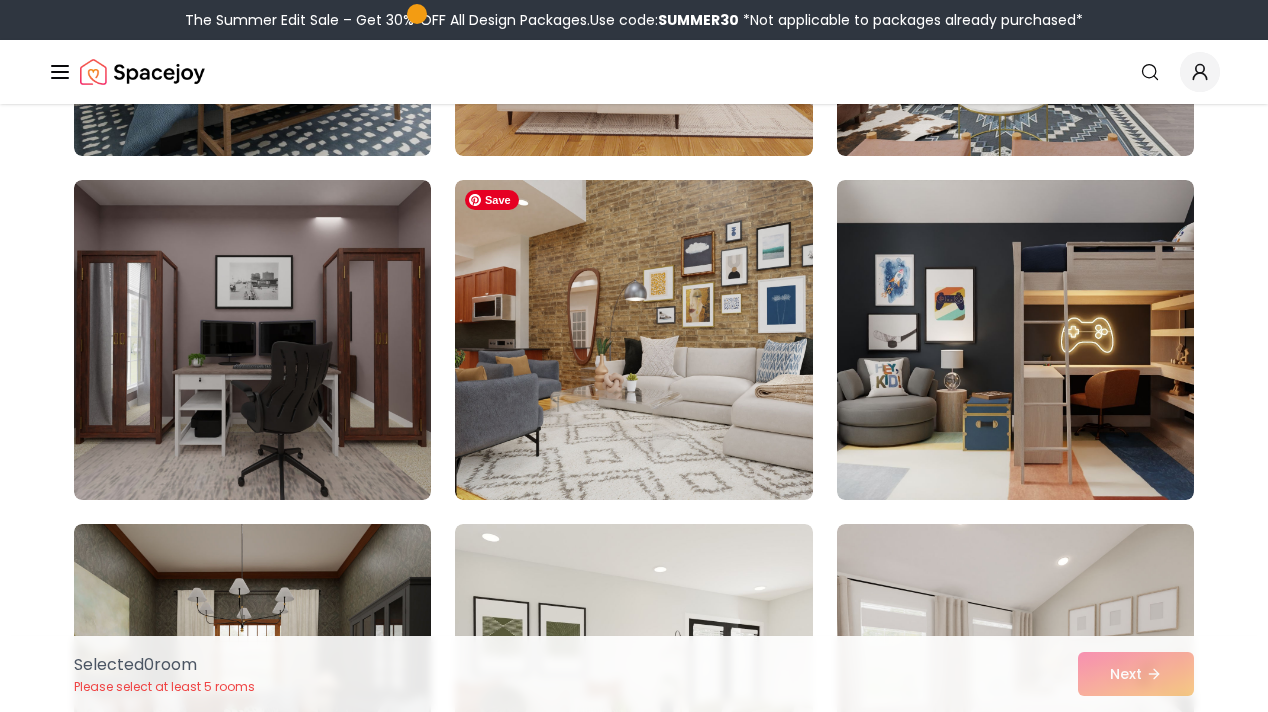 scroll, scrollTop: 469, scrollLeft: 0, axis: vertical 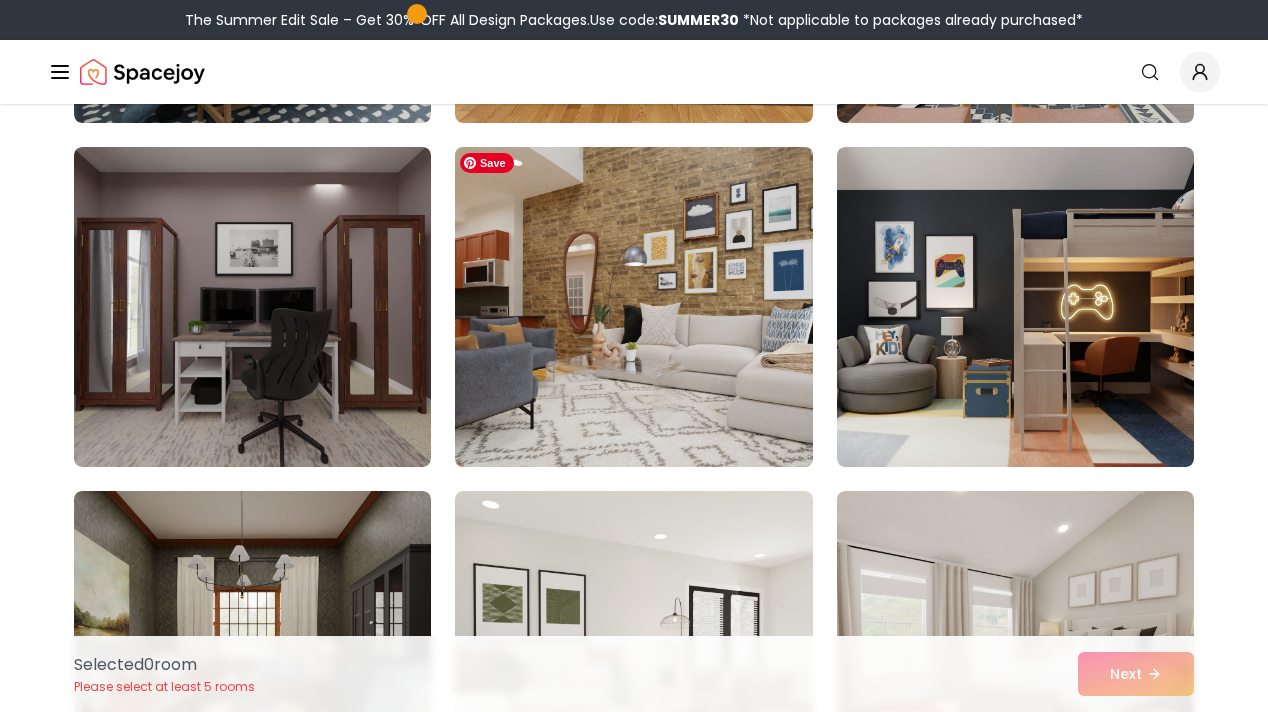 click at bounding box center (633, 307) 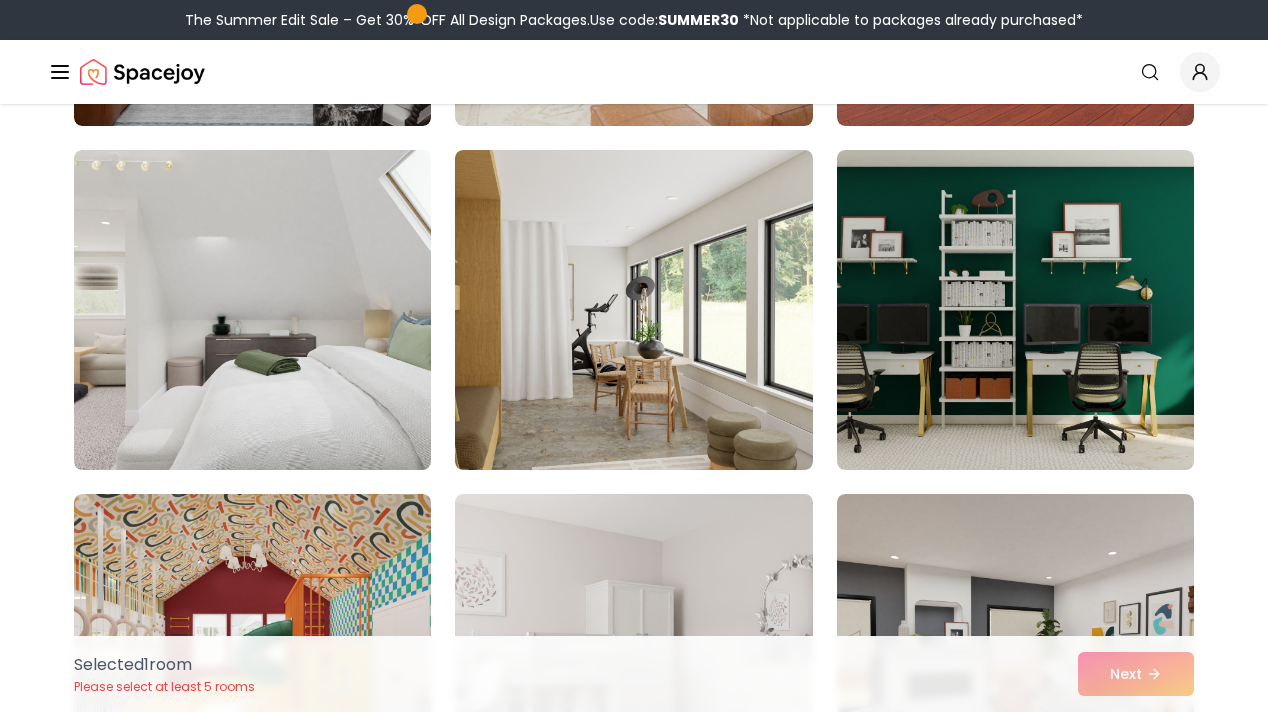 scroll, scrollTop: 1155, scrollLeft: 0, axis: vertical 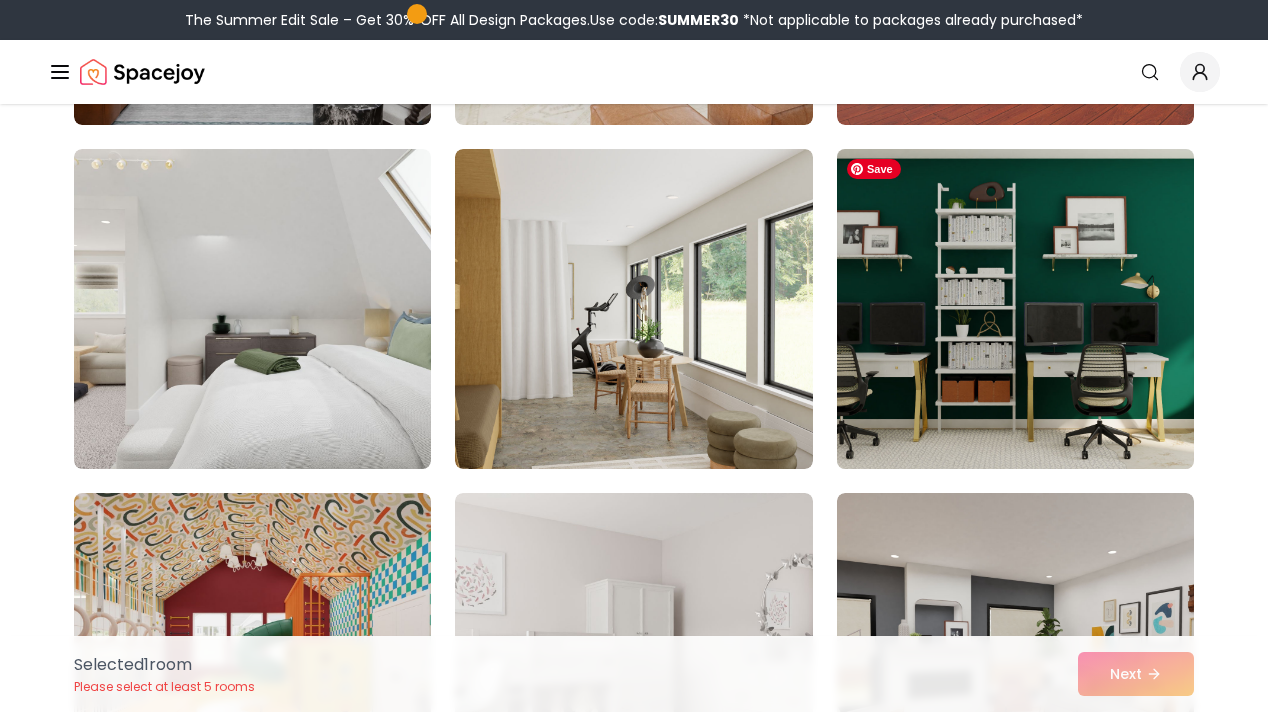 click at bounding box center [1015, 309] 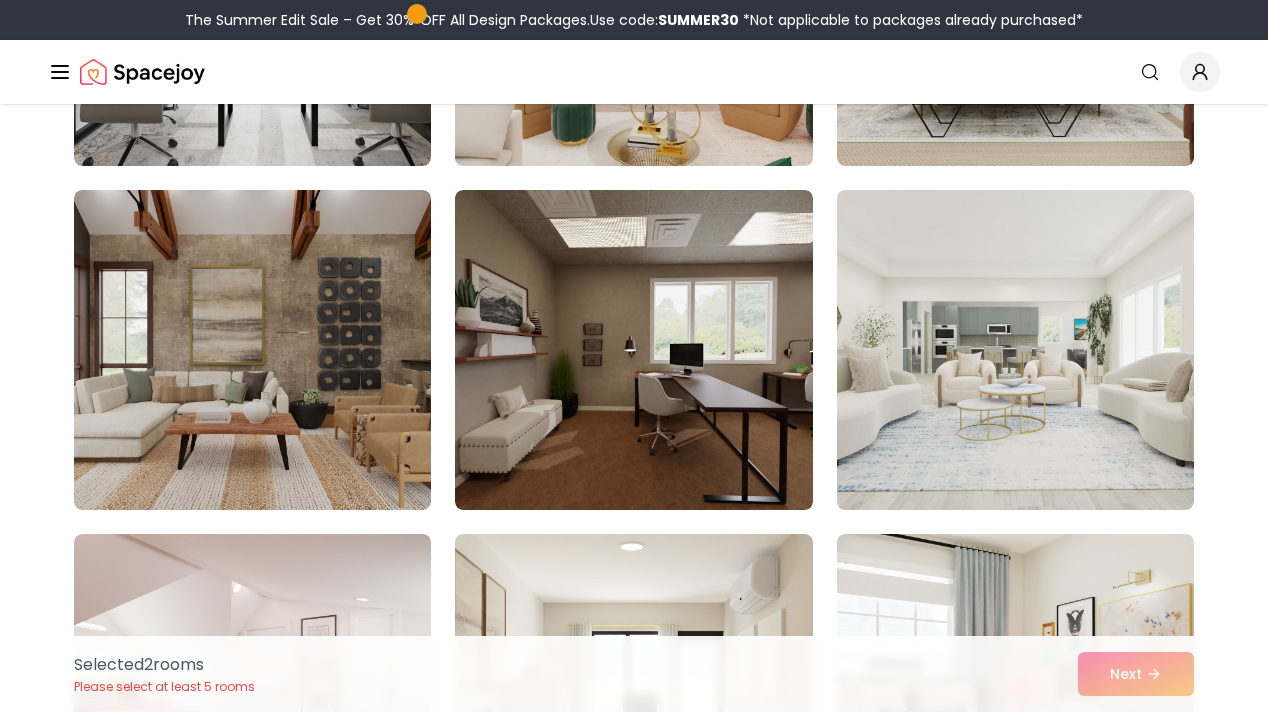 scroll, scrollTop: 2835, scrollLeft: 0, axis: vertical 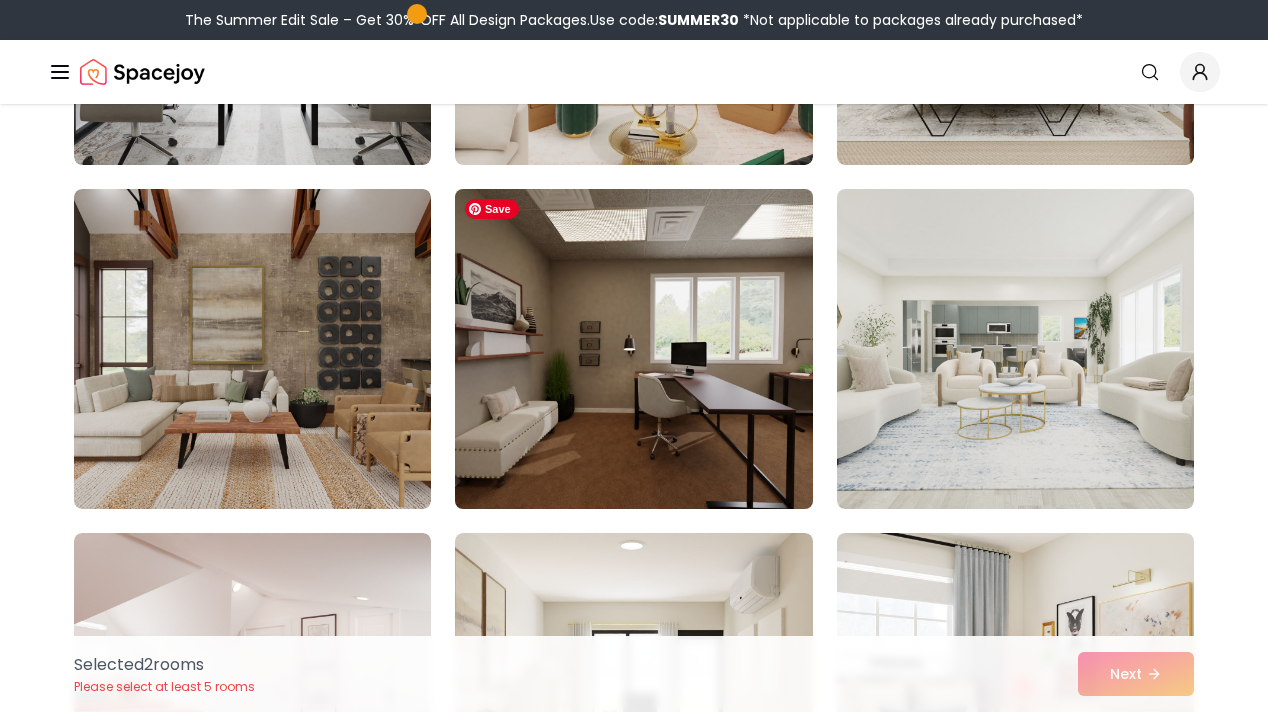 click at bounding box center (633, 349) 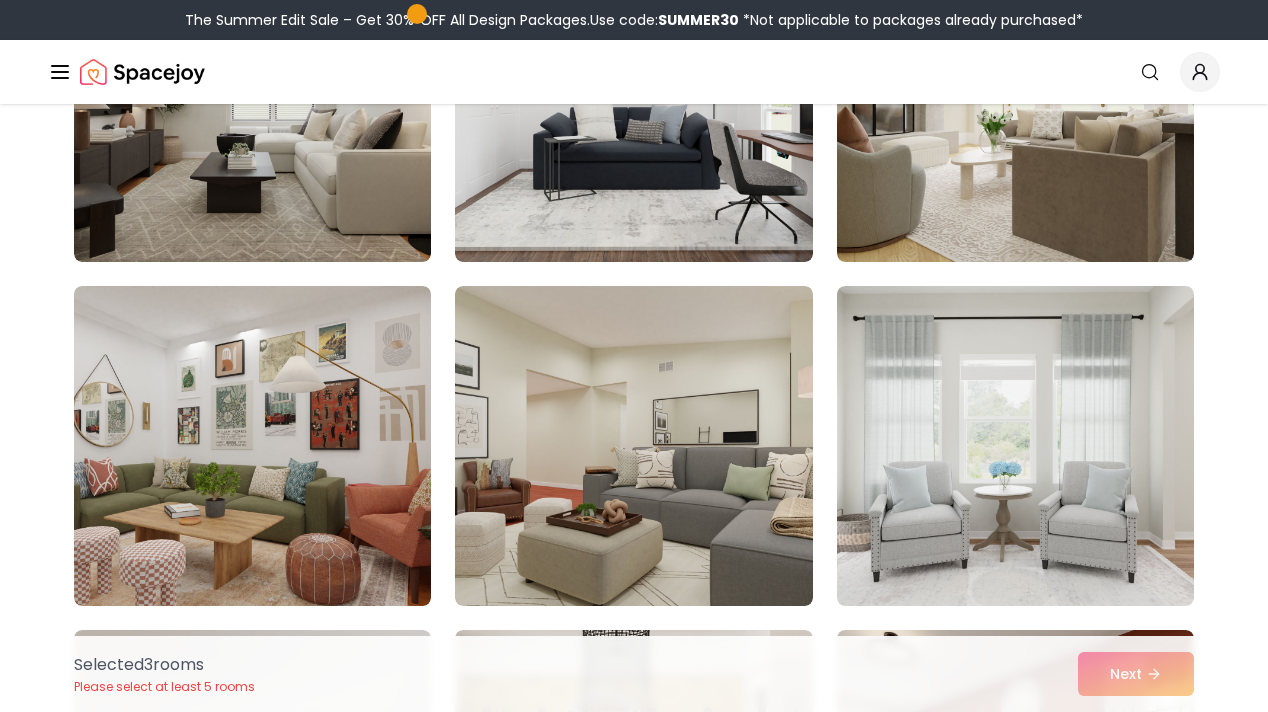 scroll, scrollTop: 3799, scrollLeft: 0, axis: vertical 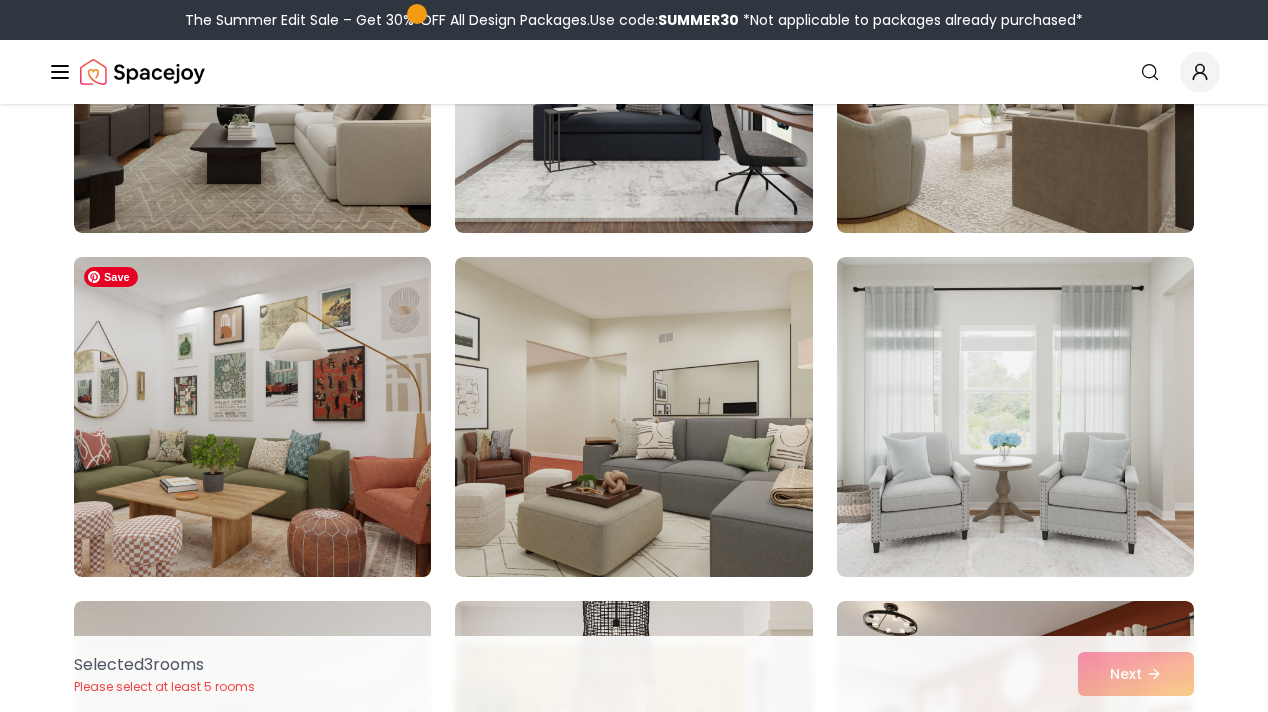 click at bounding box center (252, 417) 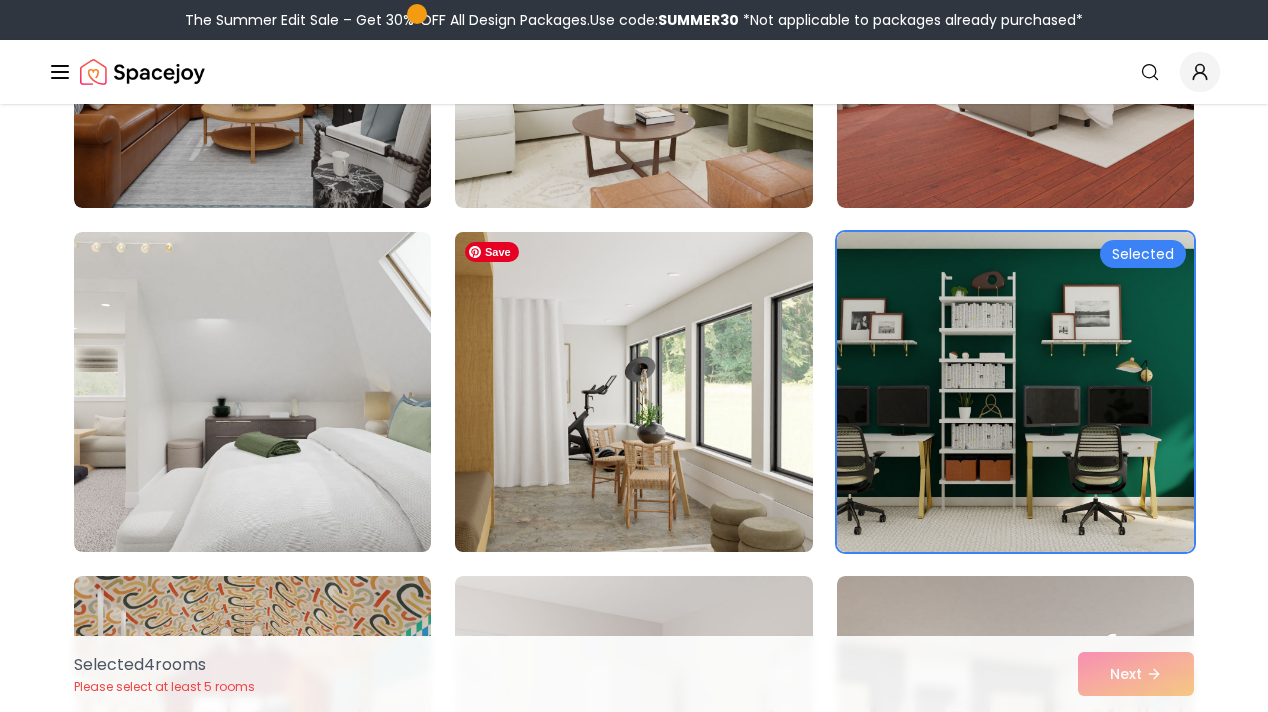 scroll, scrollTop: 1078, scrollLeft: 0, axis: vertical 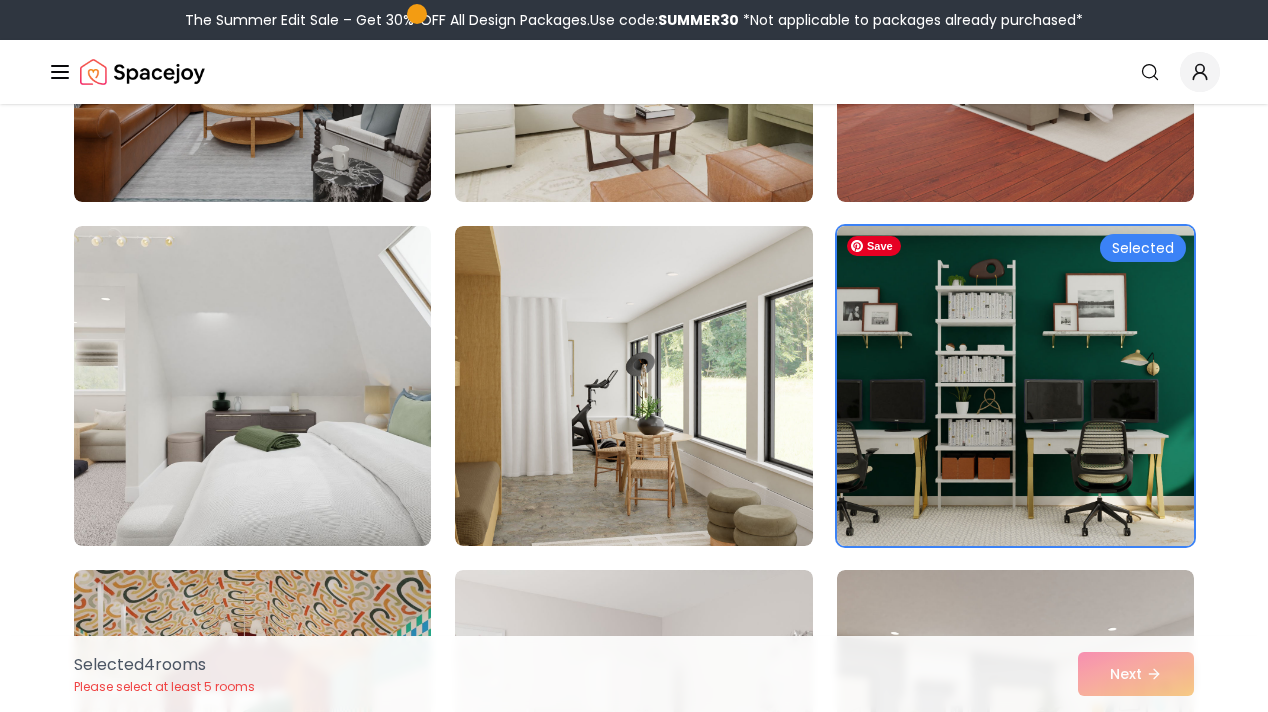 click at bounding box center (1015, 386) 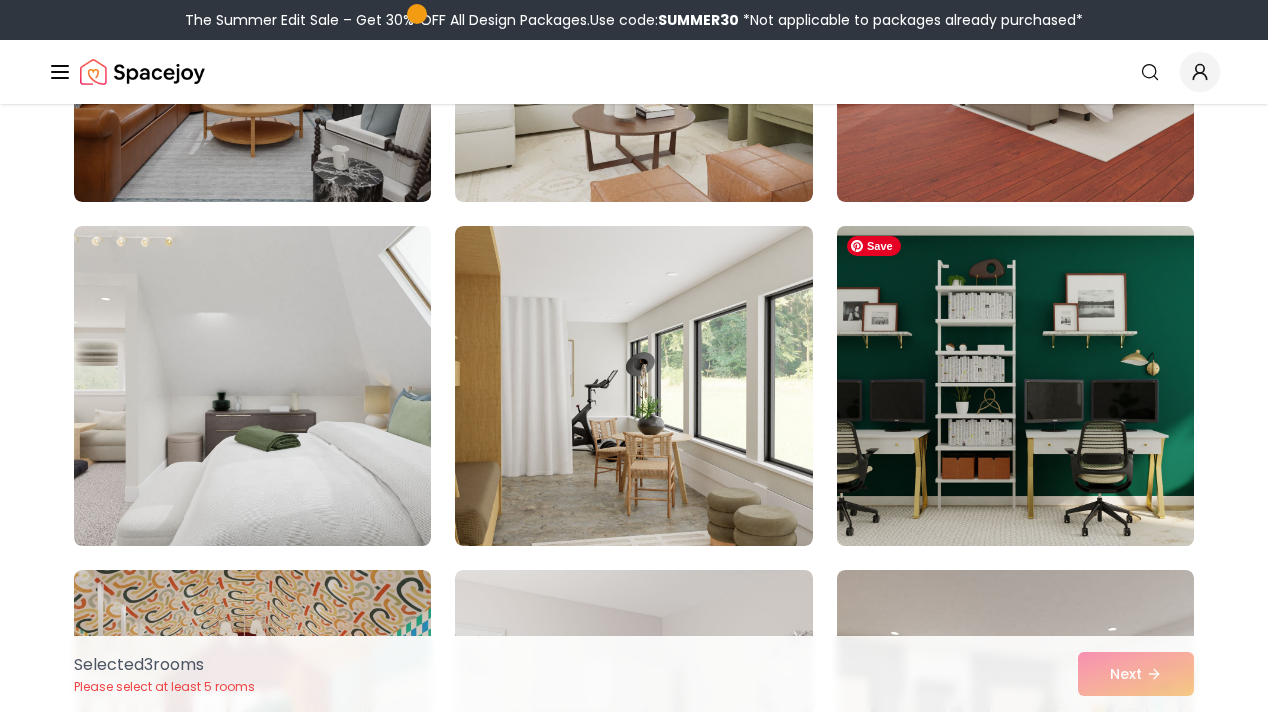 click at bounding box center (1015, 386) 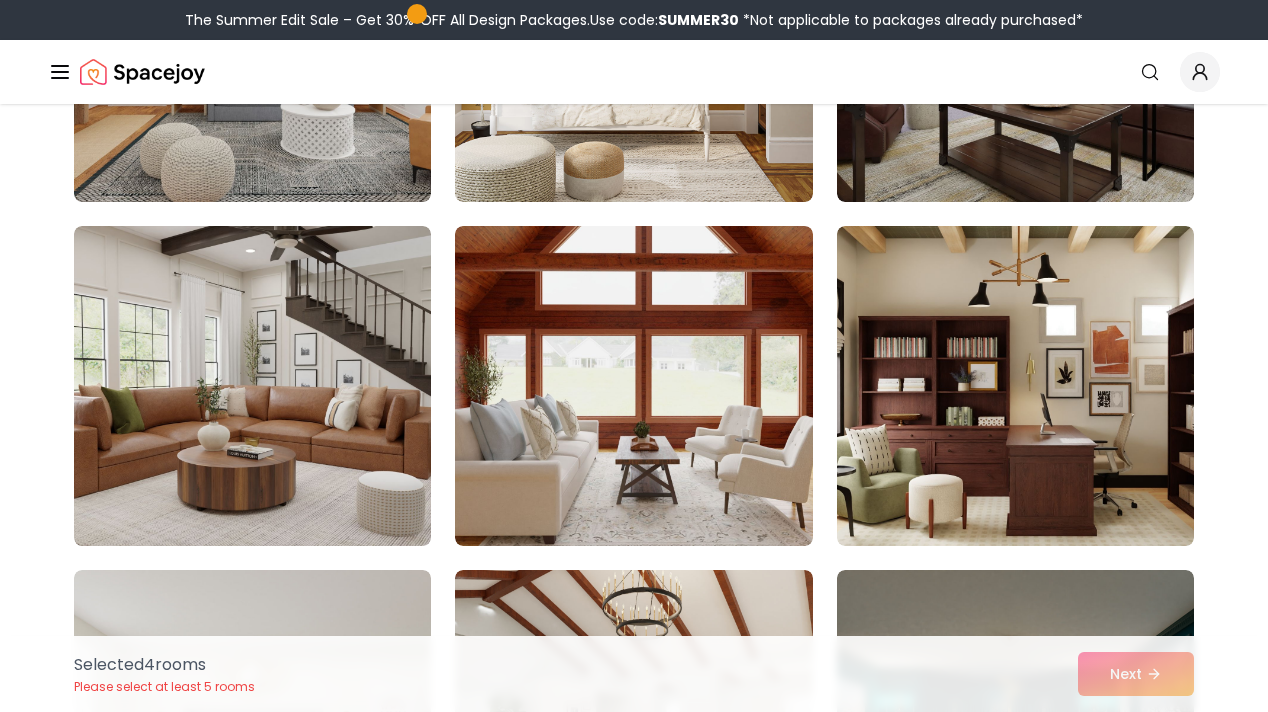 scroll, scrollTop: 4520, scrollLeft: 0, axis: vertical 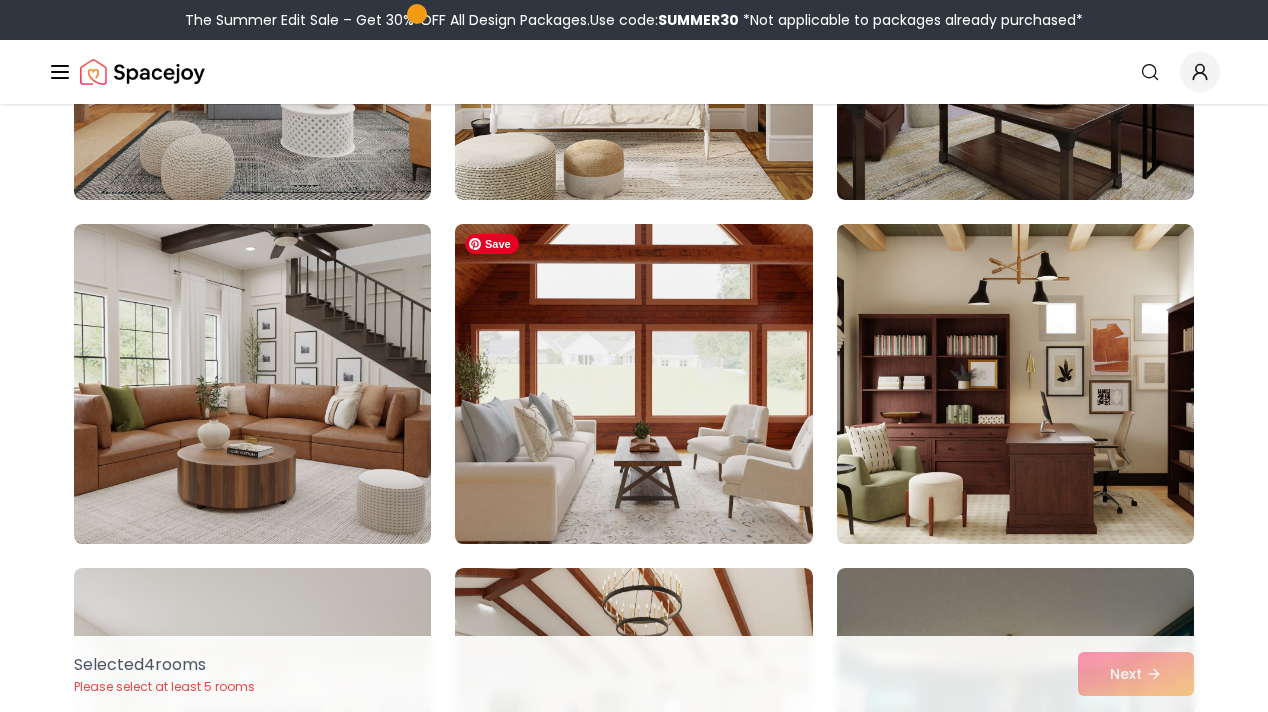 click at bounding box center (633, 384) 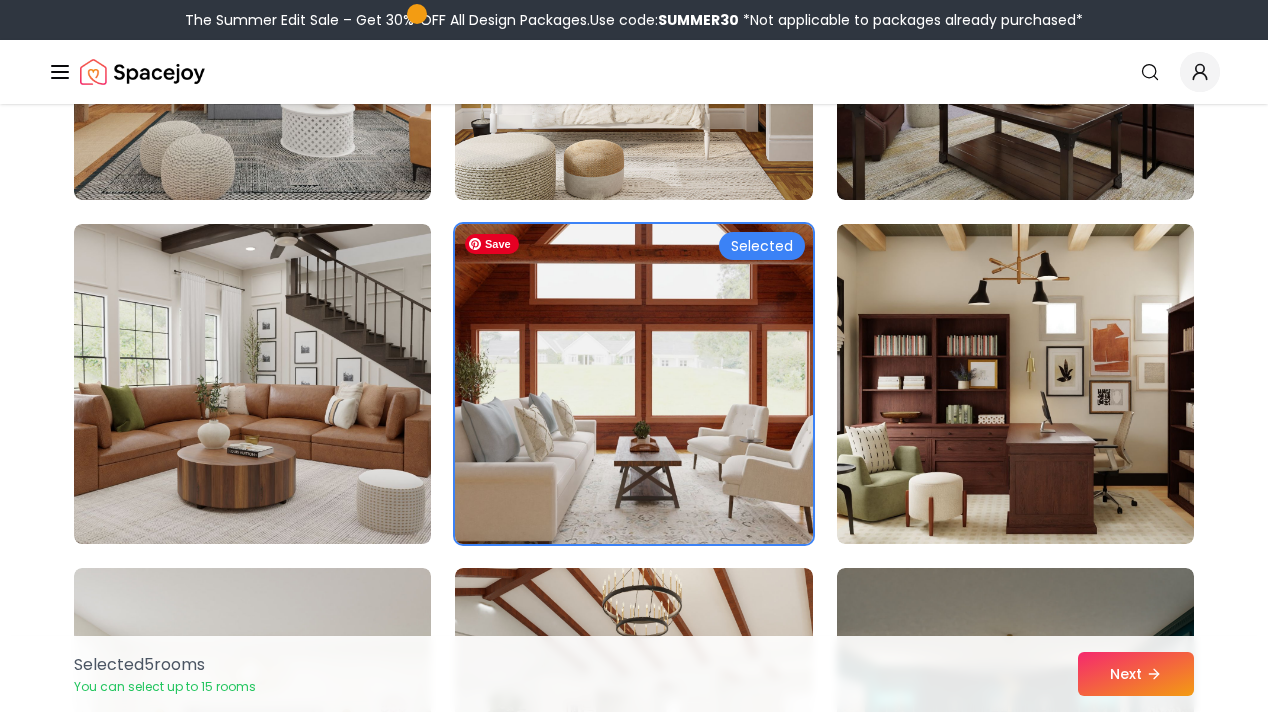 click at bounding box center [633, 384] 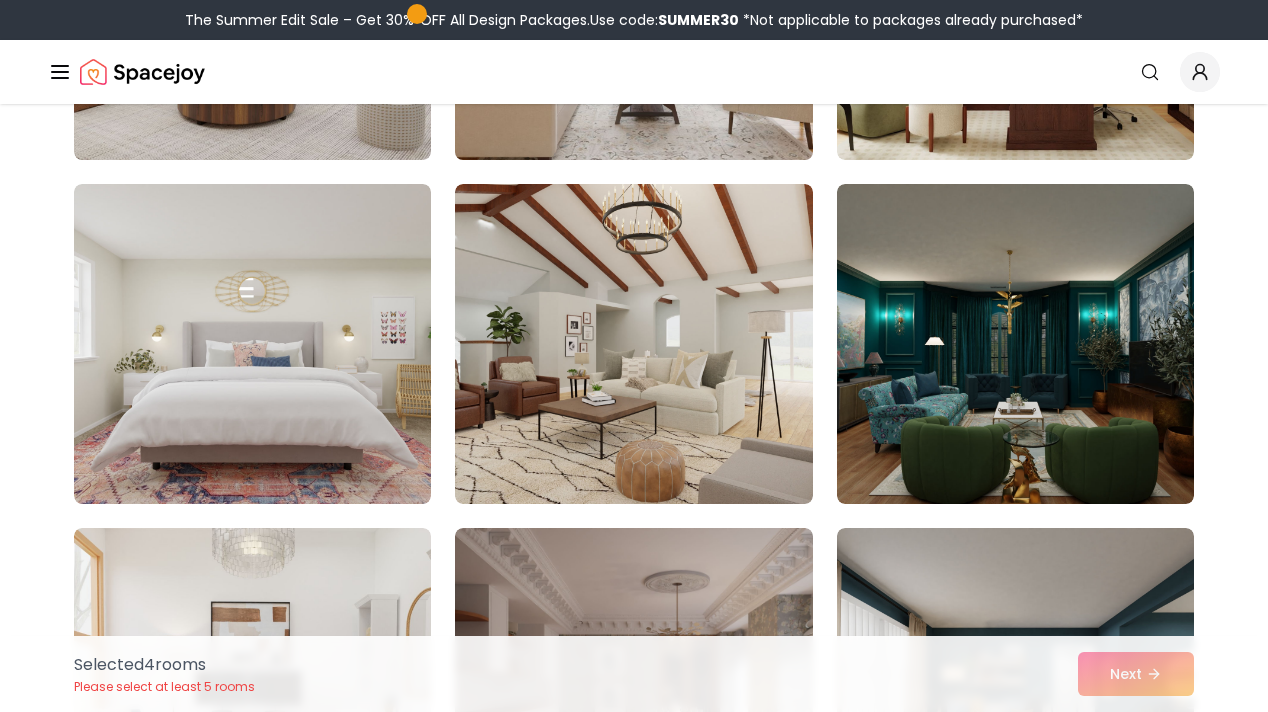 scroll, scrollTop: 4909, scrollLeft: 0, axis: vertical 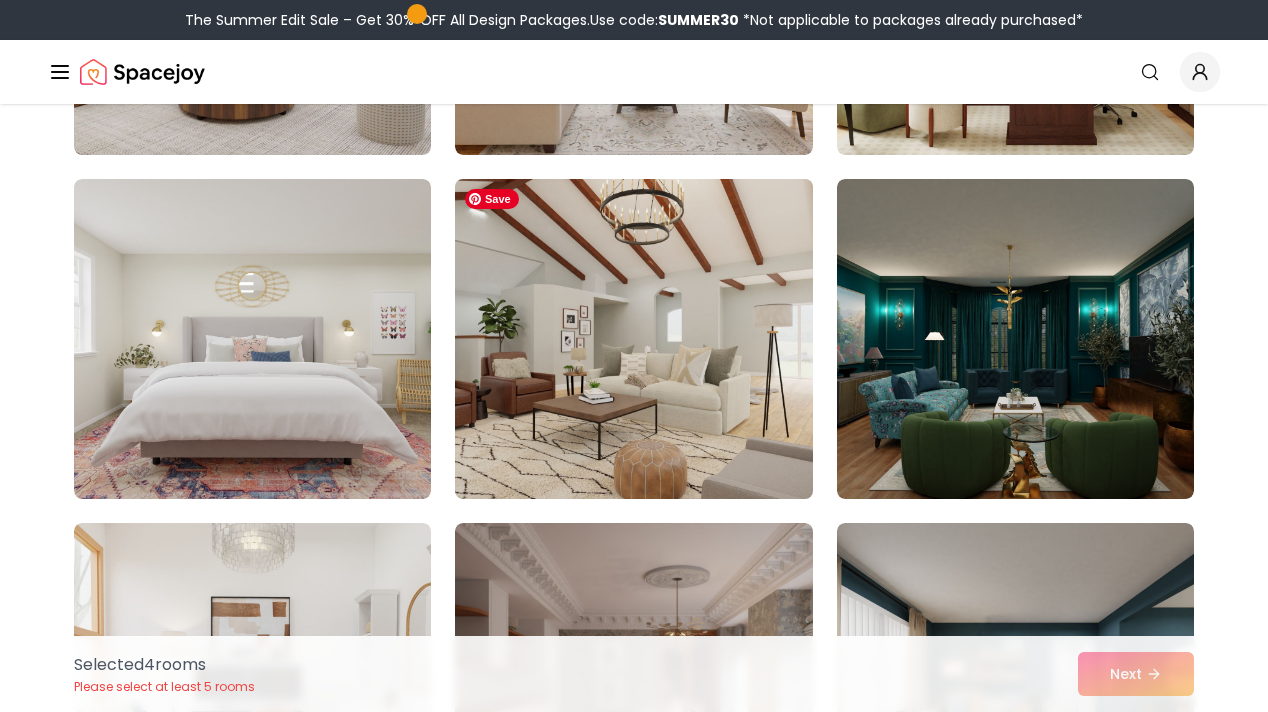 click at bounding box center (633, 339) 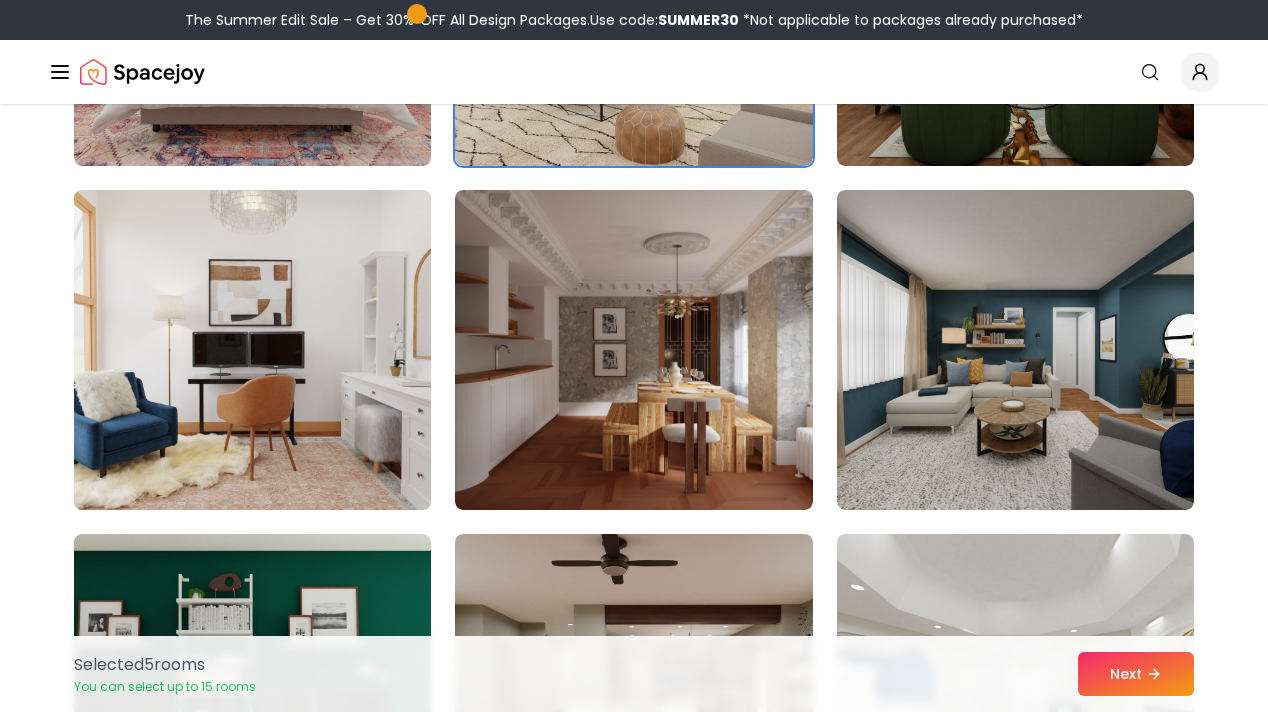 scroll, scrollTop: 5254, scrollLeft: 0, axis: vertical 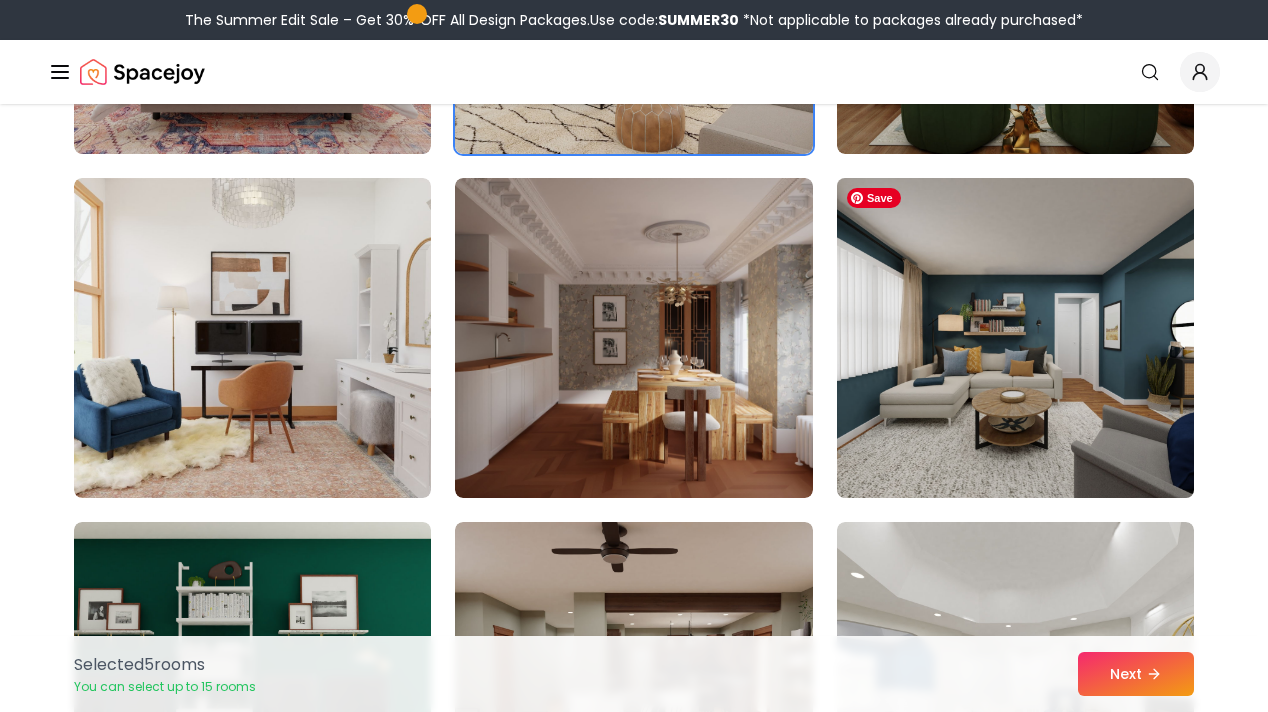 click at bounding box center [1015, 338] 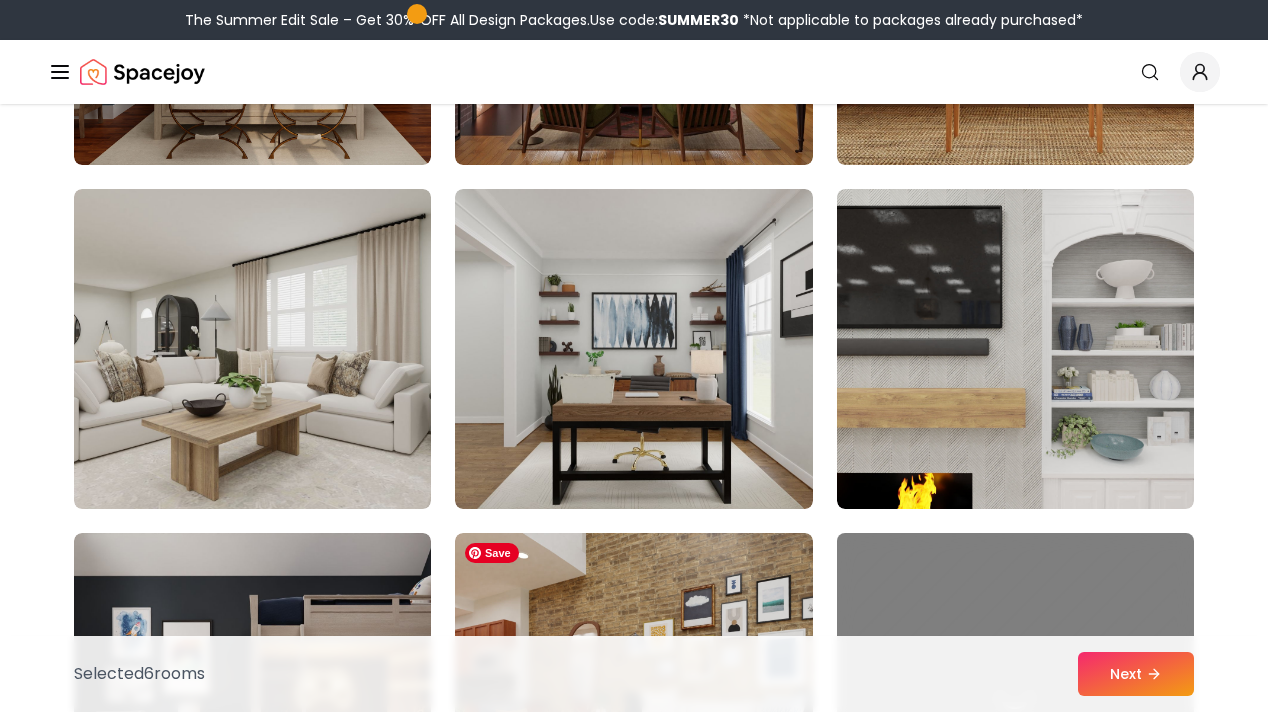 scroll, scrollTop: 6620, scrollLeft: 0, axis: vertical 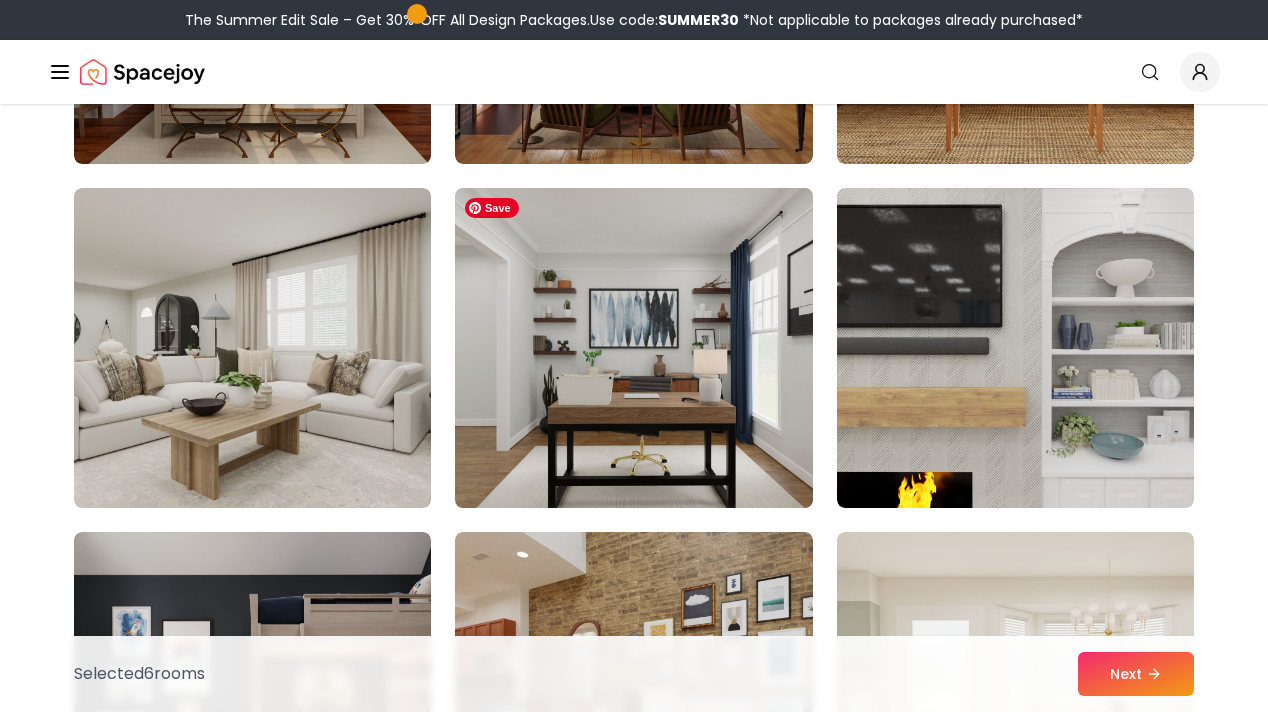 click at bounding box center [633, 348] 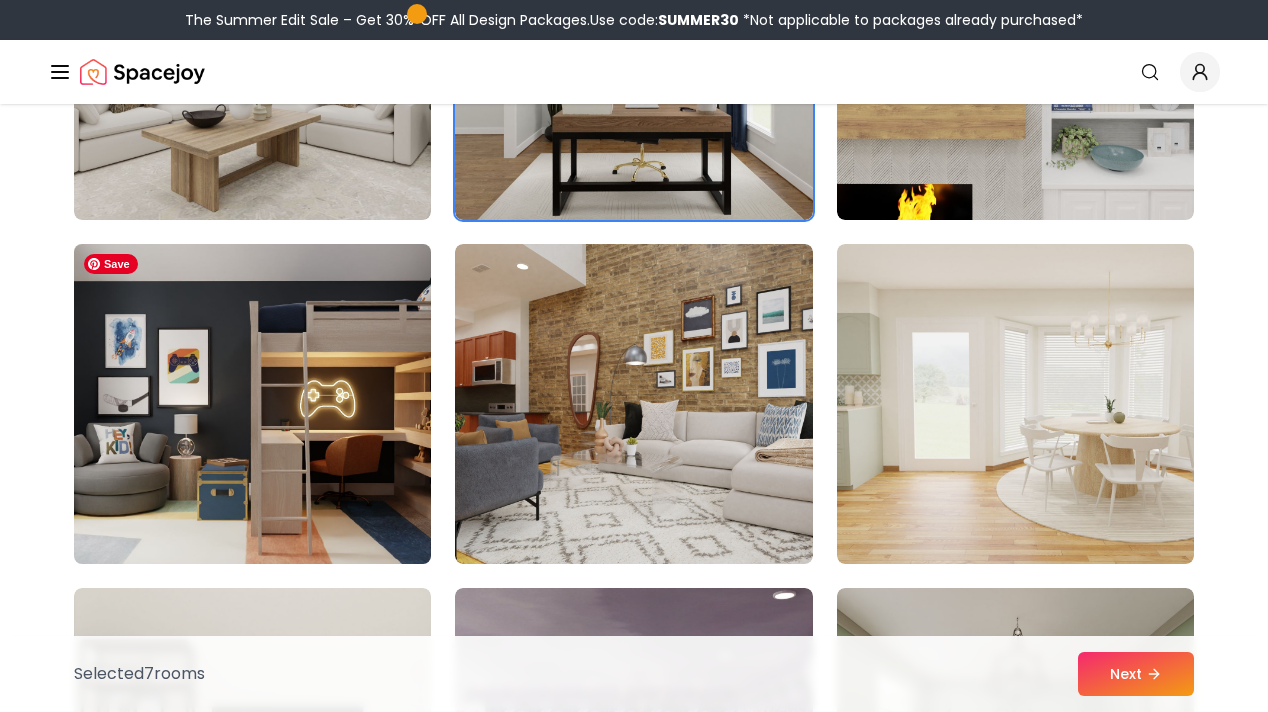 scroll, scrollTop: 6910, scrollLeft: 0, axis: vertical 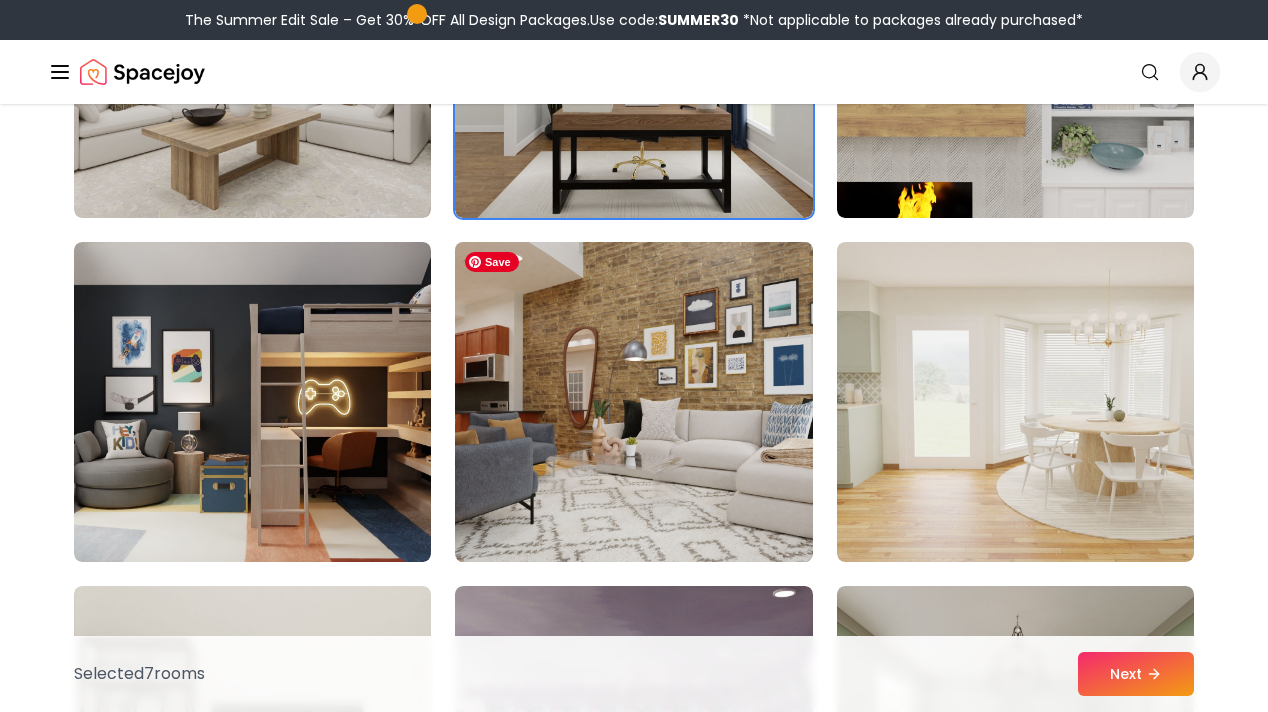 click at bounding box center [633, 402] 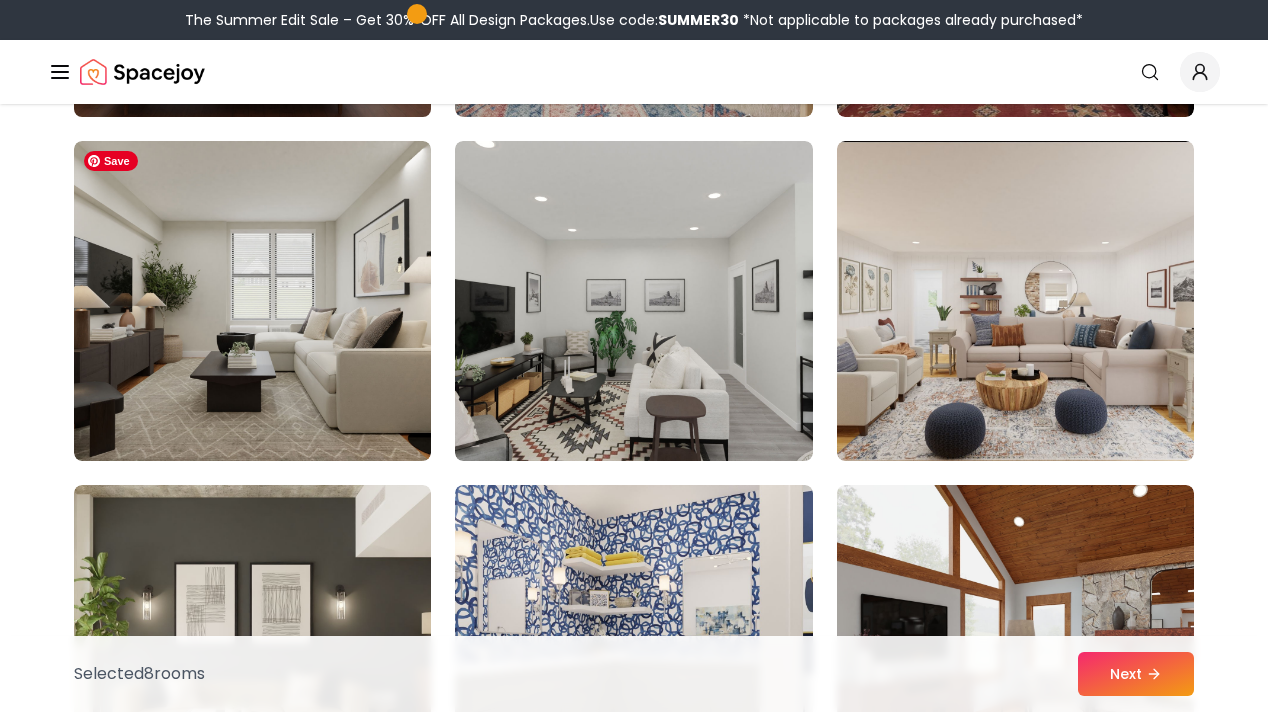 scroll, scrollTop: 8045, scrollLeft: 0, axis: vertical 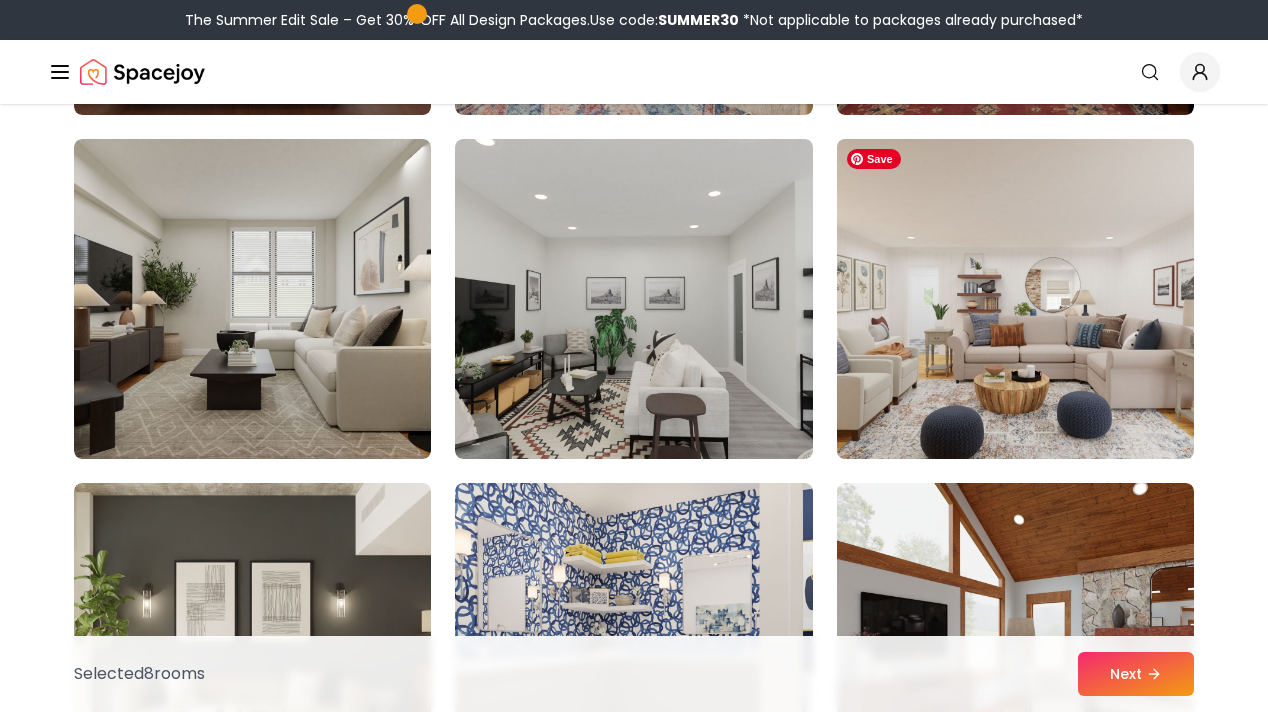 click at bounding box center [1015, 299] 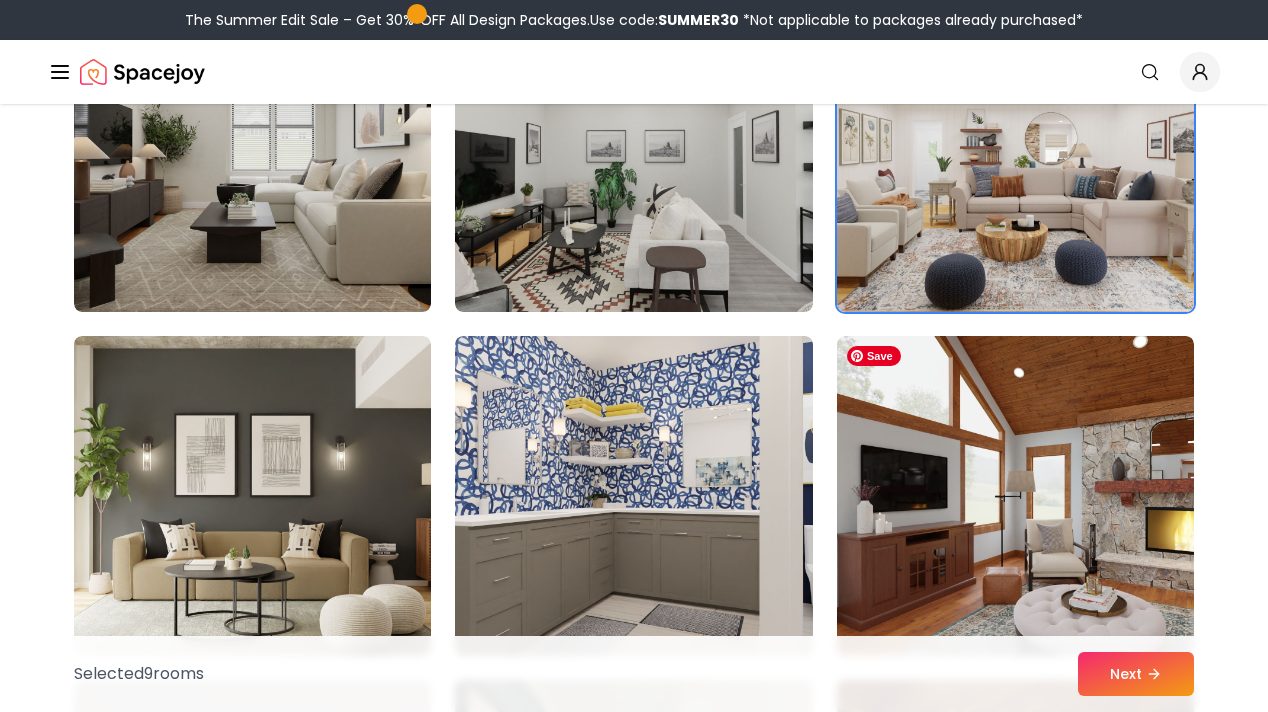 scroll, scrollTop: 8191, scrollLeft: 0, axis: vertical 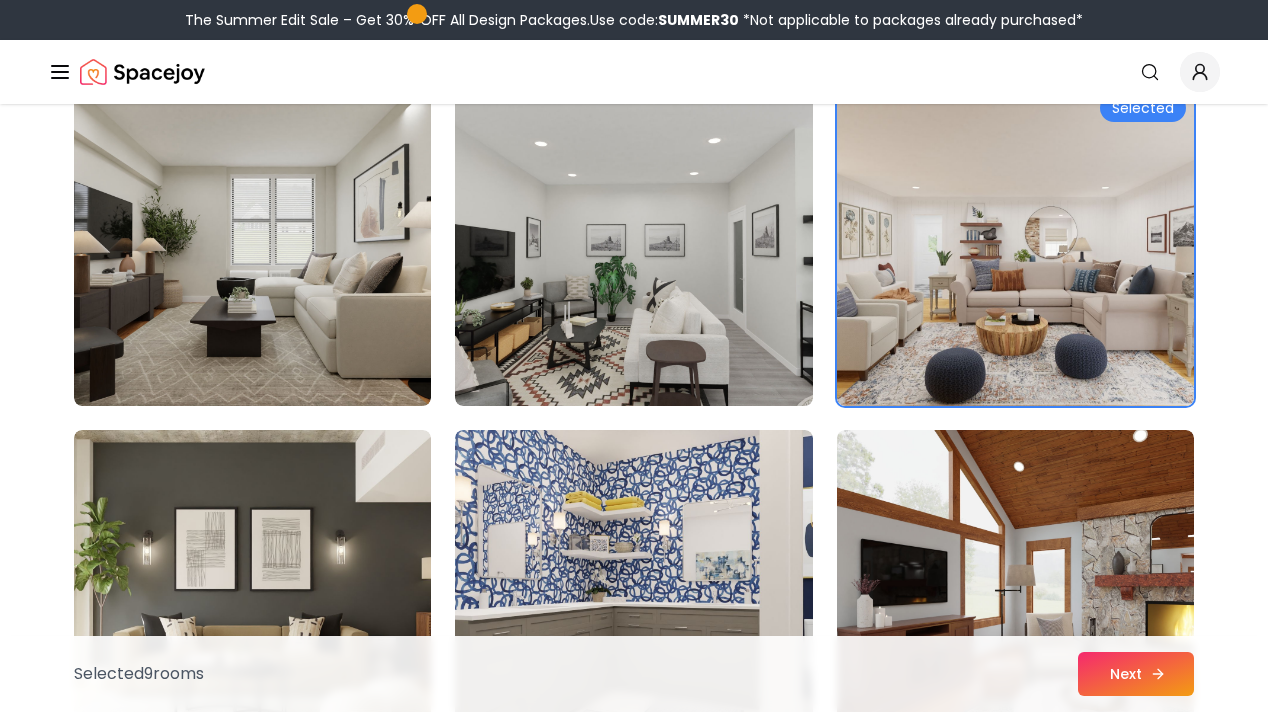 click on "Next" at bounding box center (1136, 674) 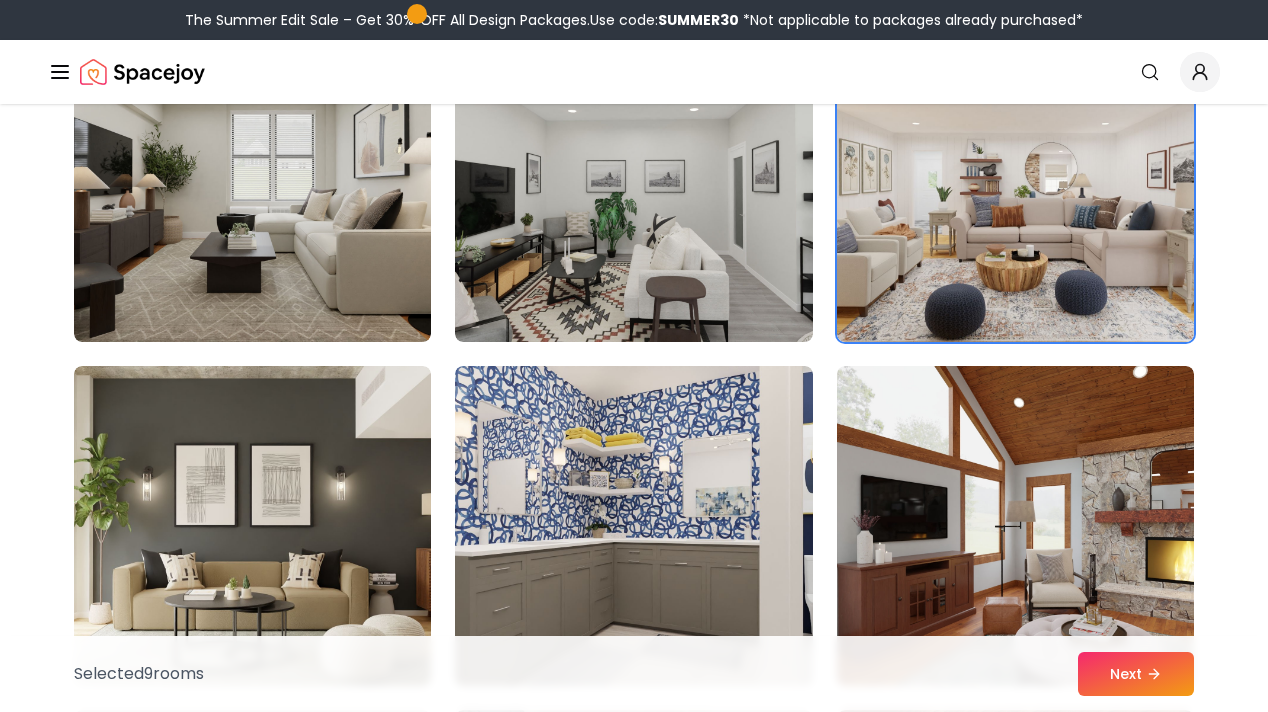 scroll, scrollTop: 8098, scrollLeft: 0, axis: vertical 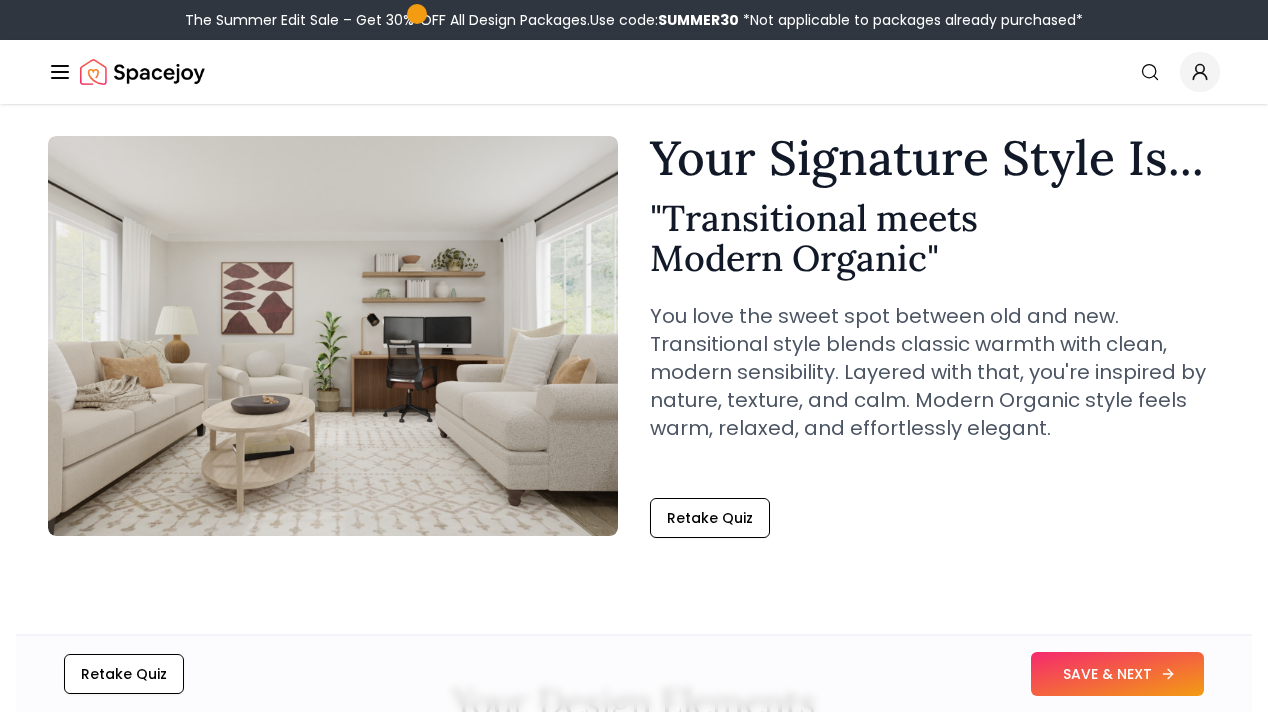 click on "SAVE & NEXT" at bounding box center (1117, 674) 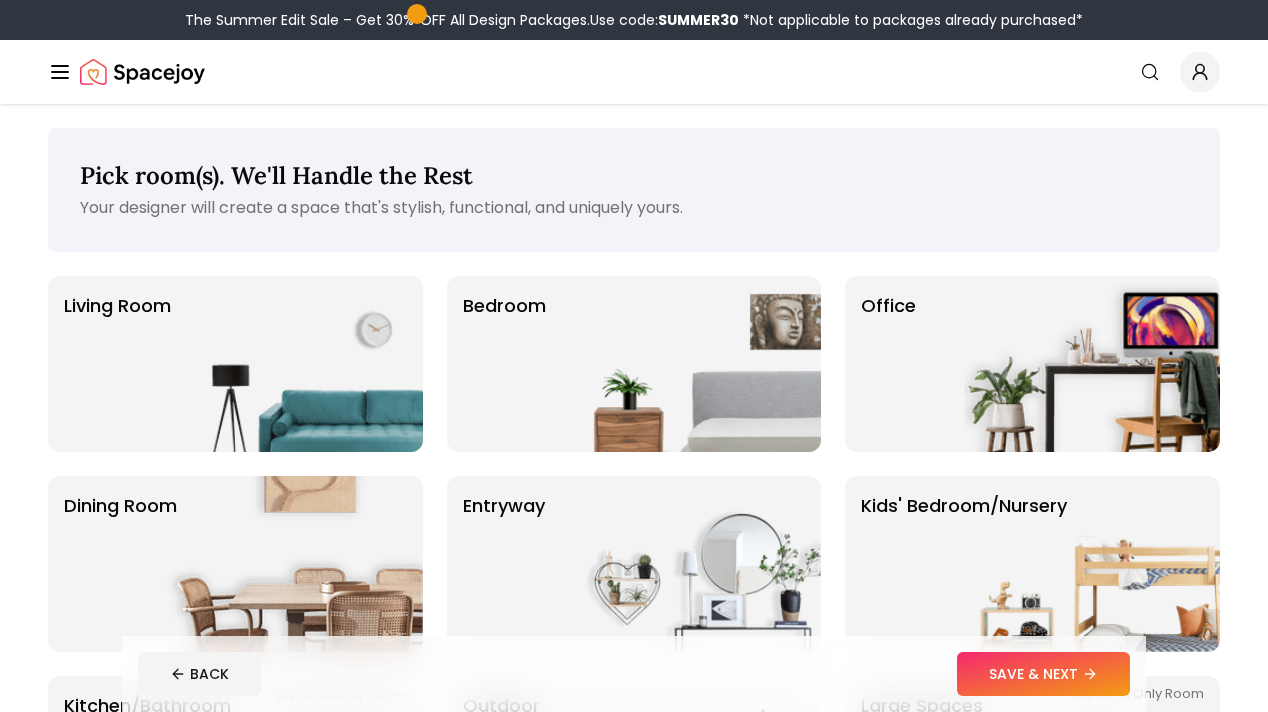 scroll, scrollTop: 0, scrollLeft: 0, axis: both 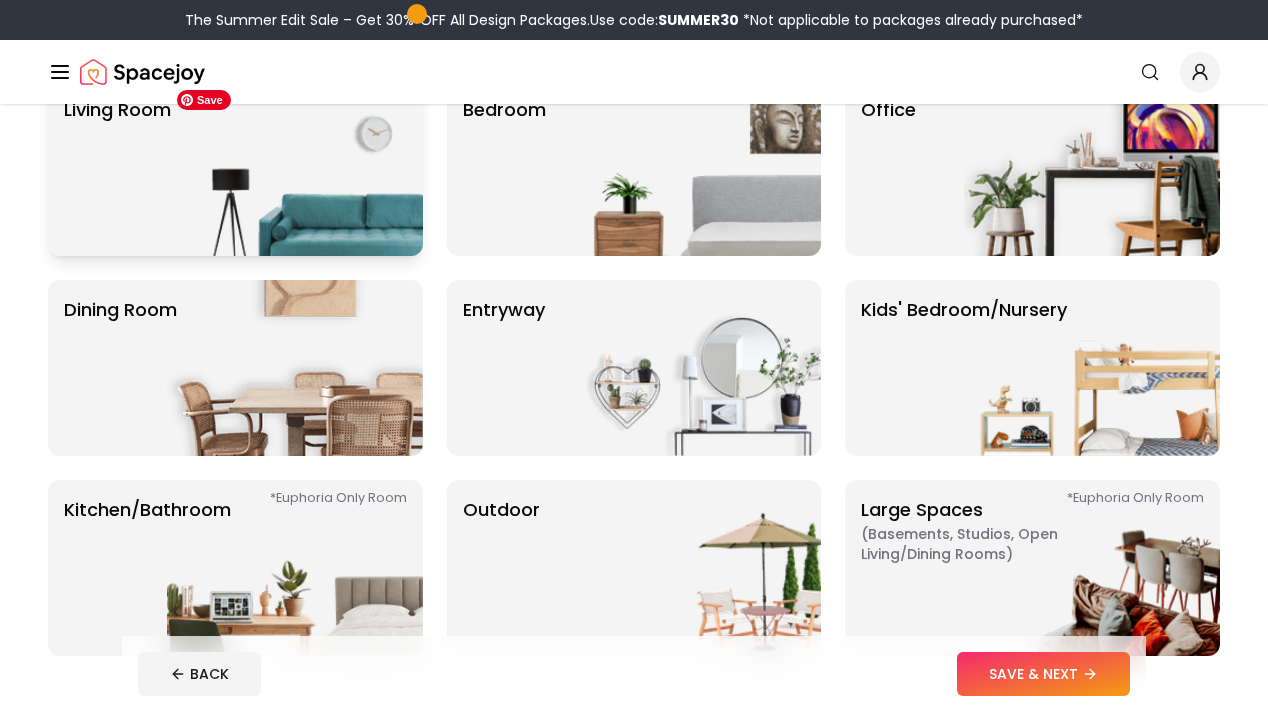 click at bounding box center [295, 168] 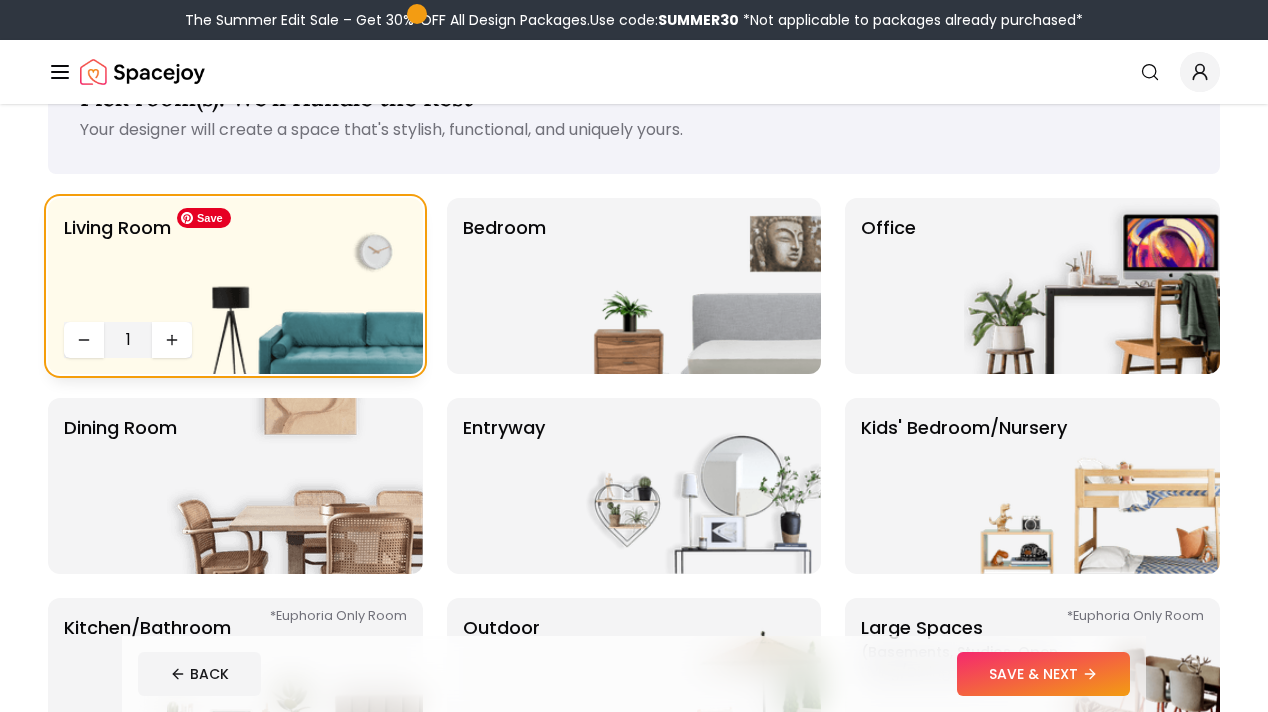 scroll, scrollTop: 0, scrollLeft: 0, axis: both 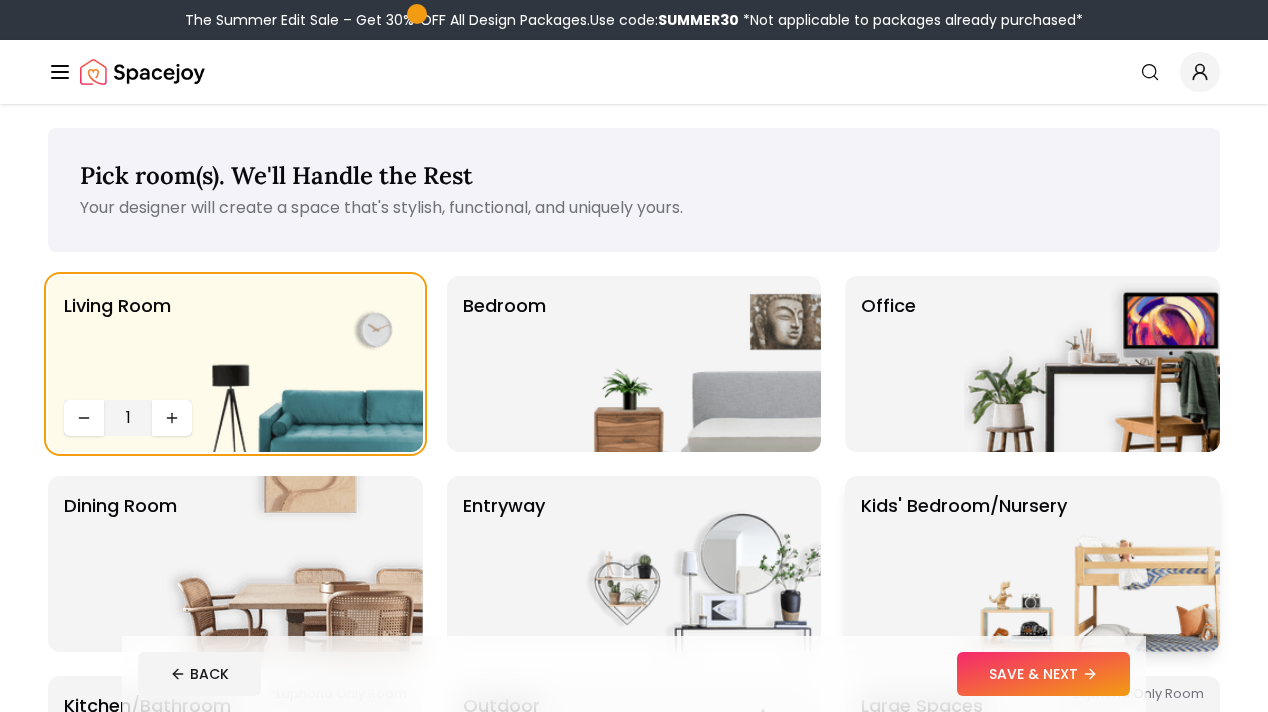 click on "Kids' Bedroom/Nursery" at bounding box center [964, 564] 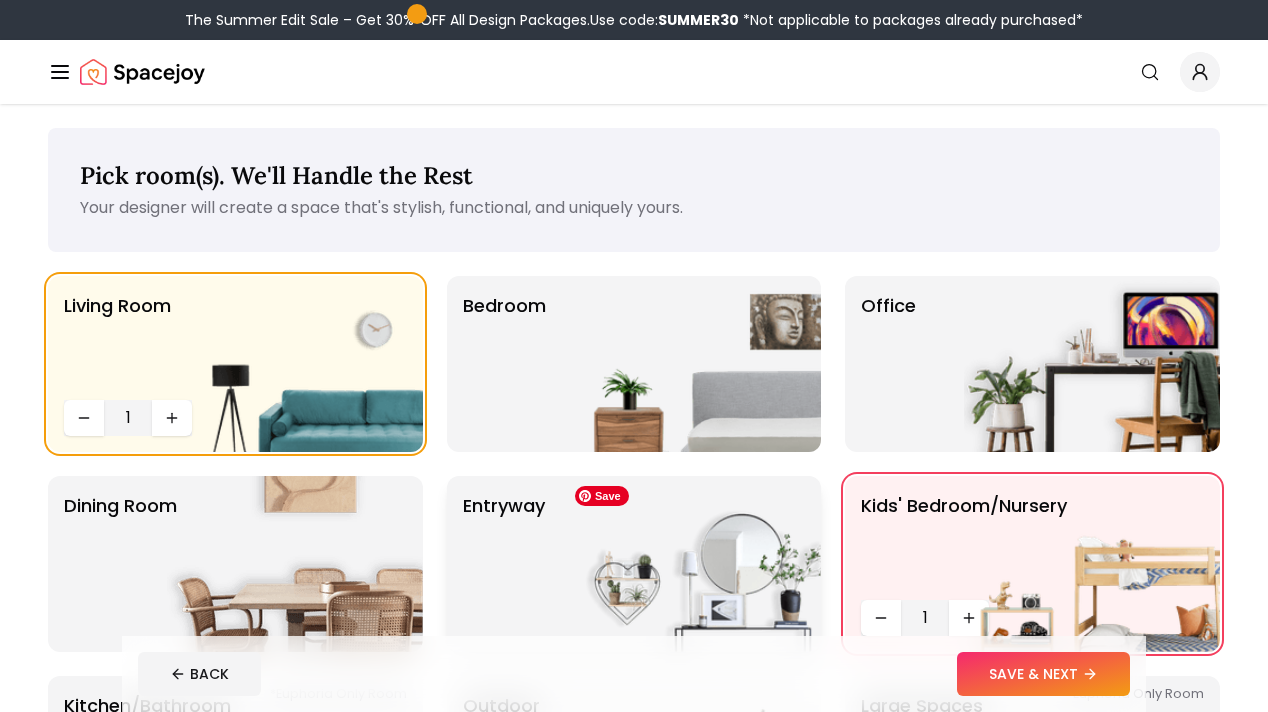 click at bounding box center [693, 564] 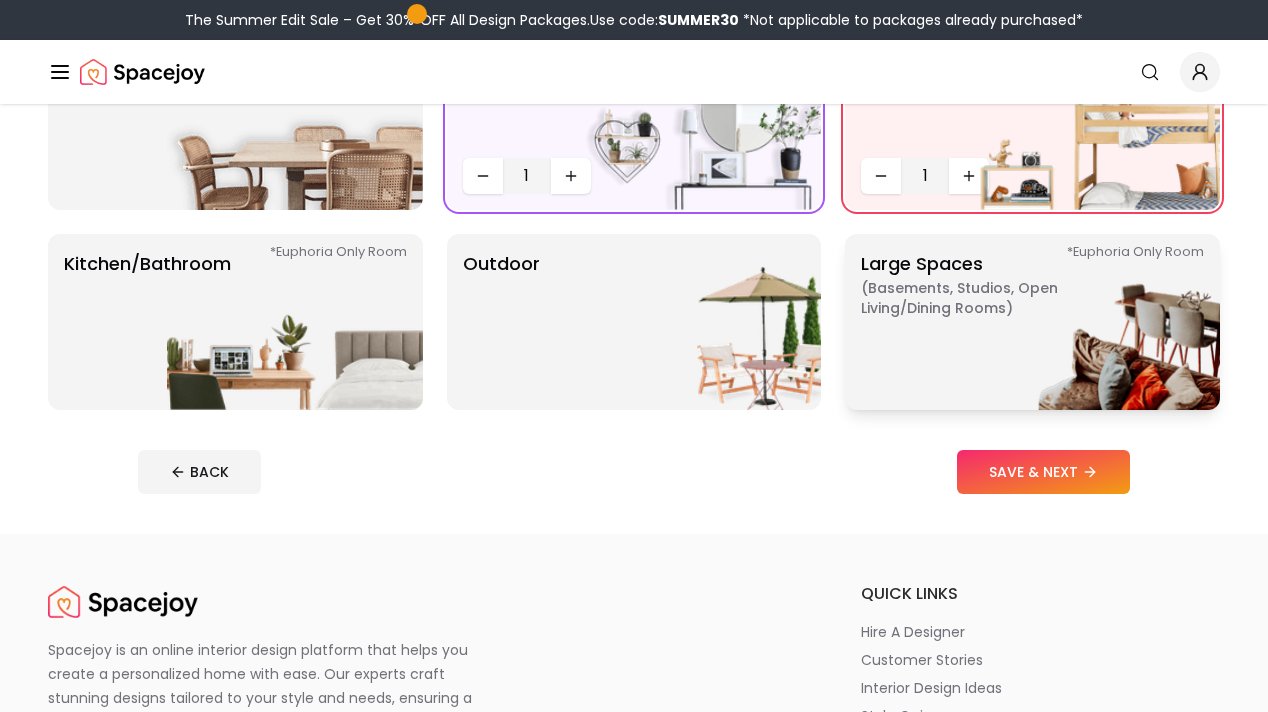 scroll, scrollTop: 450, scrollLeft: 0, axis: vertical 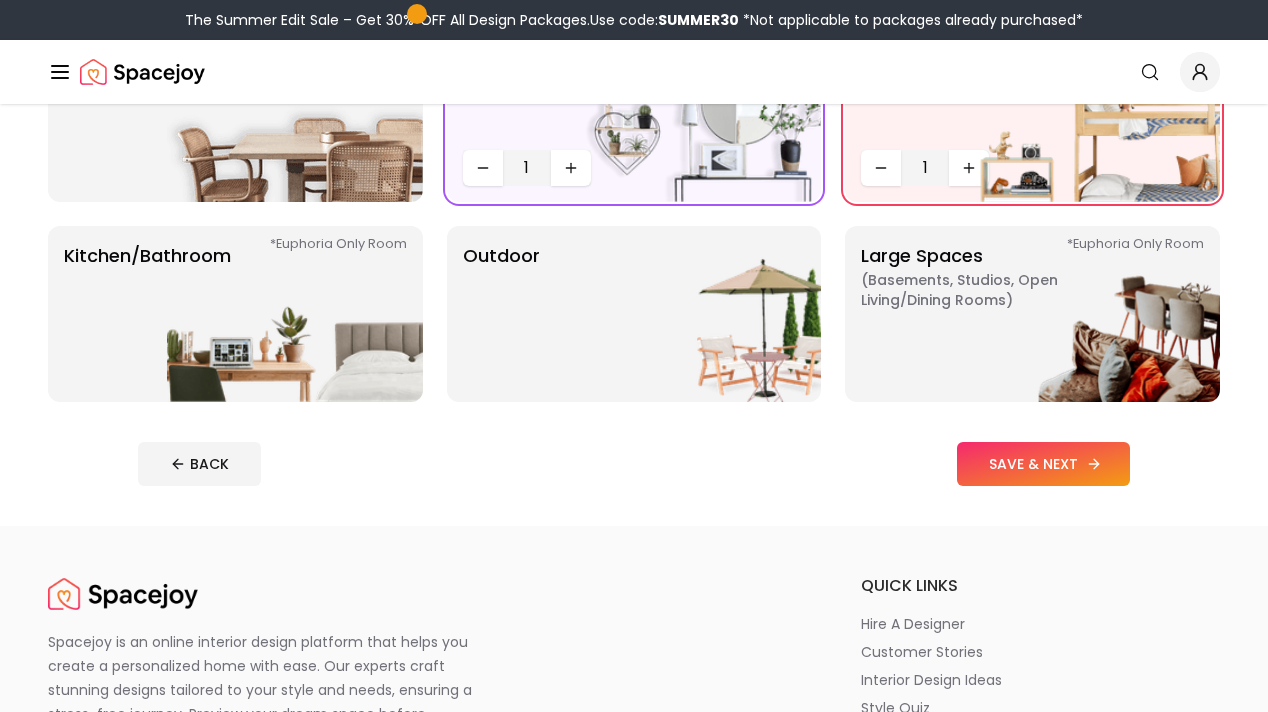 click on "SAVE & NEXT" at bounding box center [1043, 464] 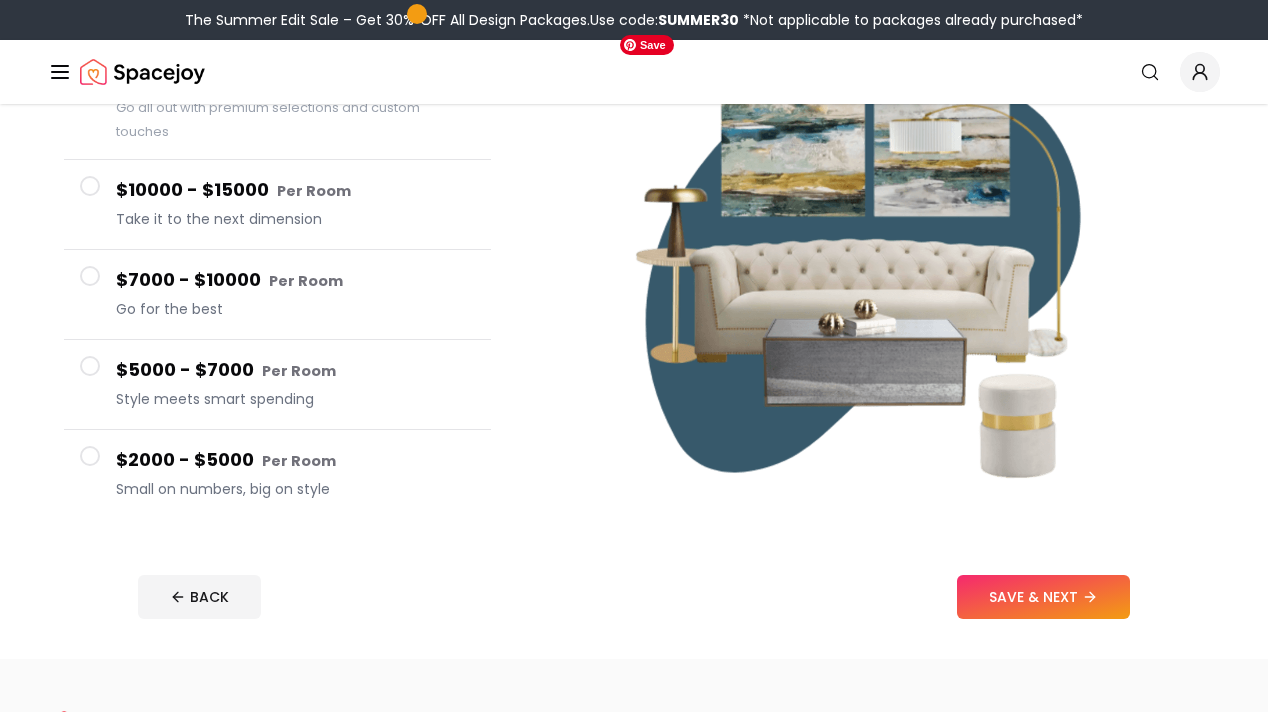 scroll, scrollTop: 274, scrollLeft: 0, axis: vertical 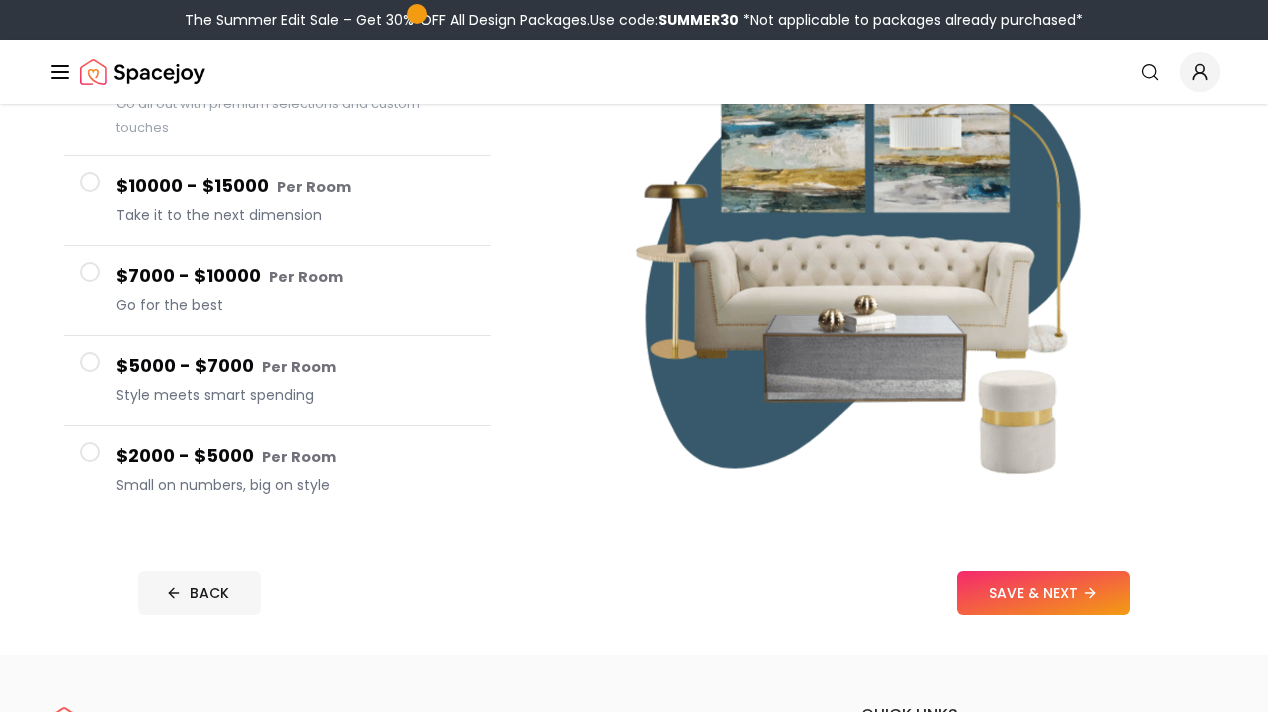 click on "BACK" at bounding box center (199, 593) 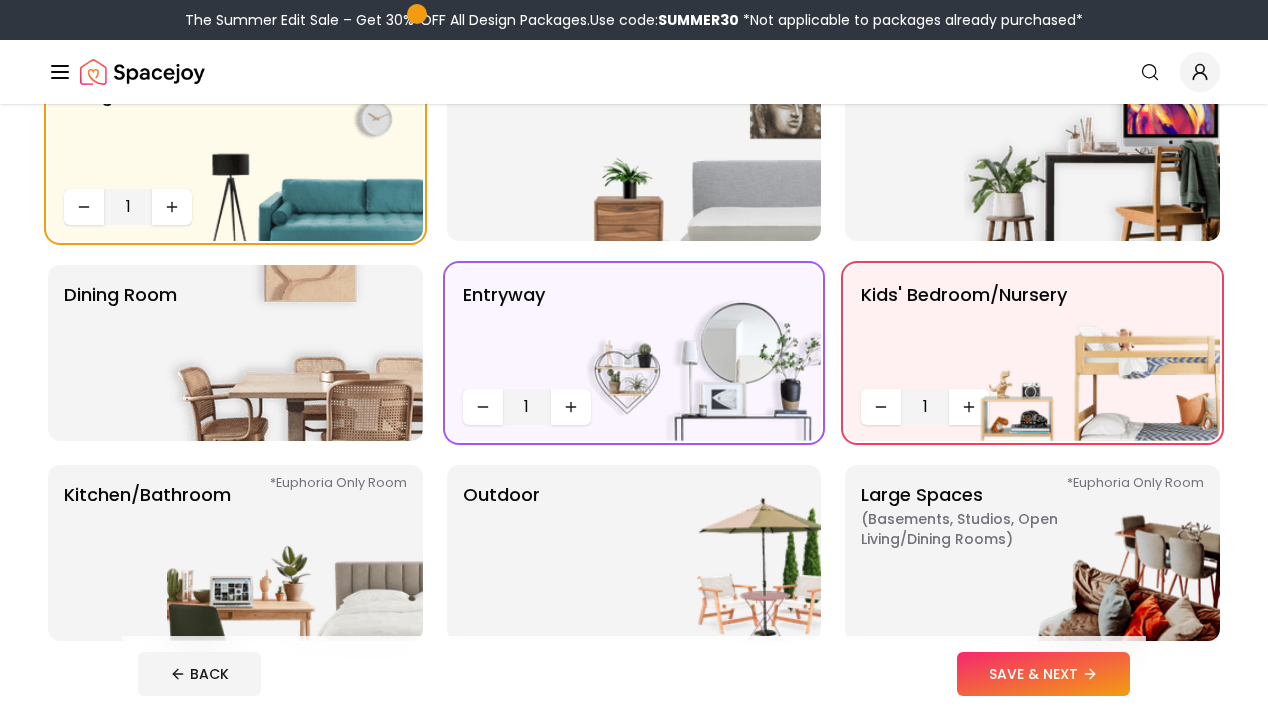 scroll, scrollTop: 64, scrollLeft: 0, axis: vertical 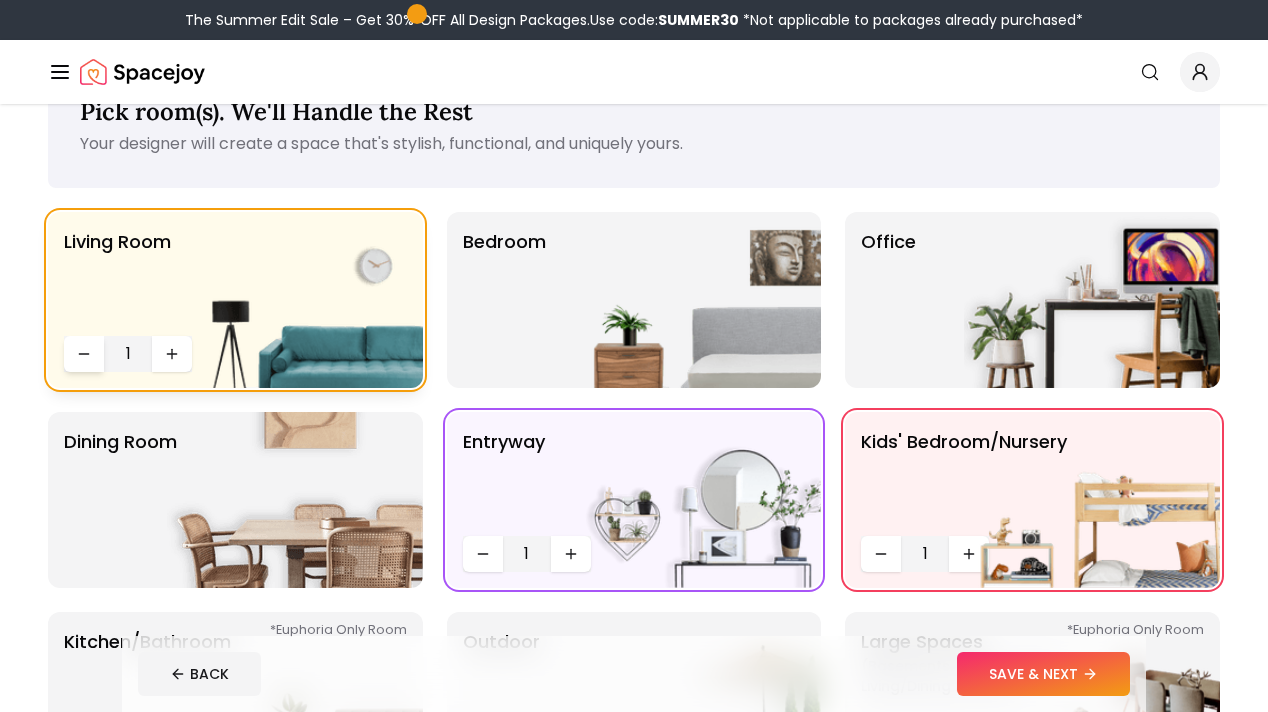 click 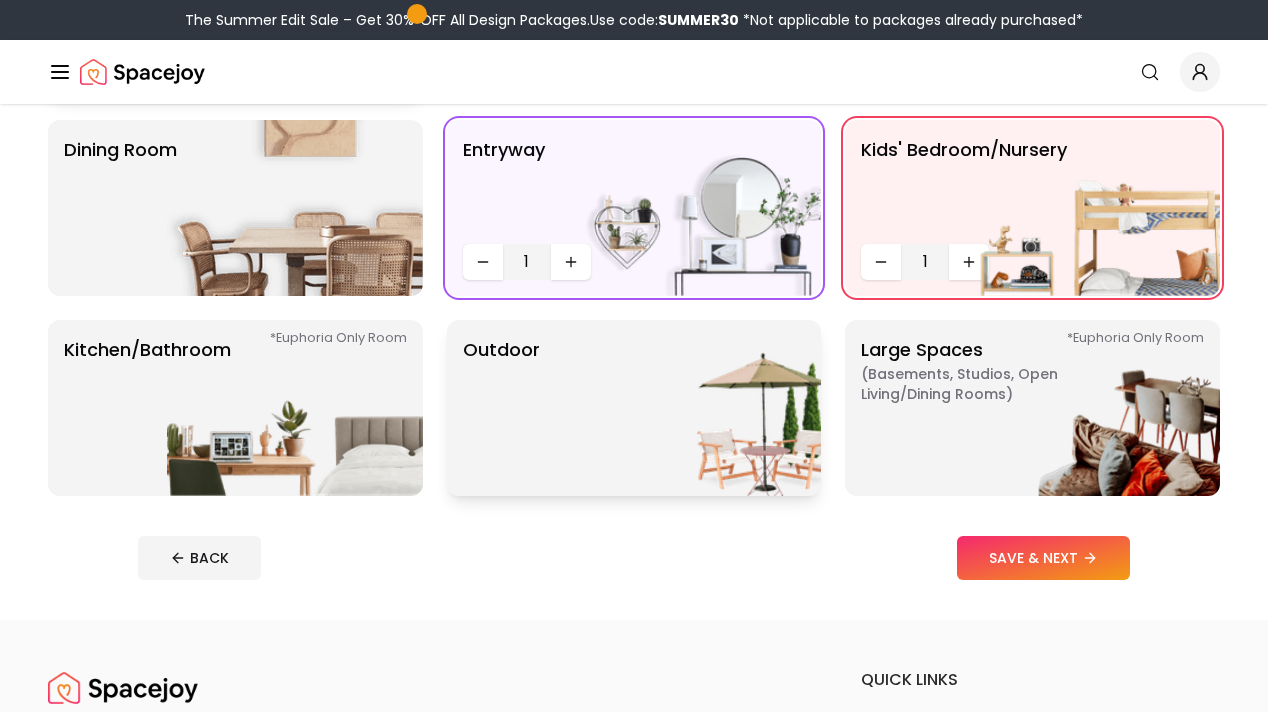 scroll, scrollTop: 359, scrollLeft: 0, axis: vertical 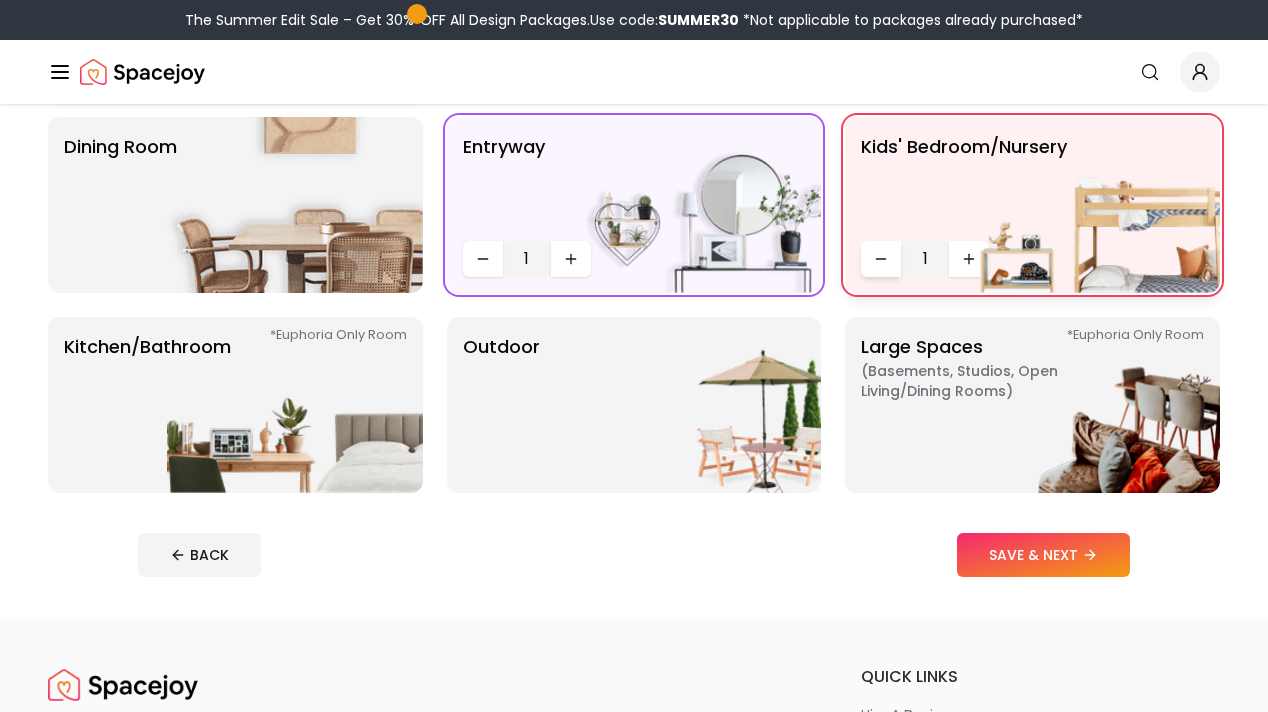 click at bounding box center [881, 259] 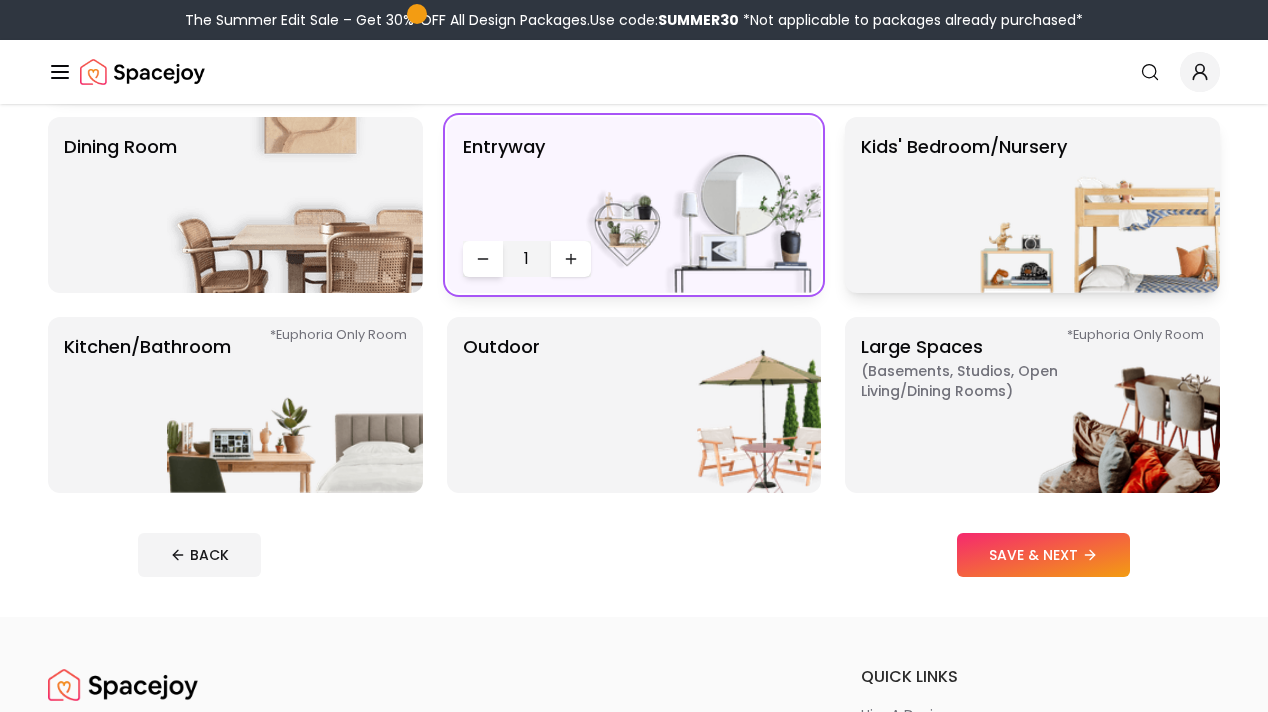 click 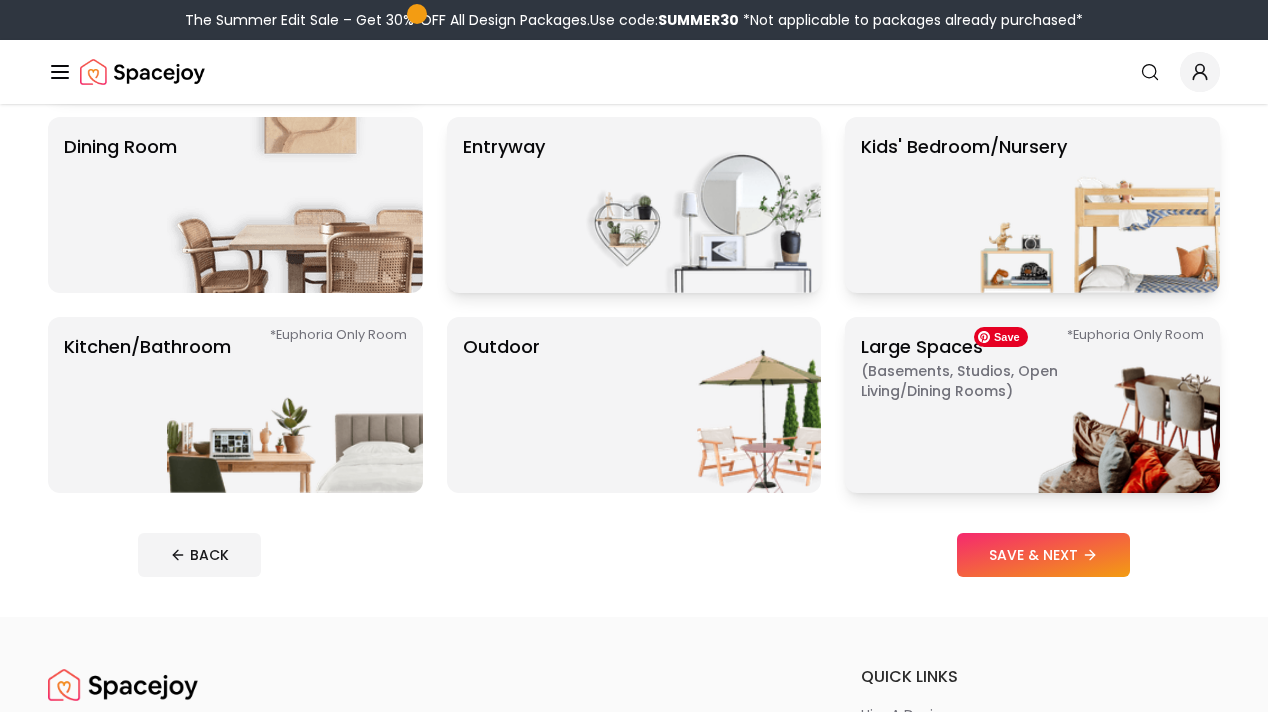 click at bounding box center [1092, 405] 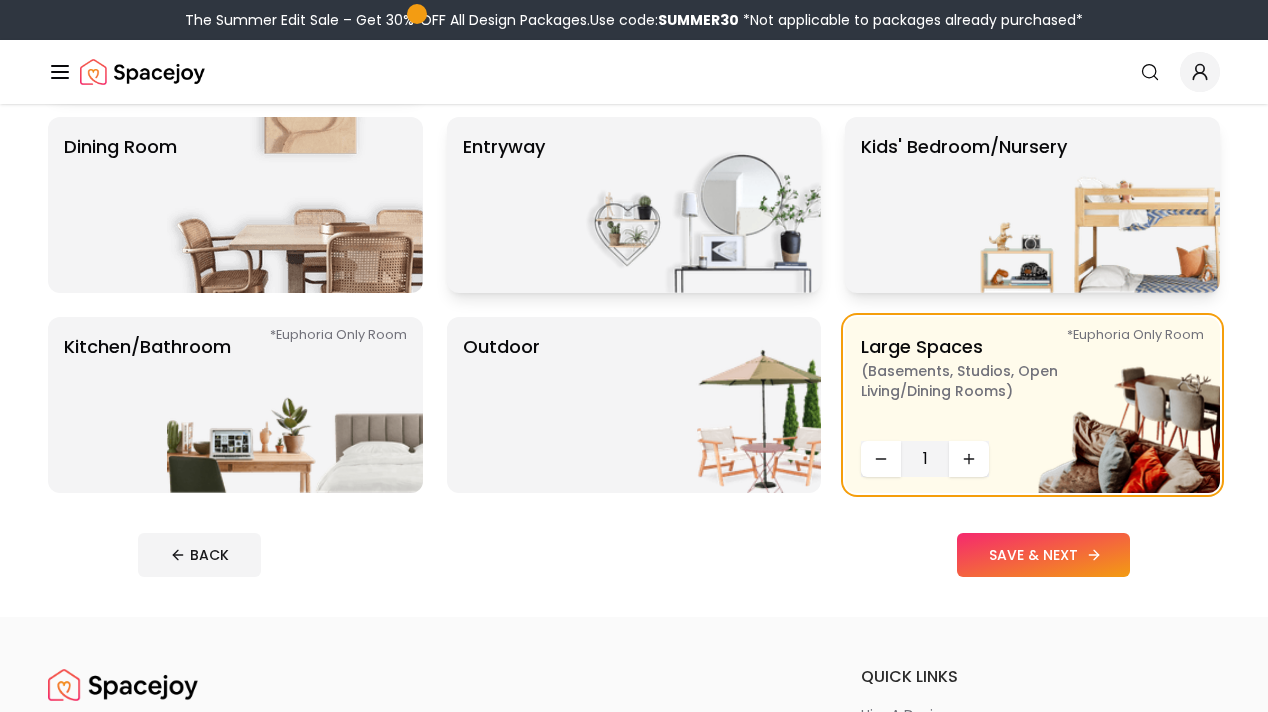click on "SAVE & NEXT" at bounding box center [1043, 555] 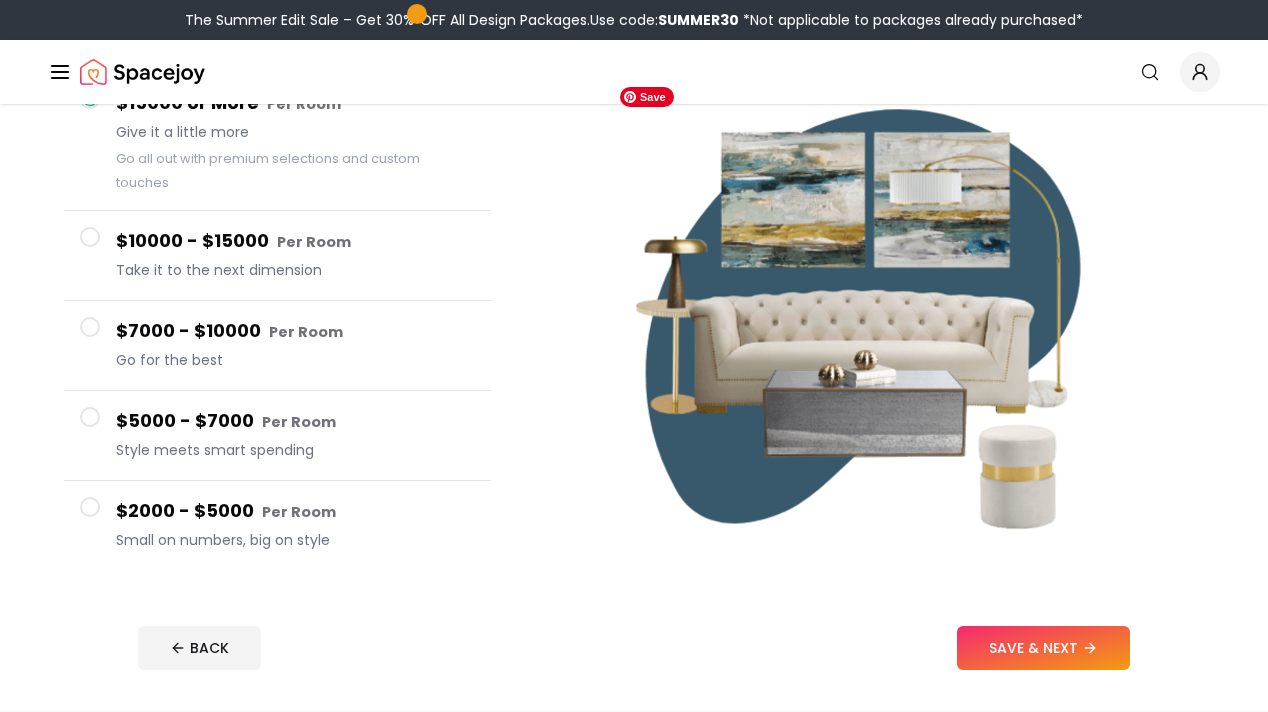 scroll, scrollTop: 218, scrollLeft: 0, axis: vertical 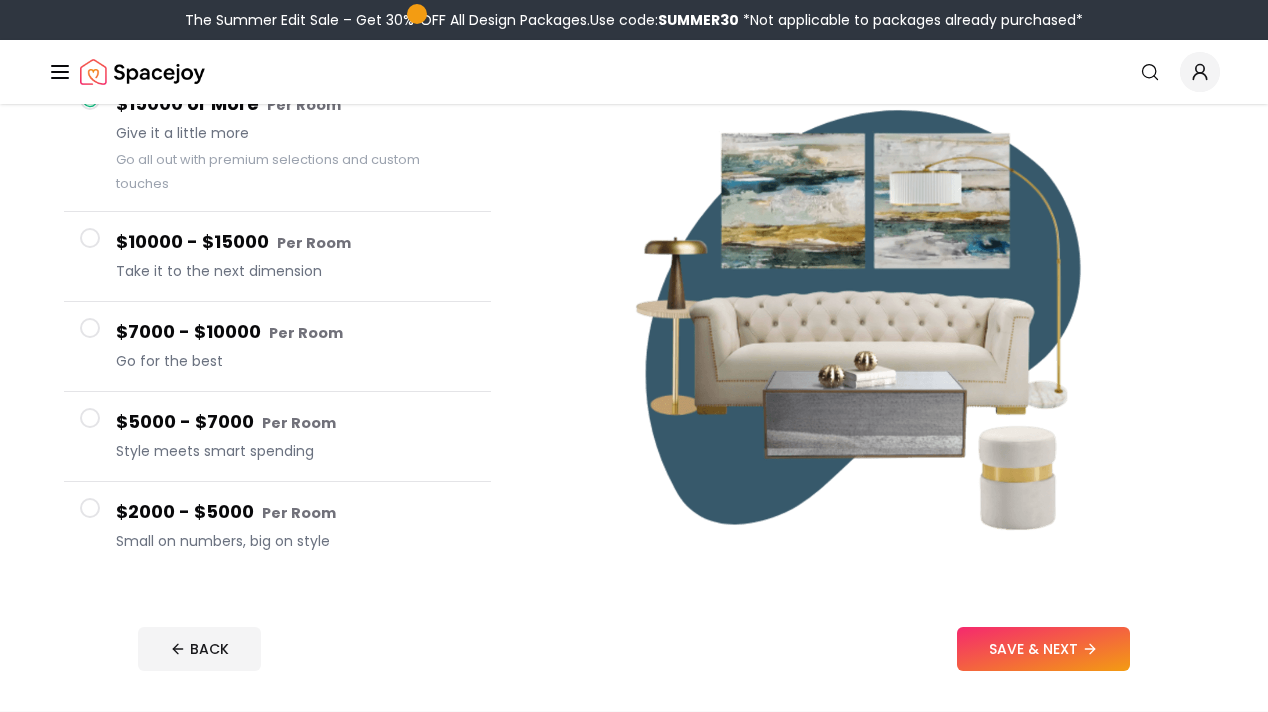 click at bounding box center [90, 508] 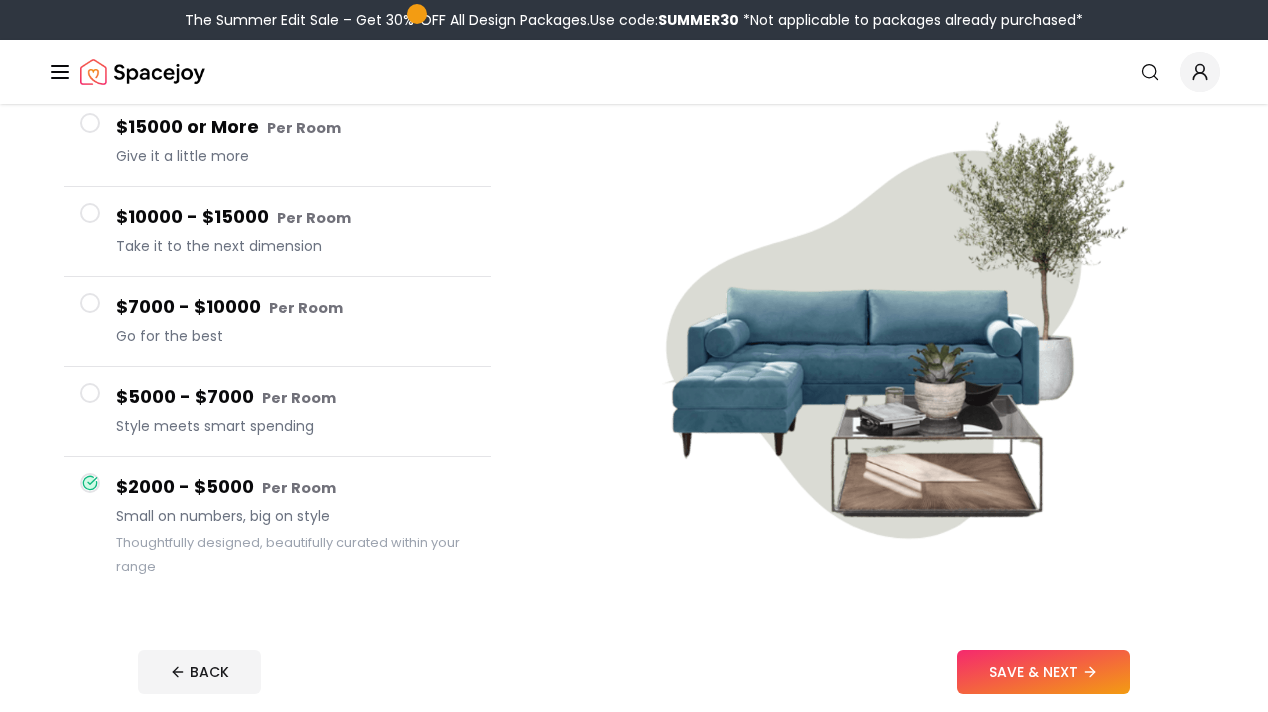 scroll, scrollTop: 279, scrollLeft: 0, axis: vertical 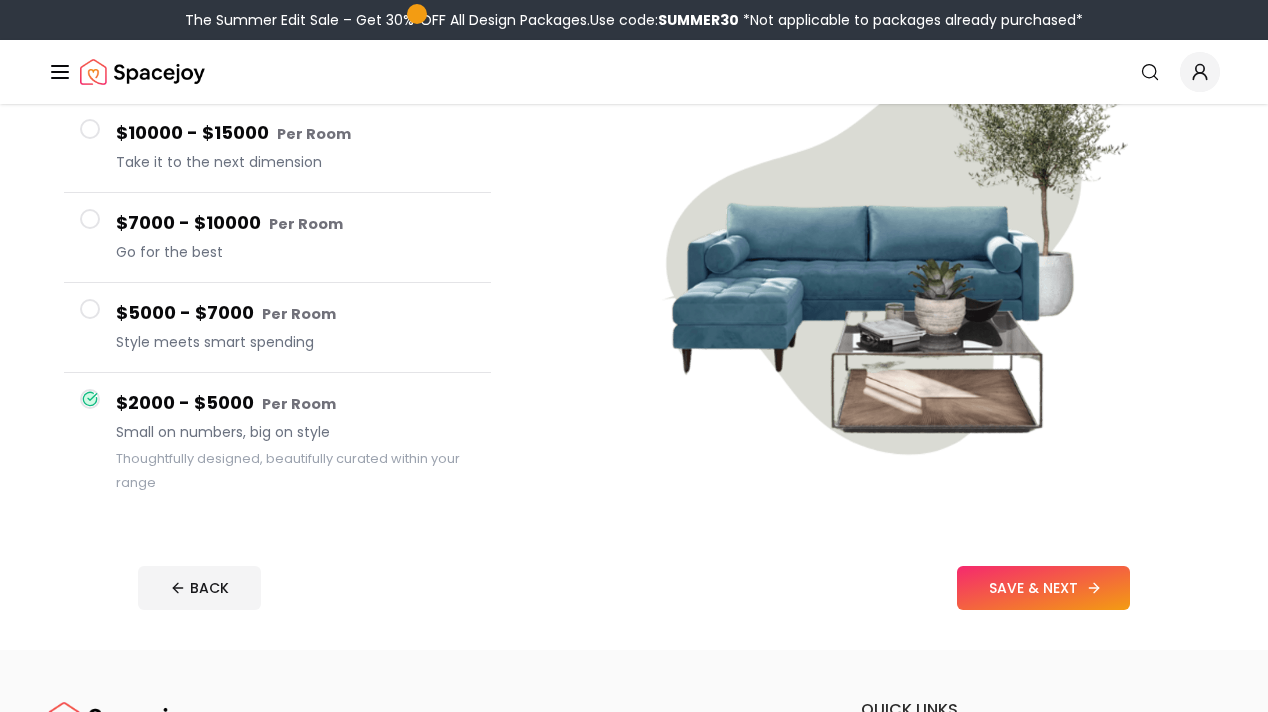 click on "SAVE & NEXT" at bounding box center (1043, 588) 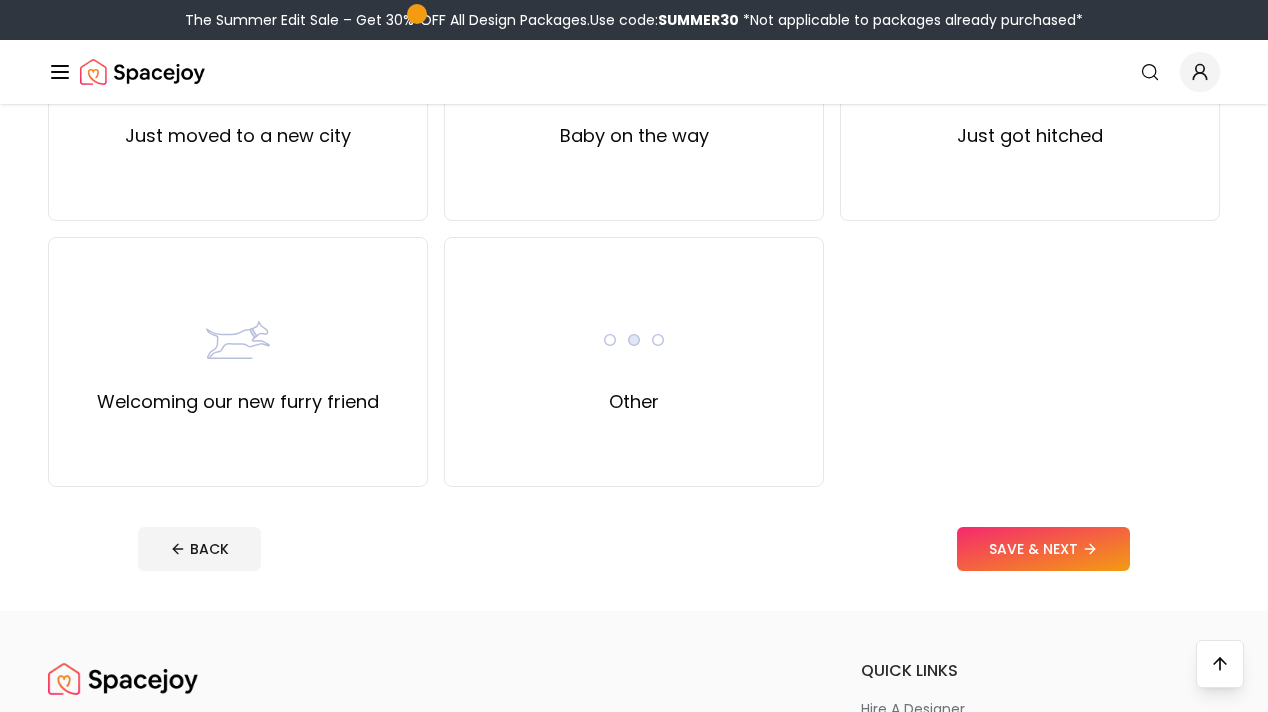 scroll, scrollTop: 808, scrollLeft: 0, axis: vertical 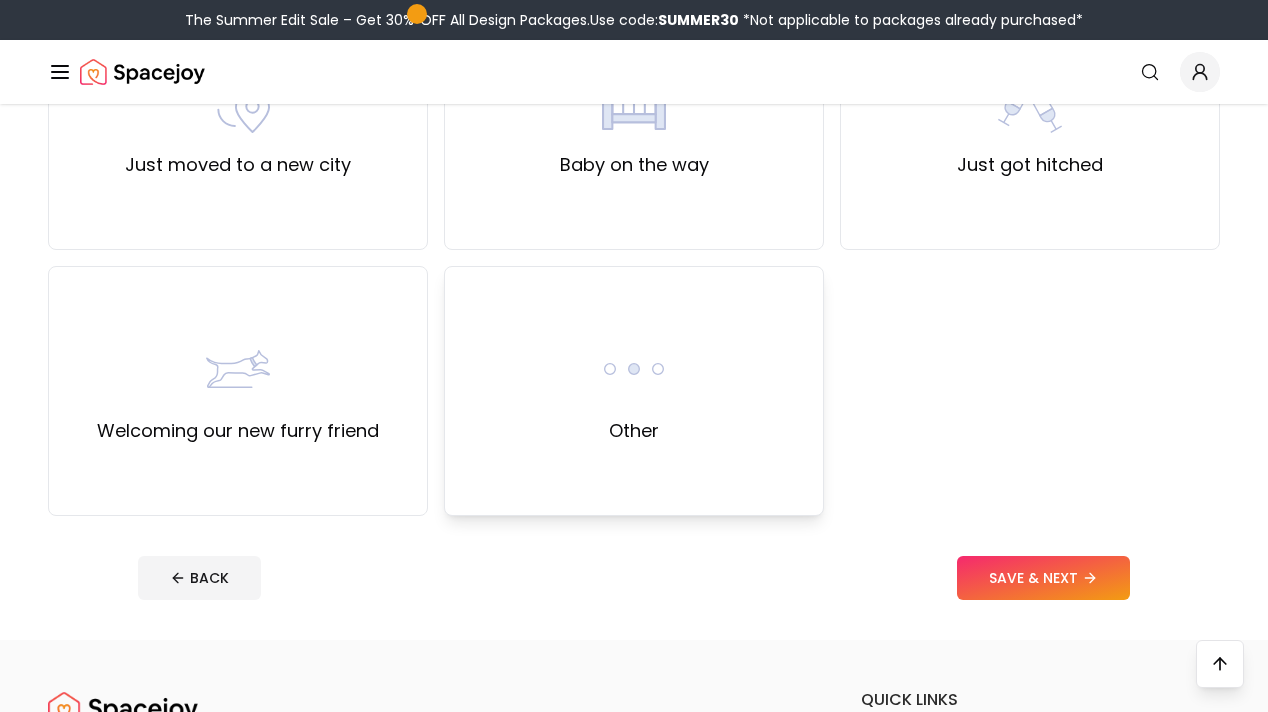 click on "Other" at bounding box center (634, 391) 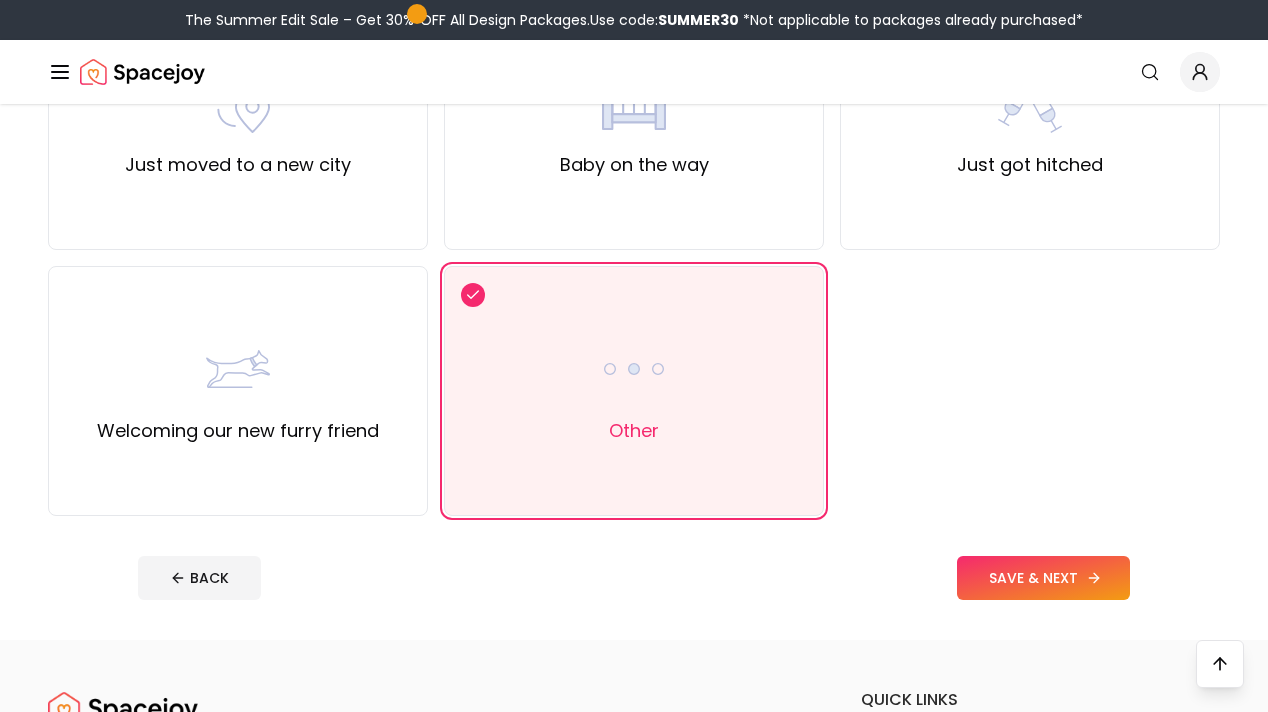 click on "SAVE & NEXT" at bounding box center (1043, 578) 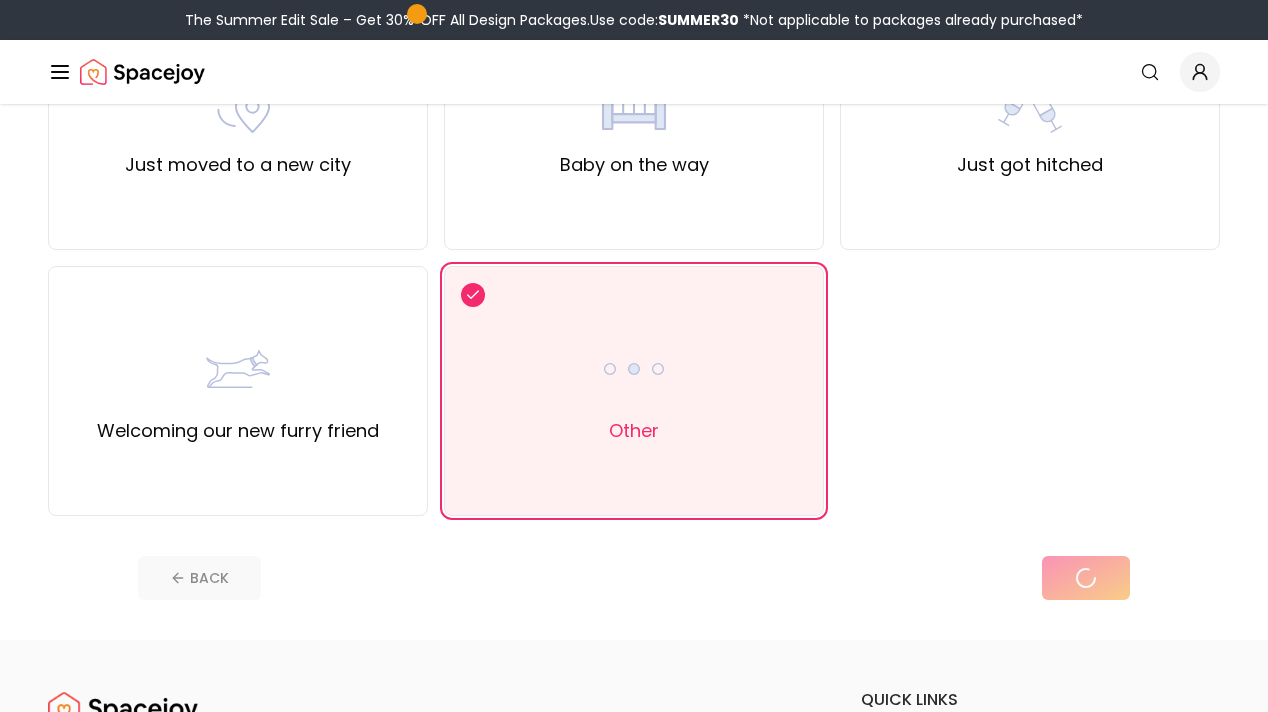scroll, scrollTop: 0, scrollLeft: 0, axis: both 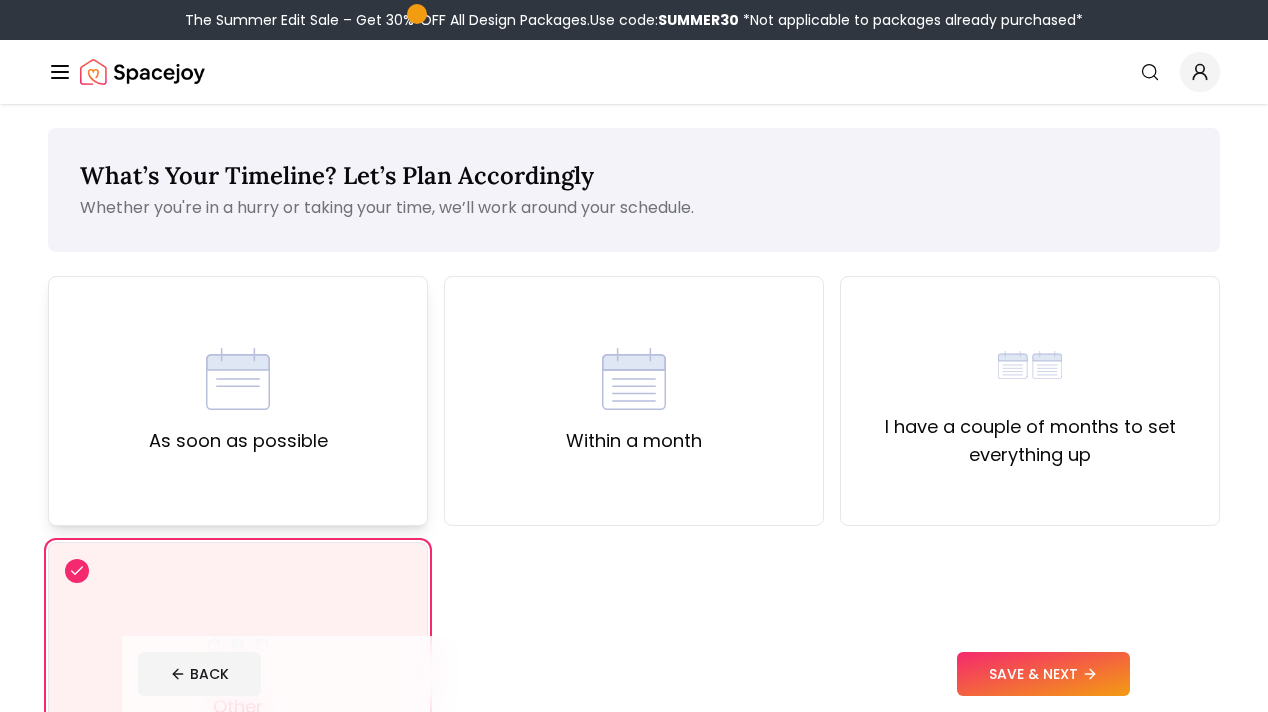 click on "As soon as possible" at bounding box center (238, 401) 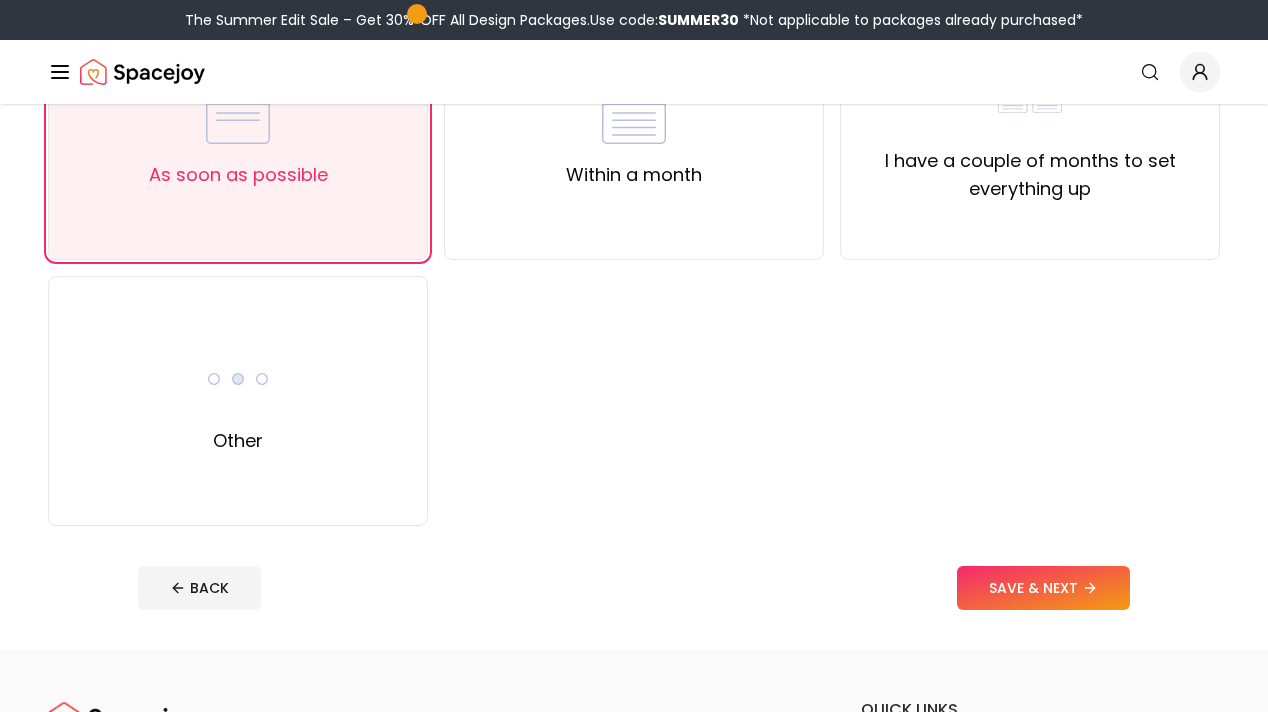 scroll, scrollTop: 259, scrollLeft: 0, axis: vertical 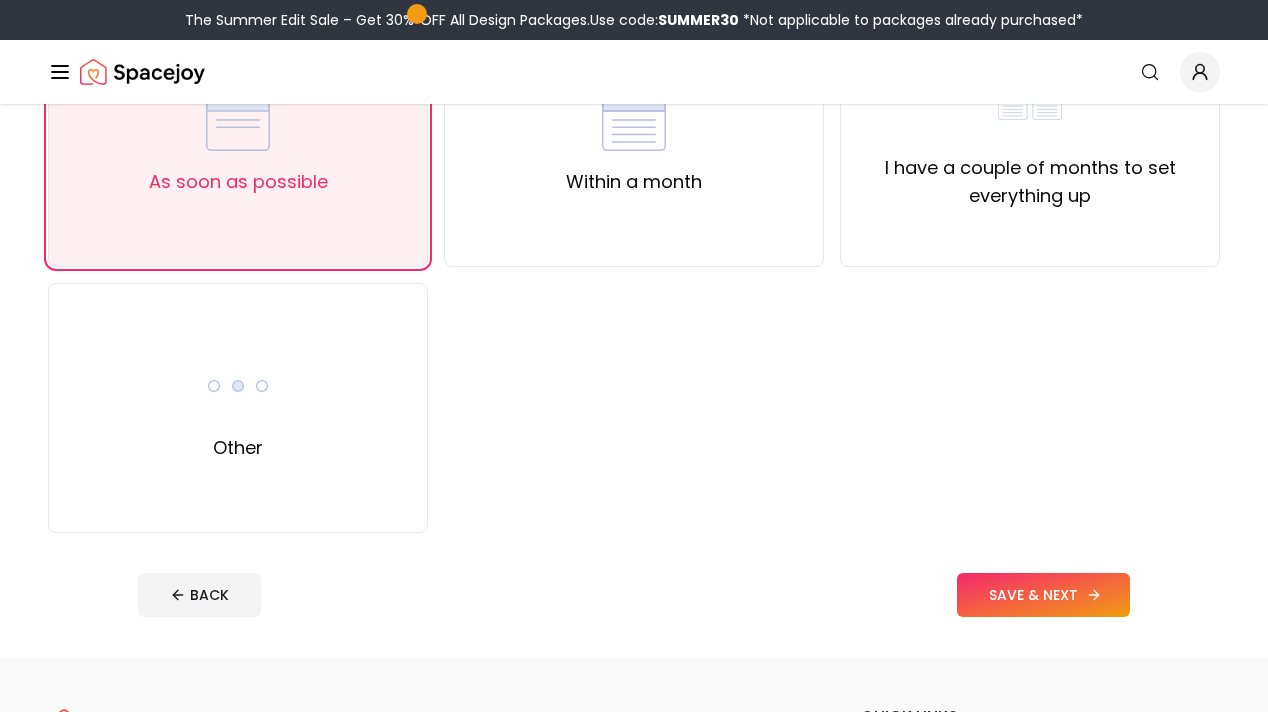 click on "SAVE & NEXT" at bounding box center [1043, 595] 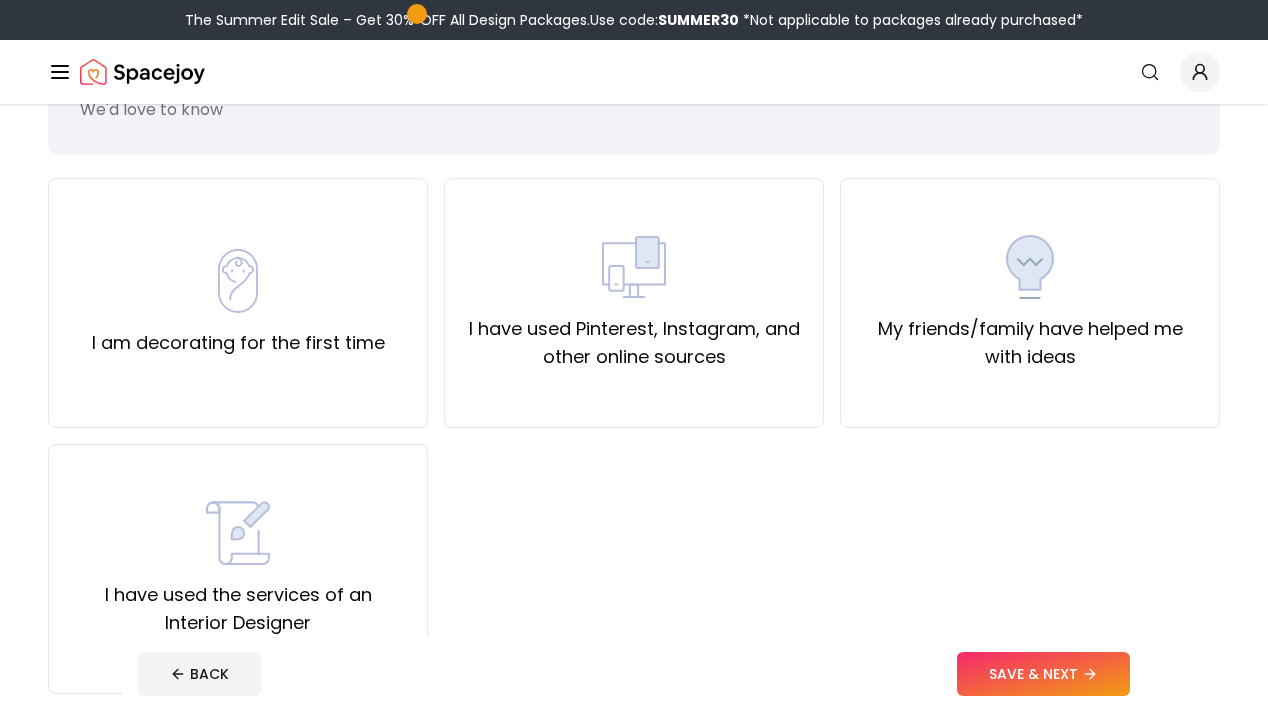 scroll, scrollTop: 109, scrollLeft: 0, axis: vertical 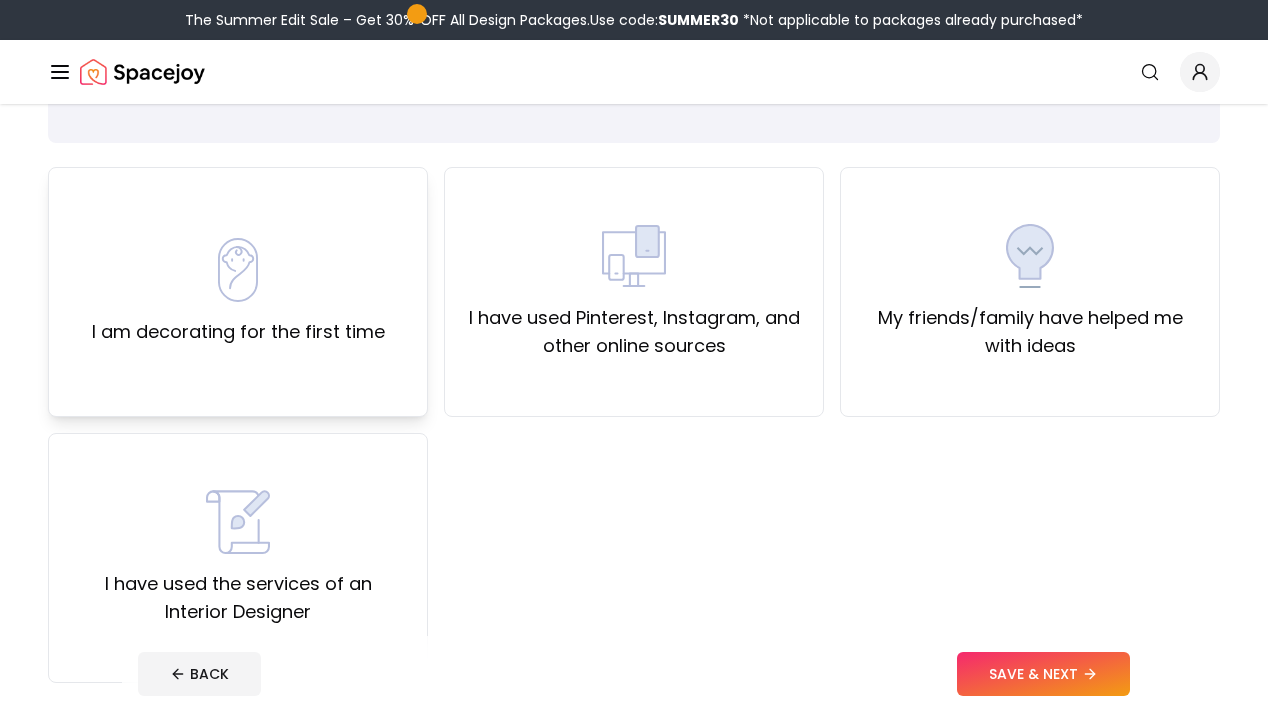click on "I am decorating for the first time" at bounding box center (238, 292) 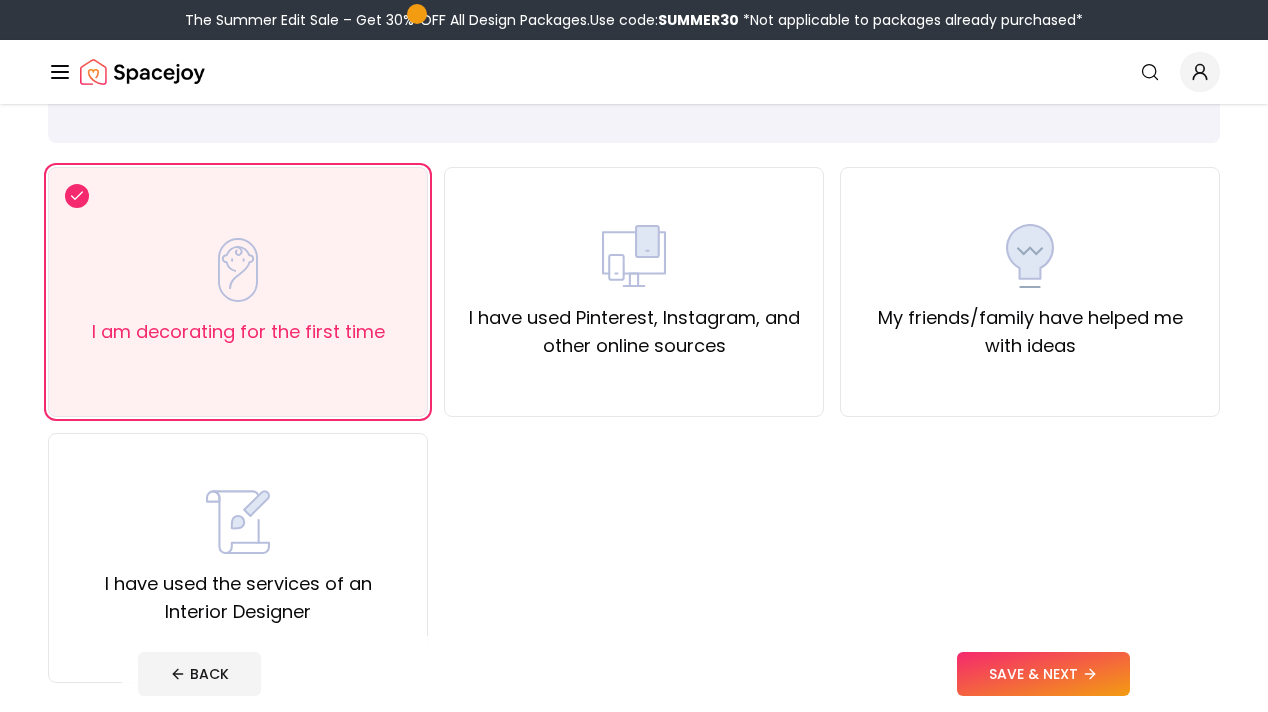 scroll, scrollTop: 155, scrollLeft: 0, axis: vertical 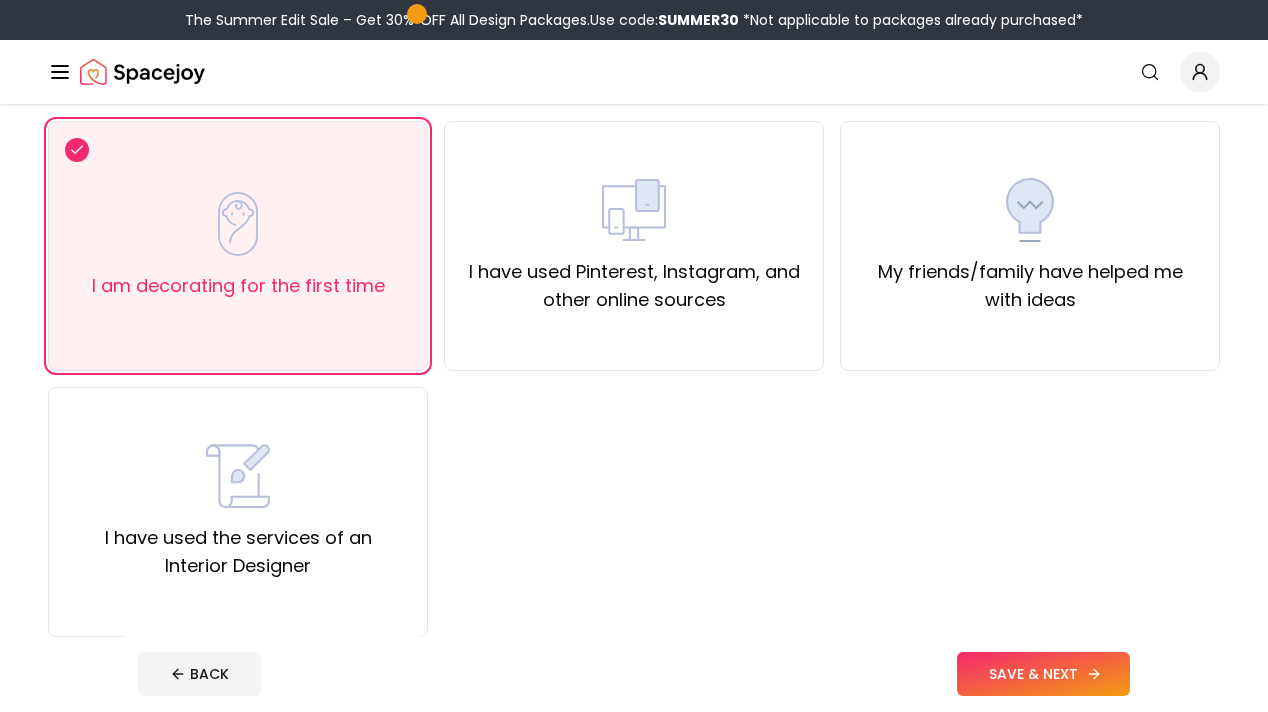 click on "SAVE & NEXT" at bounding box center [1043, 674] 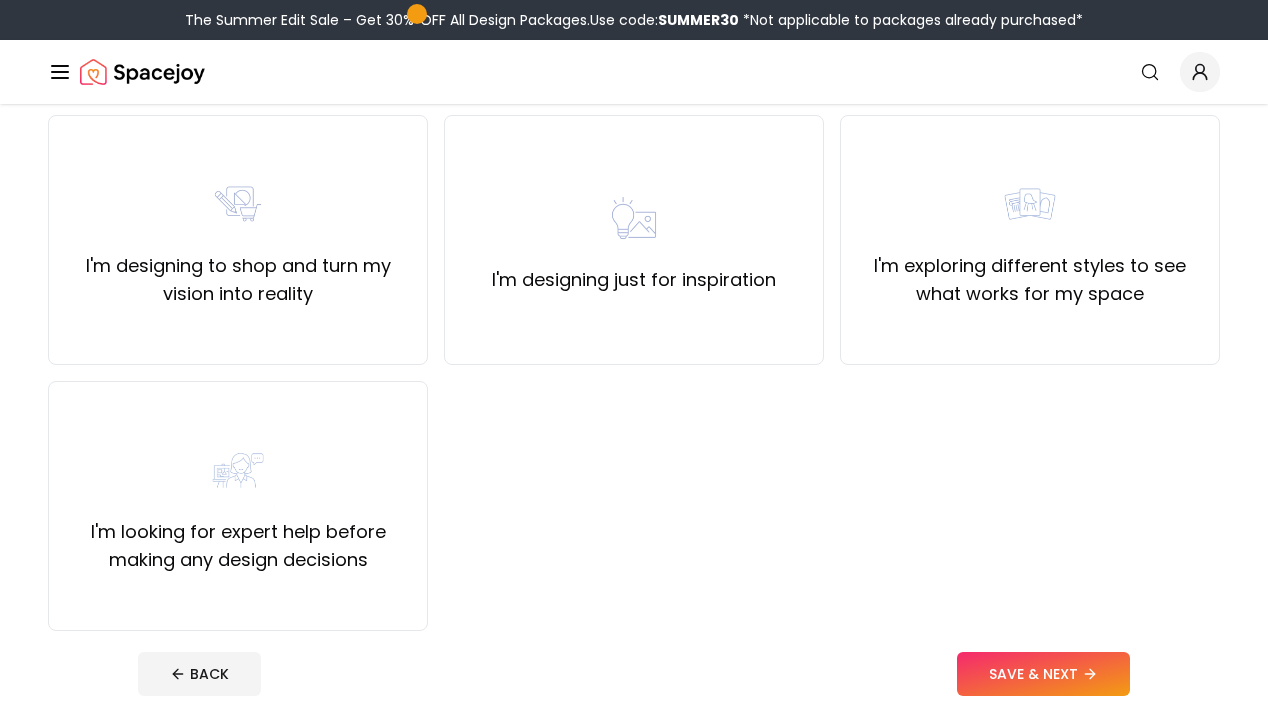 scroll, scrollTop: 160, scrollLeft: 0, axis: vertical 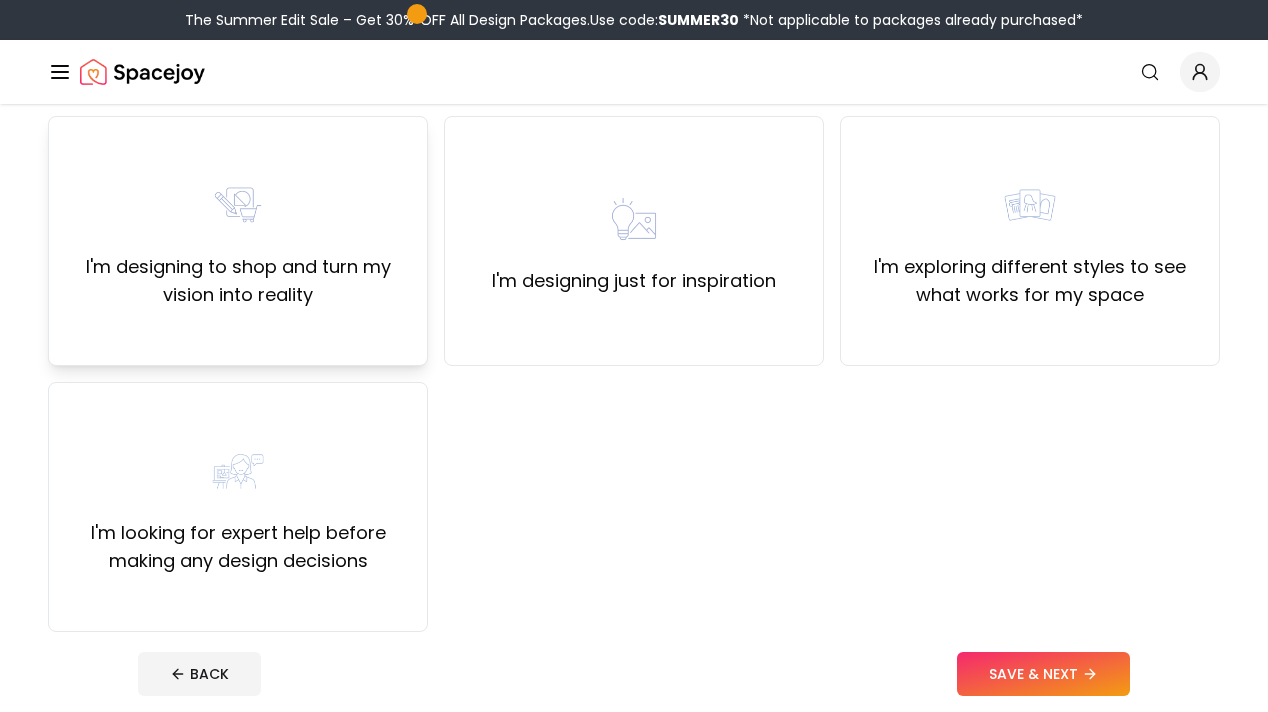 click on "I'm designing to shop and turn my vision into reality" at bounding box center [238, 241] 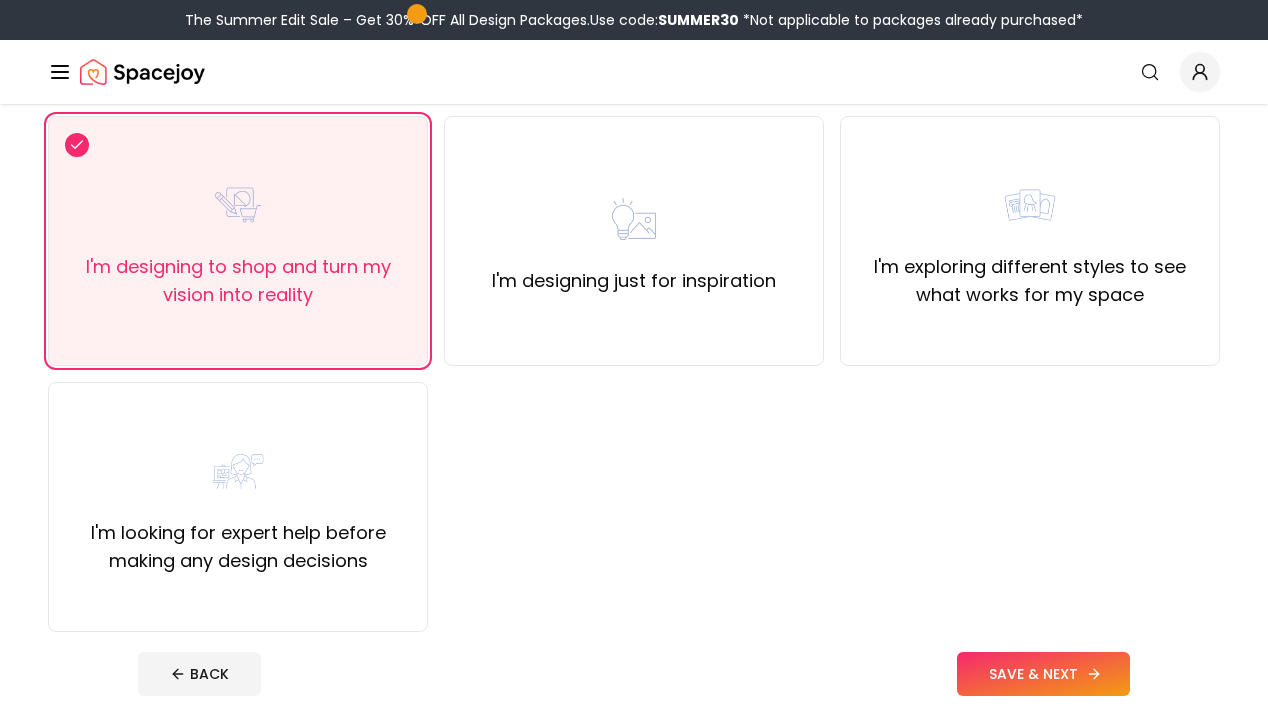 click on "SAVE & NEXT" at bounding box center [1043, 674] 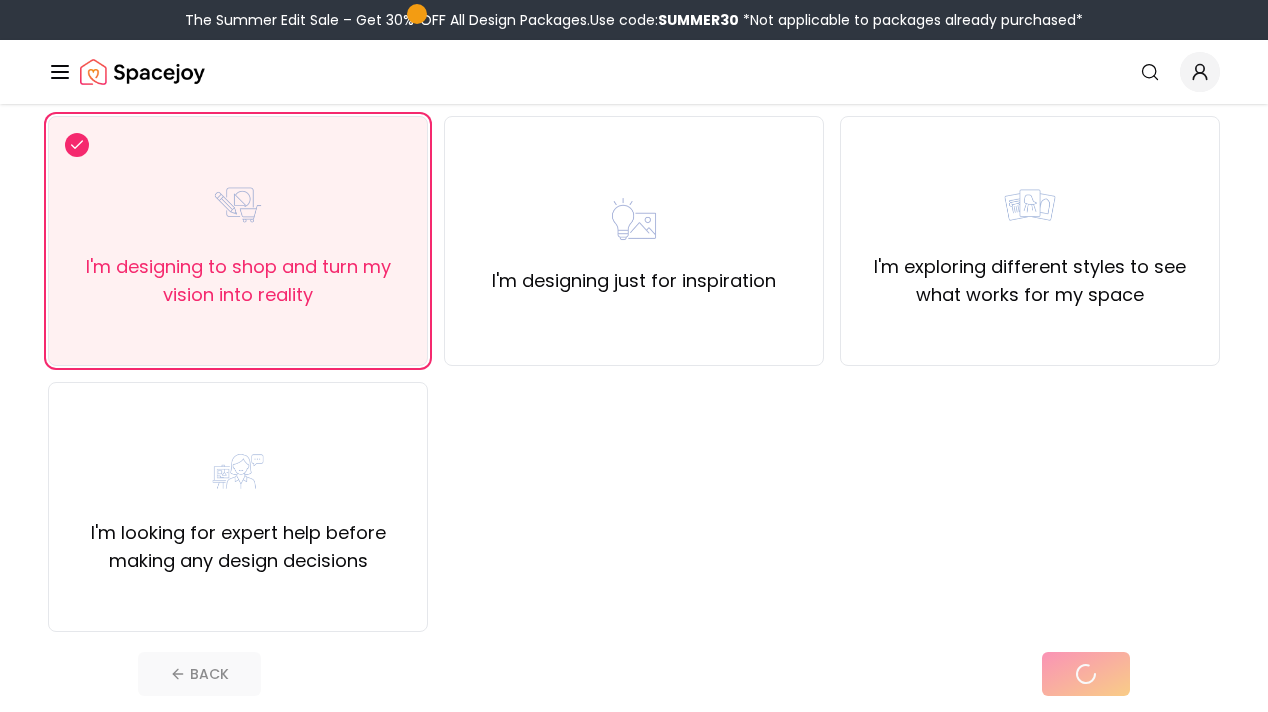 scroll, scrollTop: 0, scrollLeft: 0, axis: both 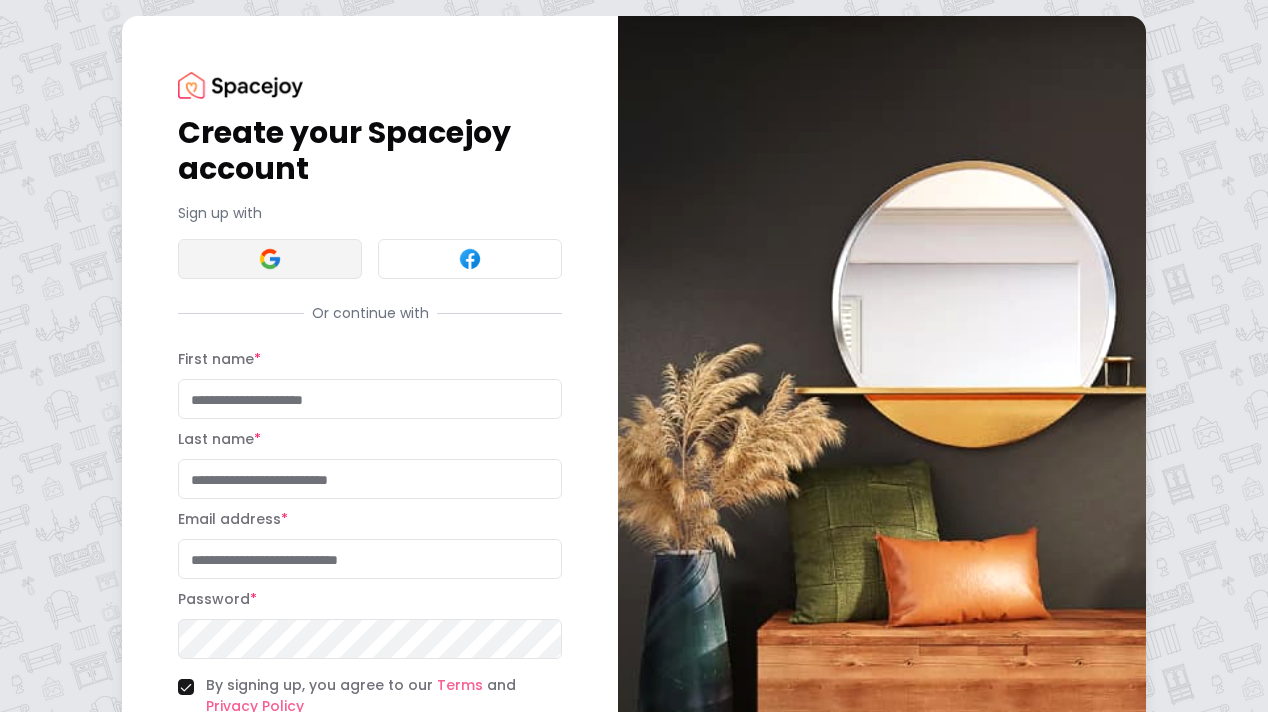 click at bounding box center [270, 259] 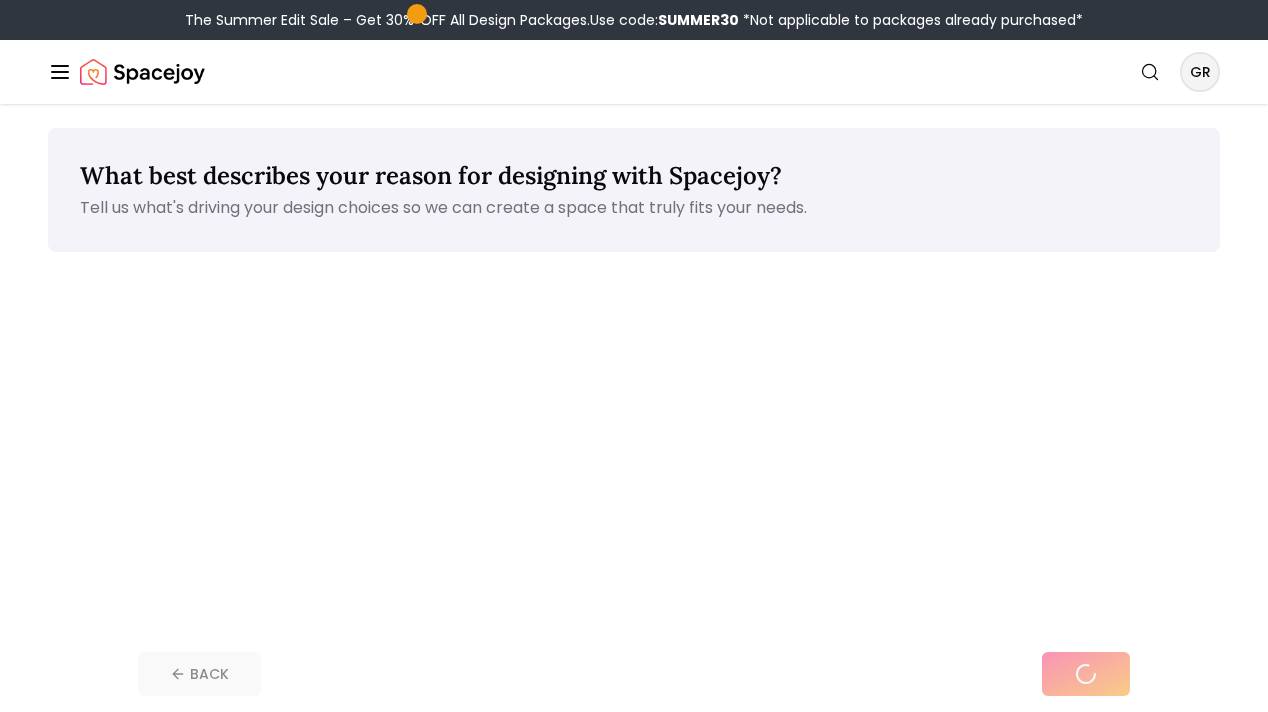 scroll, scrollTop: 0, scrollLeft: 0, axis: both 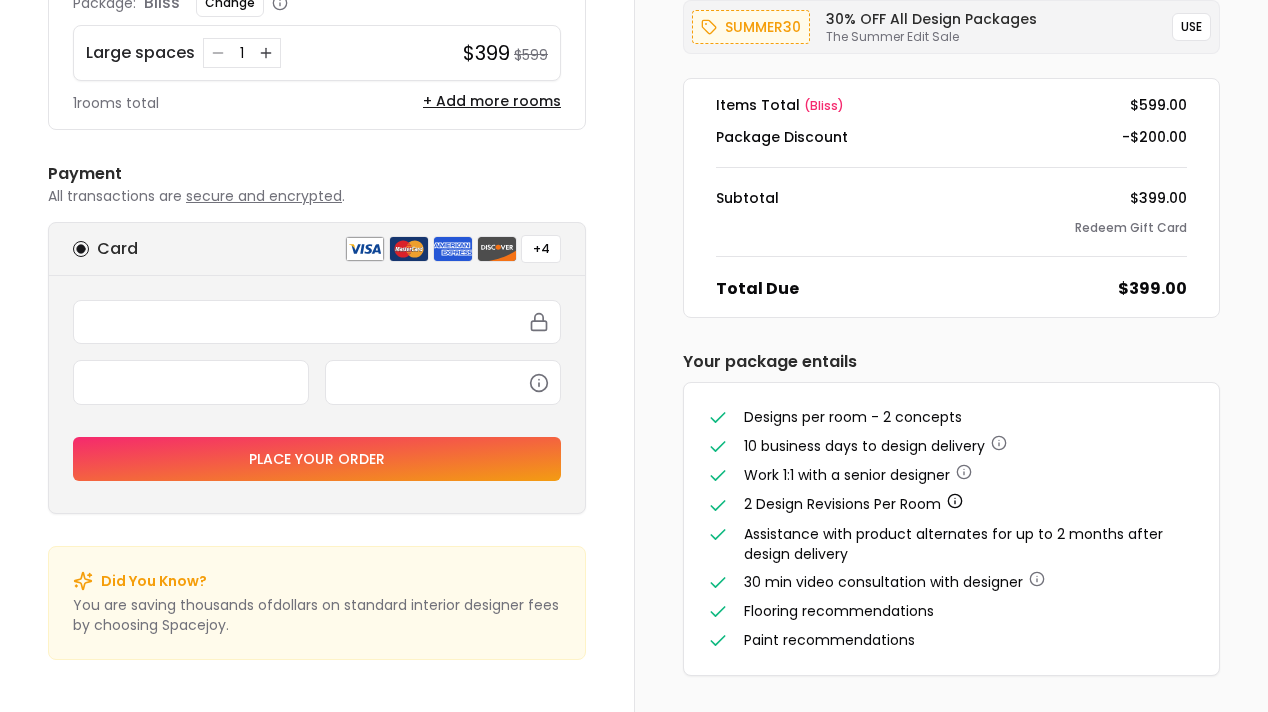 click 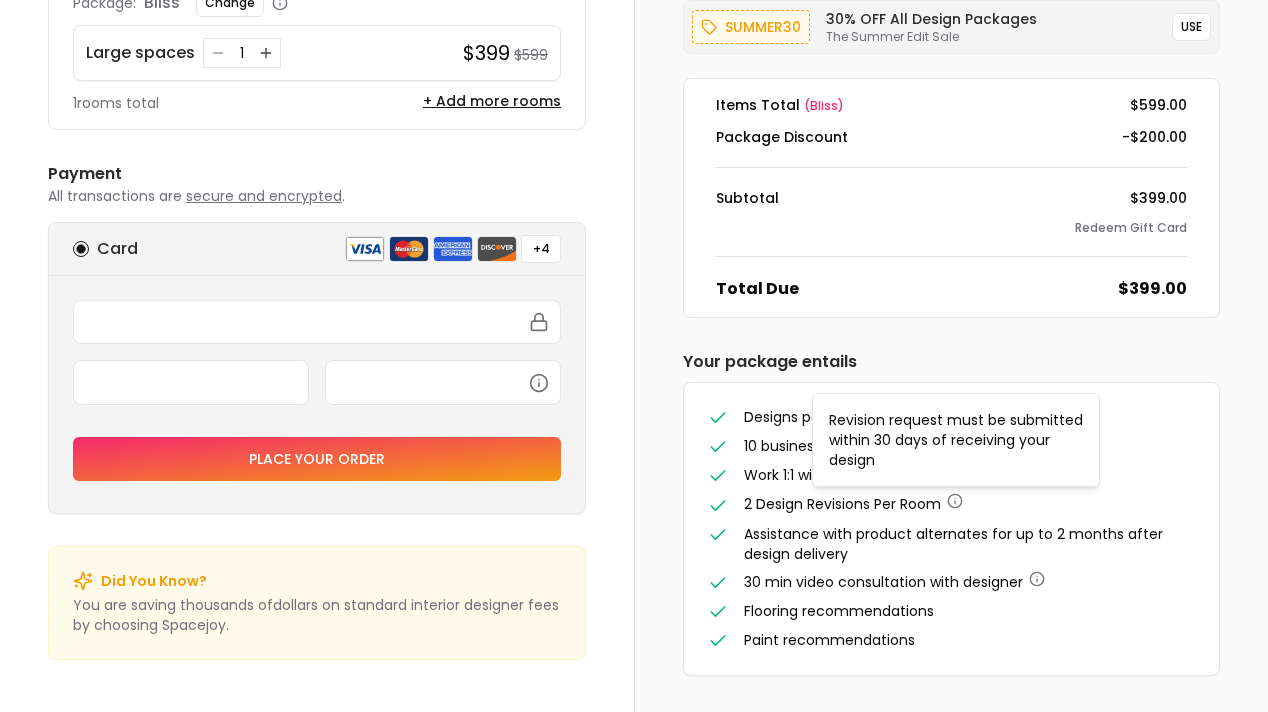 click on "2 Design Revisions Per Room" at bounding box center [951, 504] 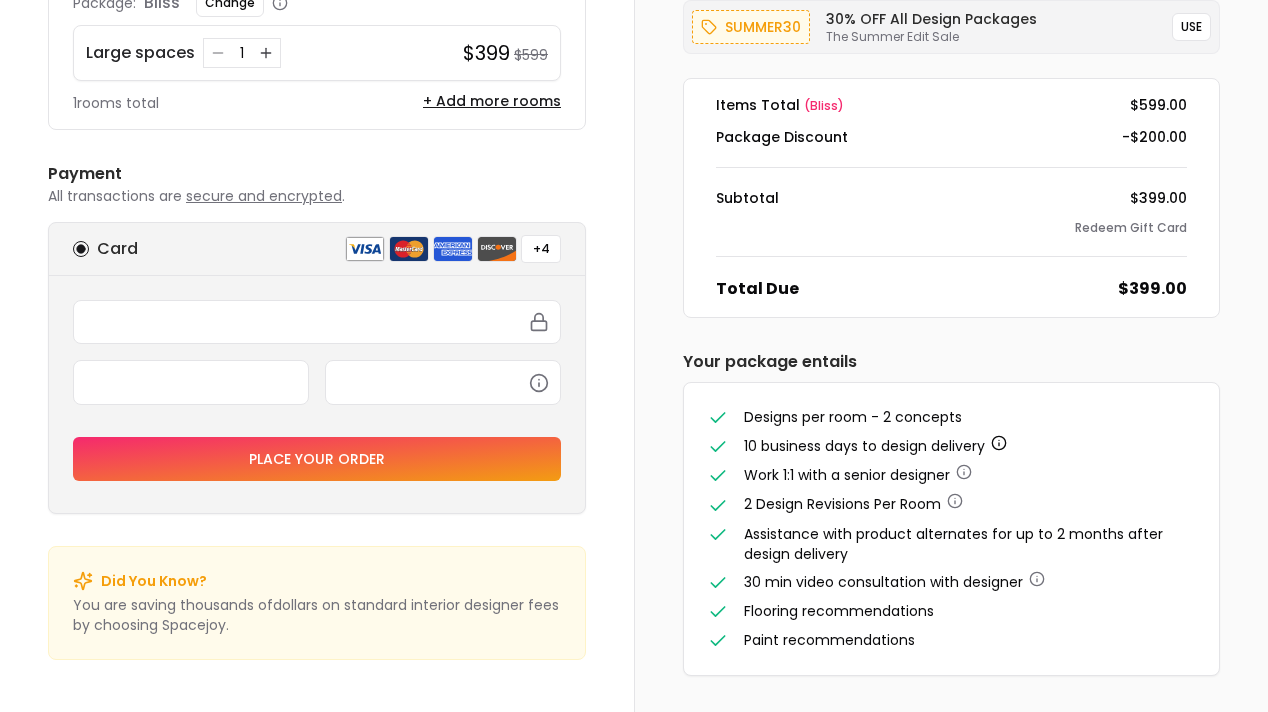 click 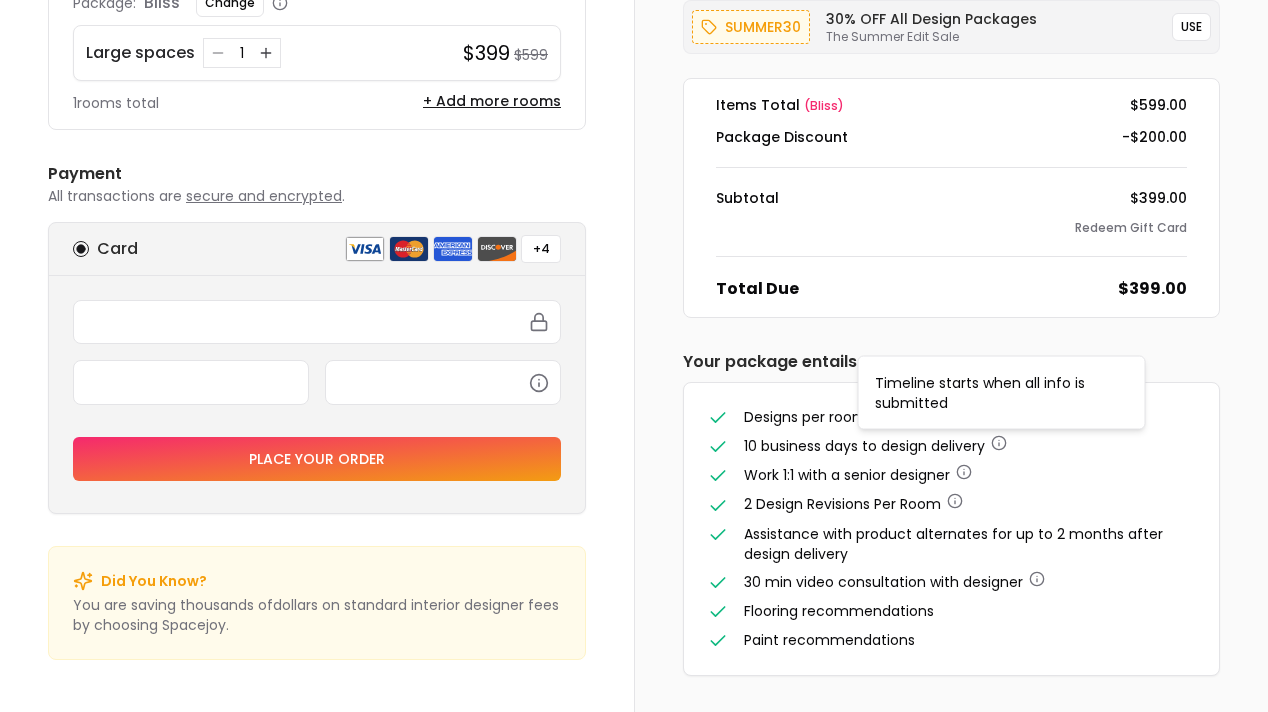click on "2 Design Revisions Per Room" at bounding box center (951, 504) 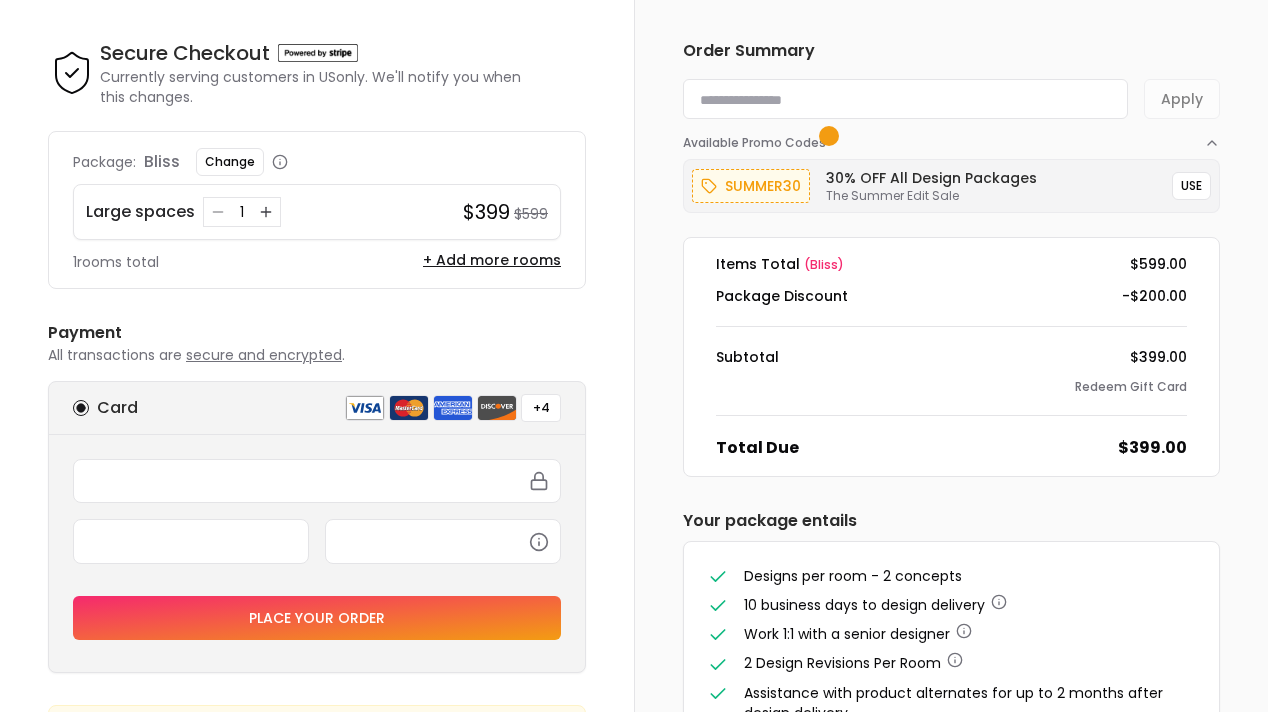 scroll, scrollTop: 54, scrollLeft: 0, axis: vertical 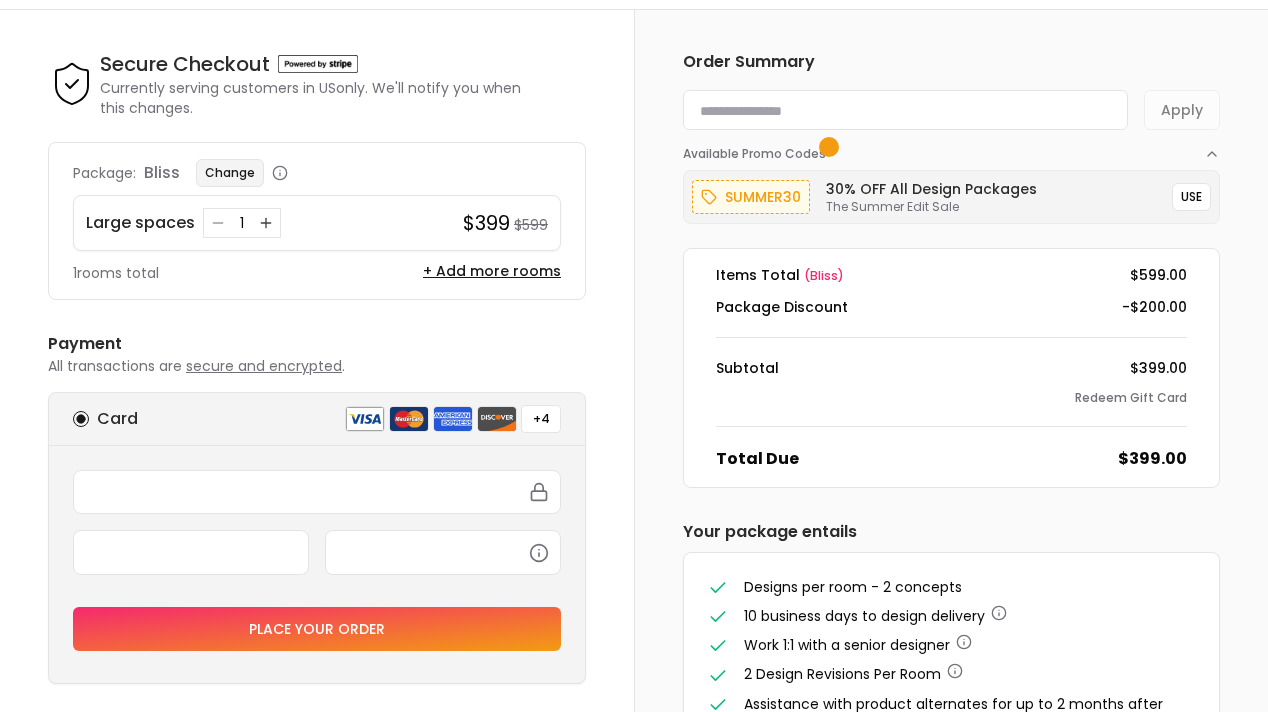 click on "Change" at bounding box center (230, 173) 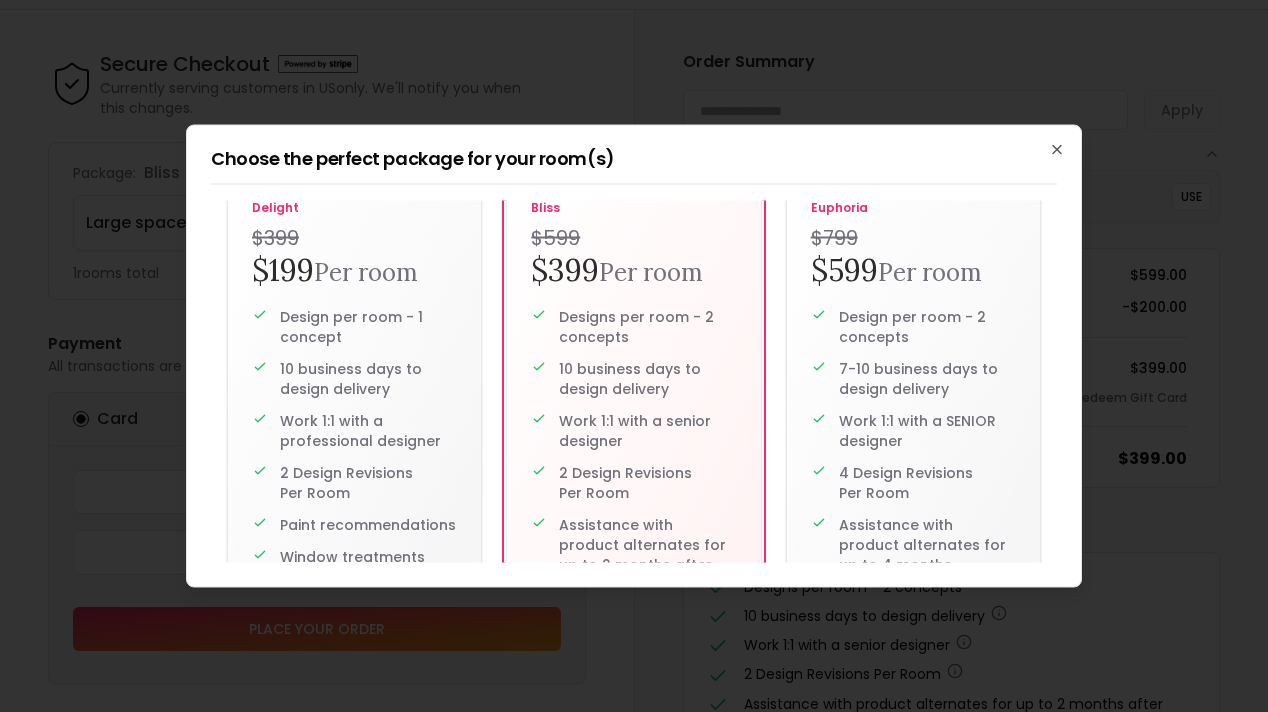 scroll, scrollTop: 49, scrollLeft: 0, axis: vertical 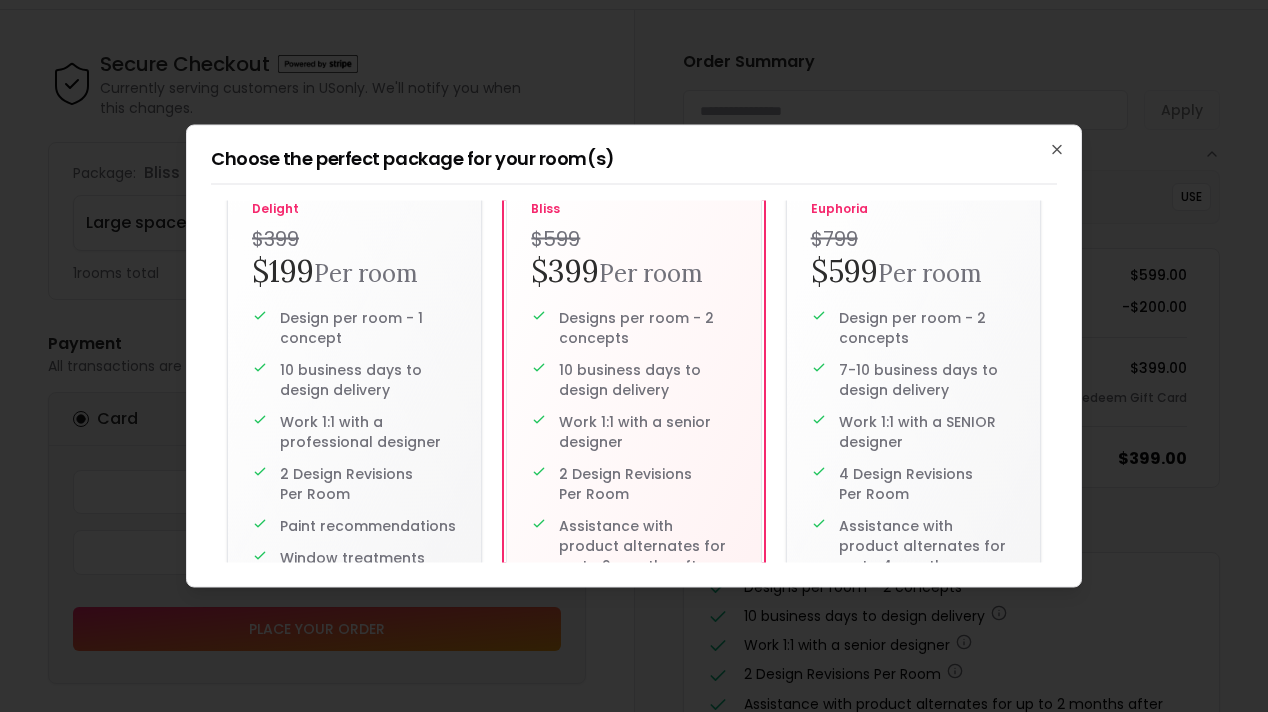 click on "Choose the perfect package for your room(s) delight $399 $199  Per room Design per room - 1 concept 10 business days to design delivery Work 1:1 with a professional designer 2 Design Revisions Per Room Paint recommendations Window treatments bliss $599 $399  Per room Designs per room - 2 concepts 10 business days to design delivery Work 1:1 with a senior designer 2 Design Revisions Per Room Assistance with product alternates for up to 2 months after design delivery 30 min video consultation with designer  euphoria $799 $599  Per room Design per room - 2 concepts 7-10 business days to design delivery  Work 1:1 with a SENIOR designer 4 Design Revisions Per Room Assistance with product alternates for up to 4 months 1 hour video consultation time with a designer Close" at bounding box center [634, 356] 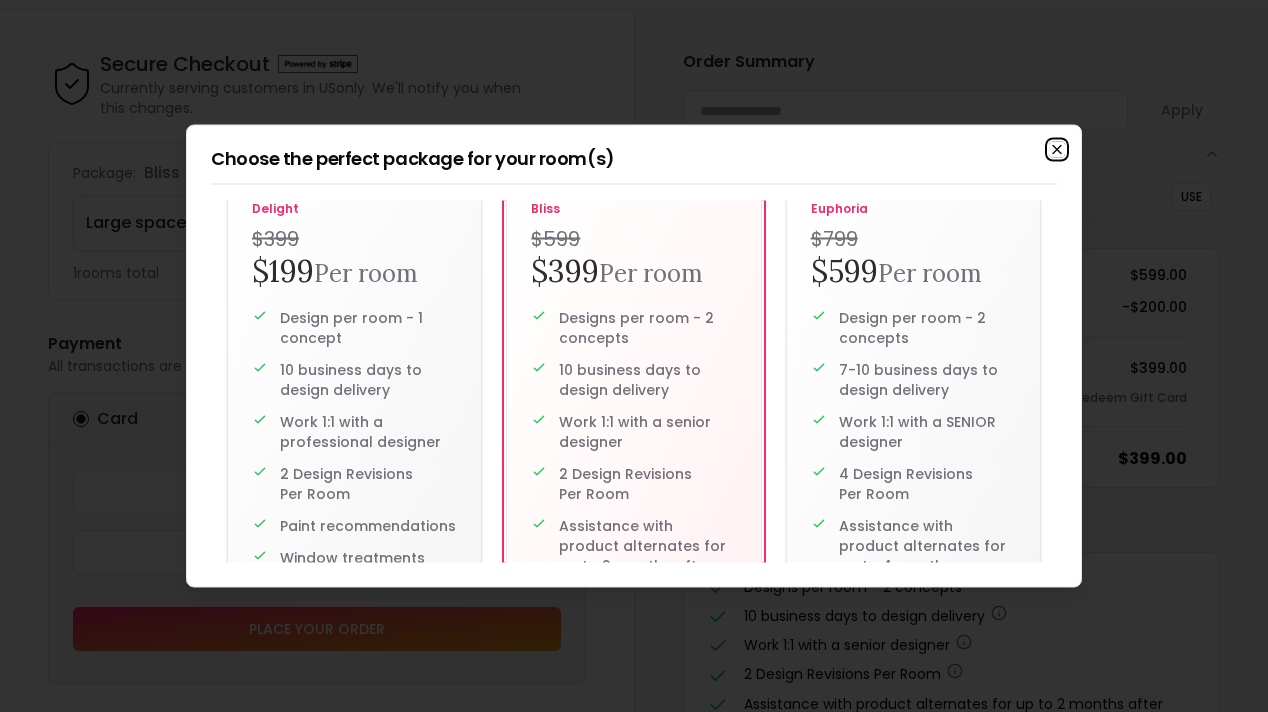 click 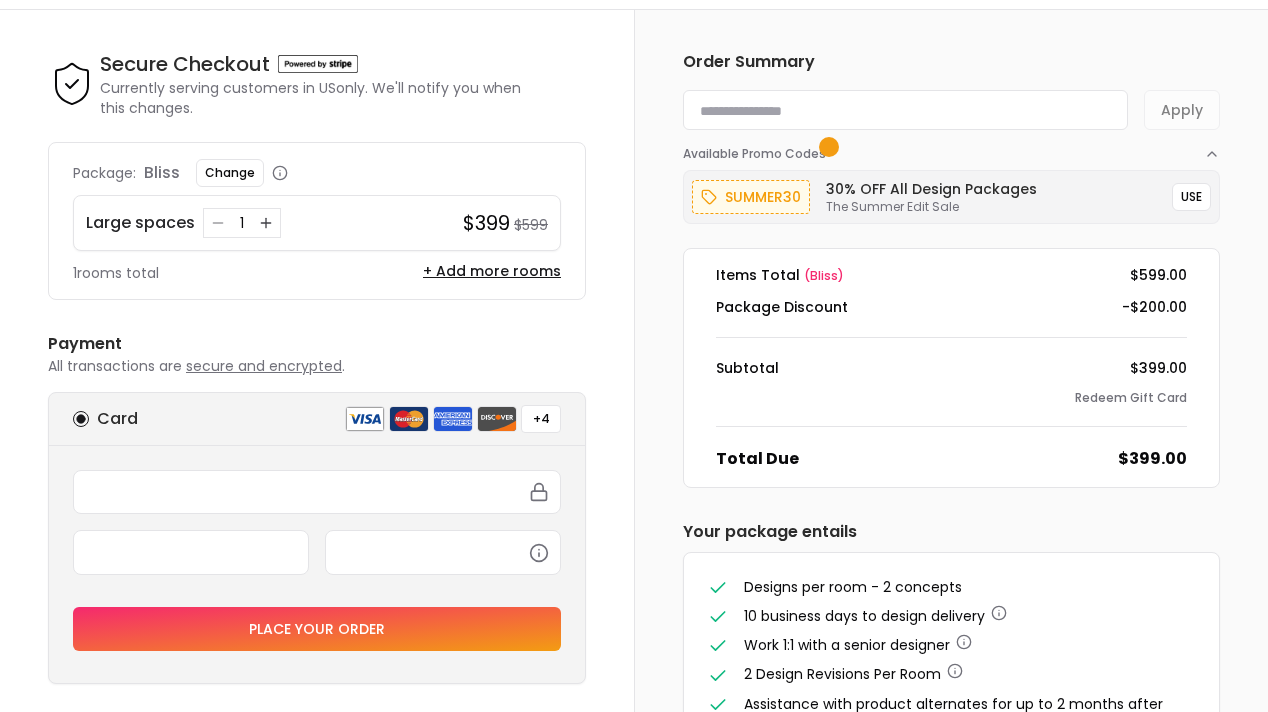 scroll, scrollTop: 0, scrollLeft: 0, axis: both 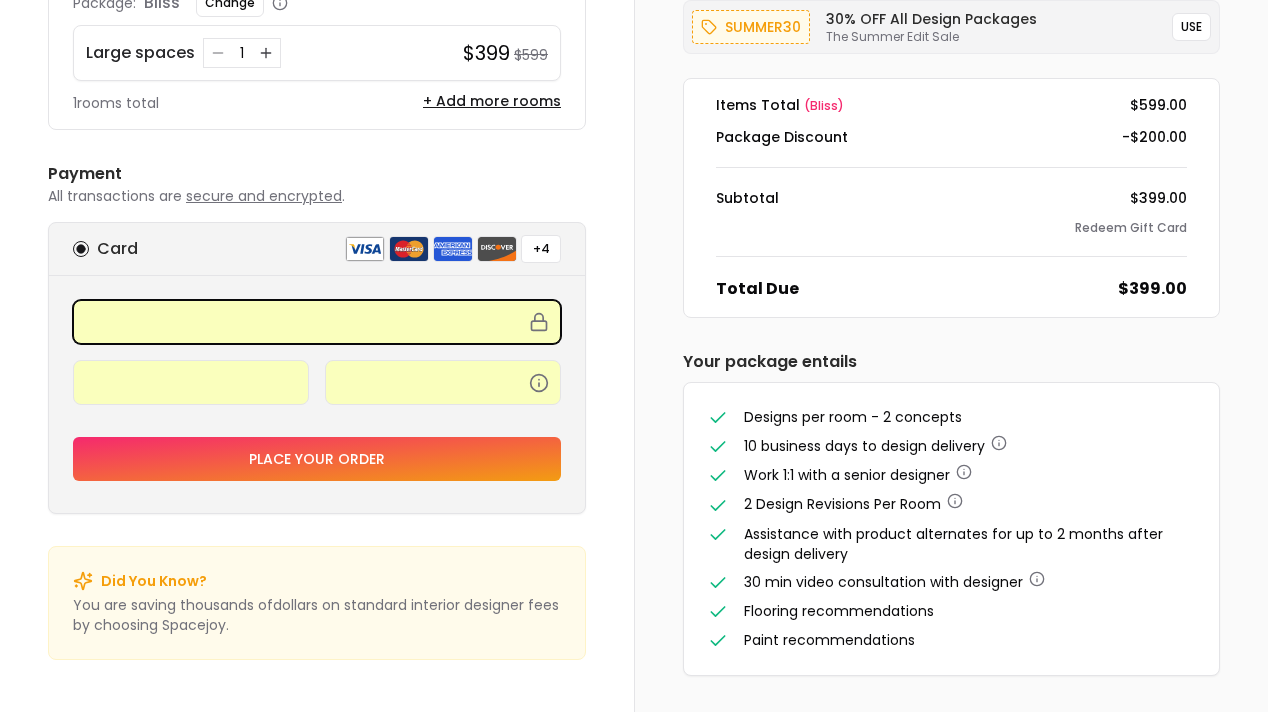 click on "Place your order" at bounding box center [317, 459] 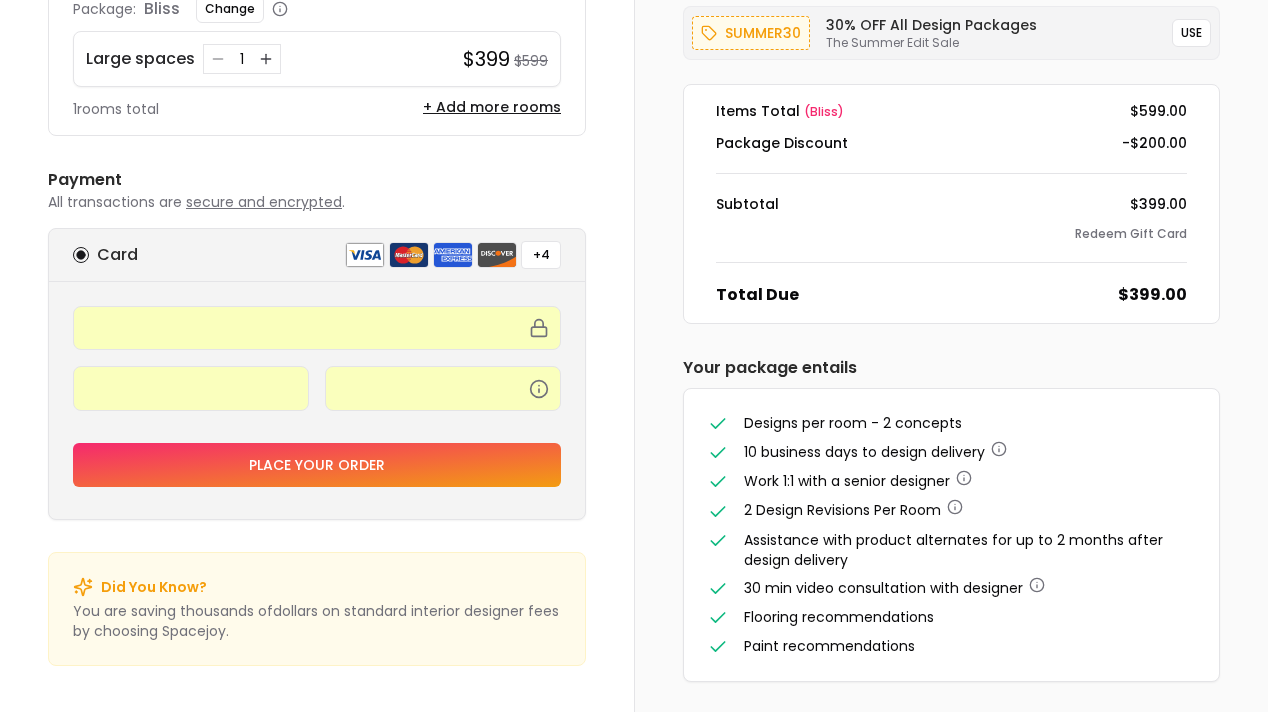 scroll, scrollTop: 224, scrollLeft: 0, axis: vertical 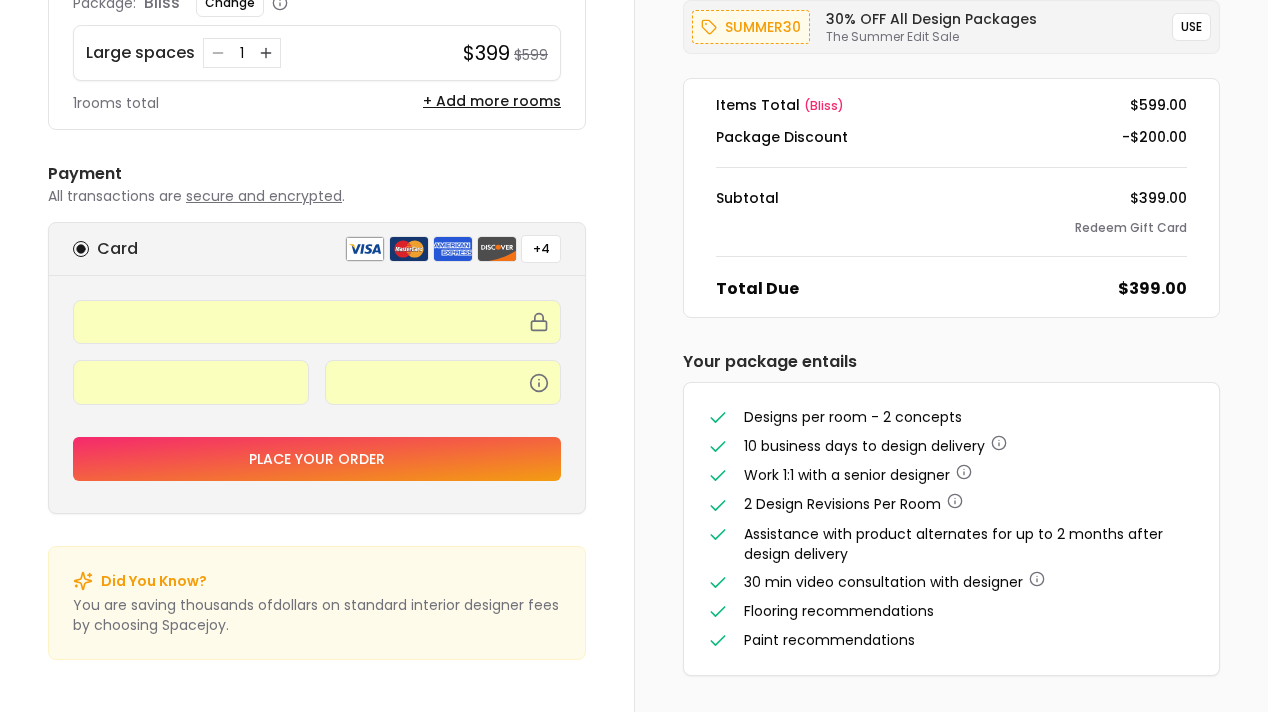 click on "Place your order" at bounding box center [317, 459] 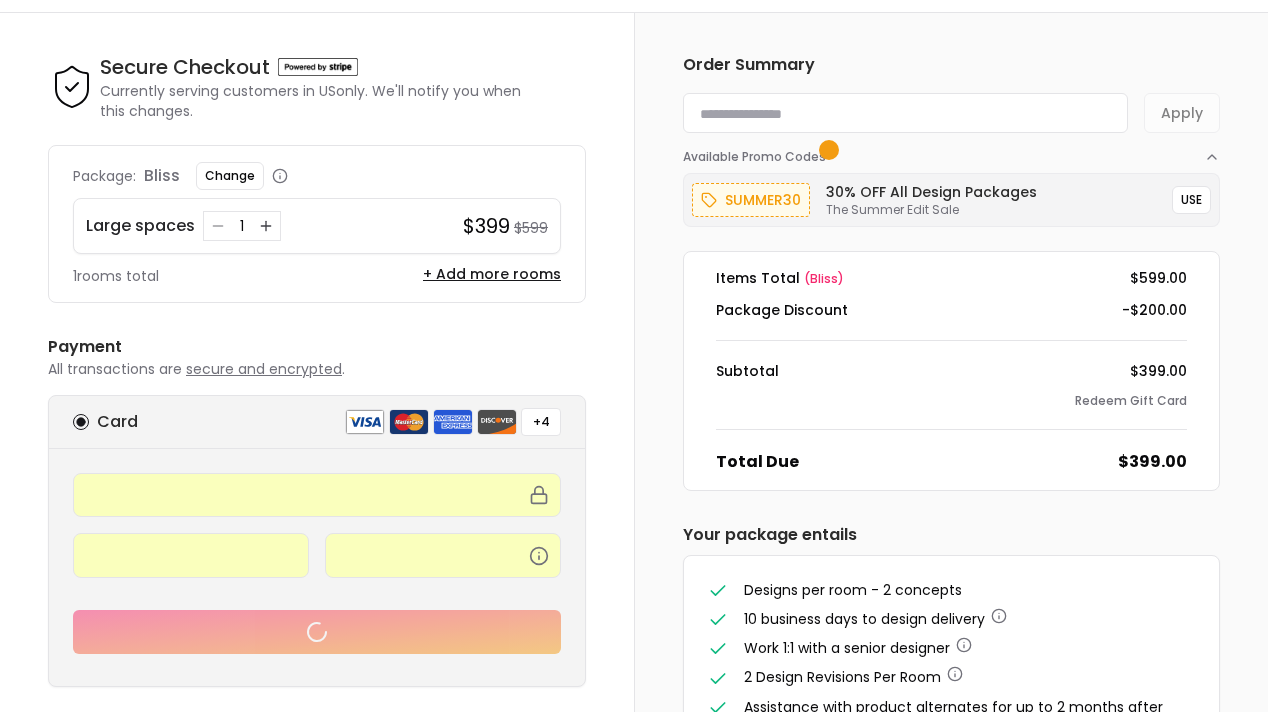 scroll, scrollTop: 50, scrollLeft: 0, axis: vertical 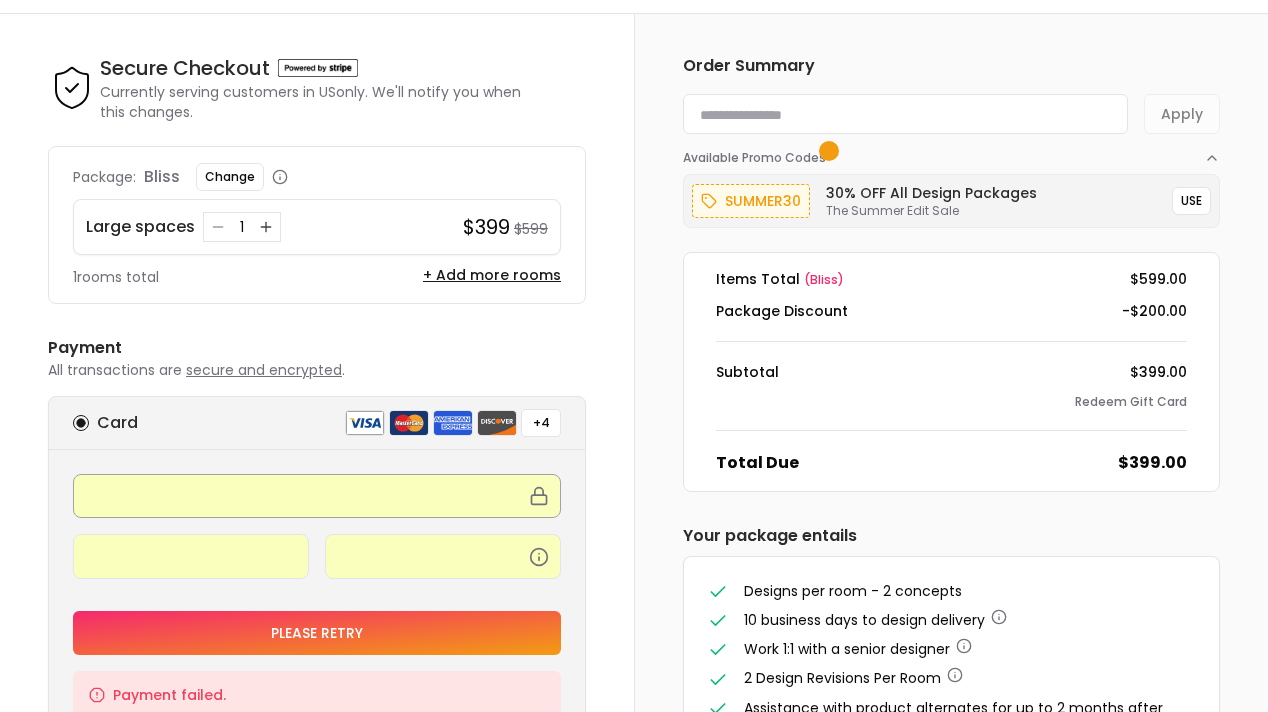 click at bounding box center [317, 496] 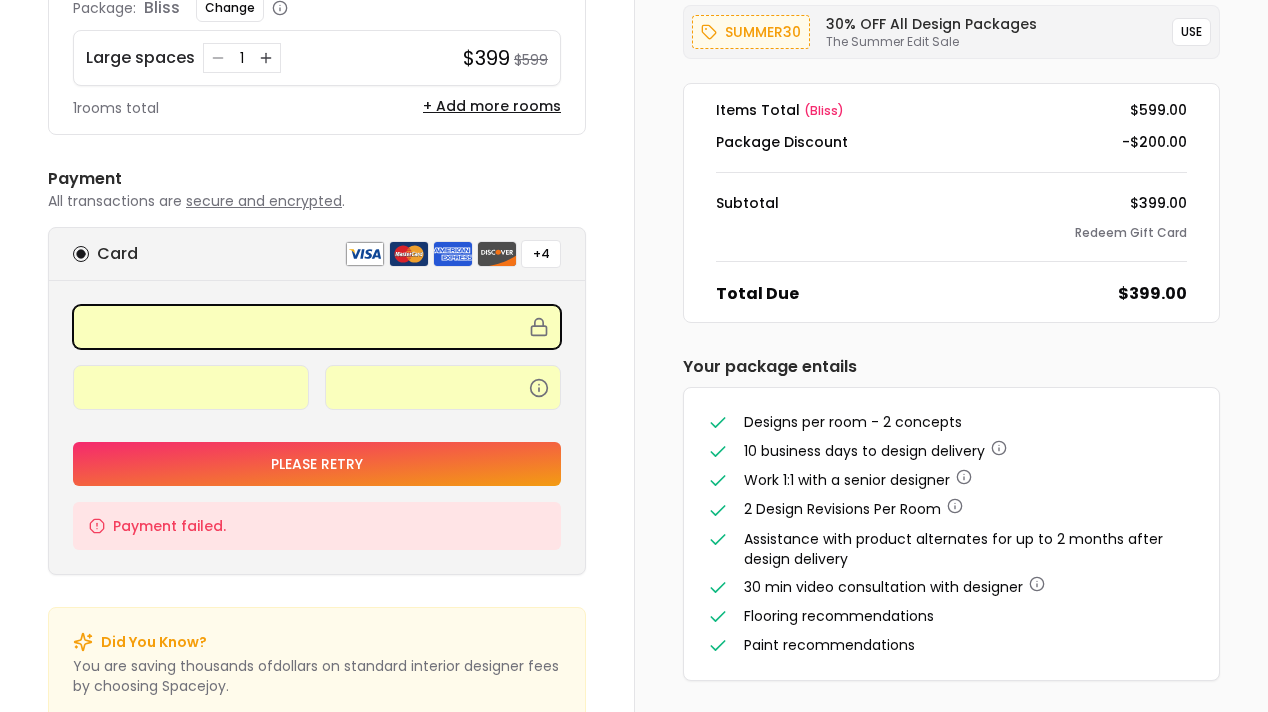 scroll, scrollTop: 246, scrollLeft: 0, axis: vertical 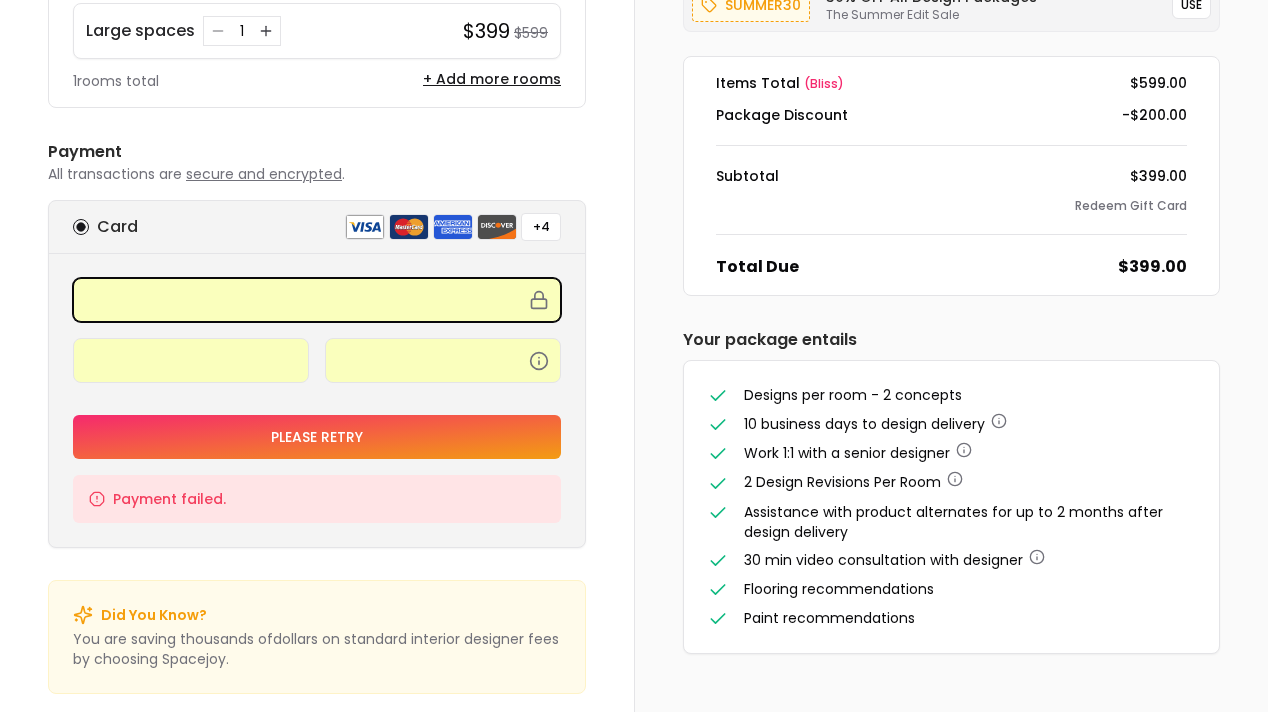 click on "Please Retry" at bounding box center [317, 437] 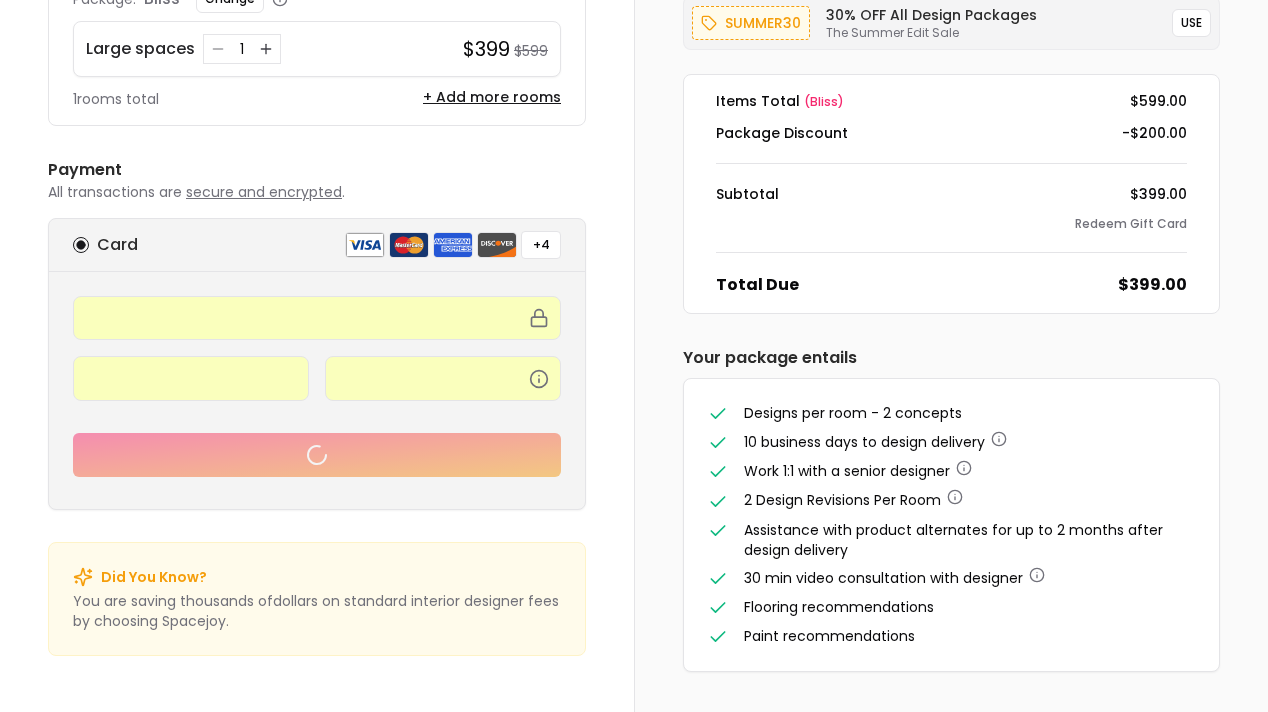 scroll, scrollTop: 218, scrollLeft: 0, axis: vertical 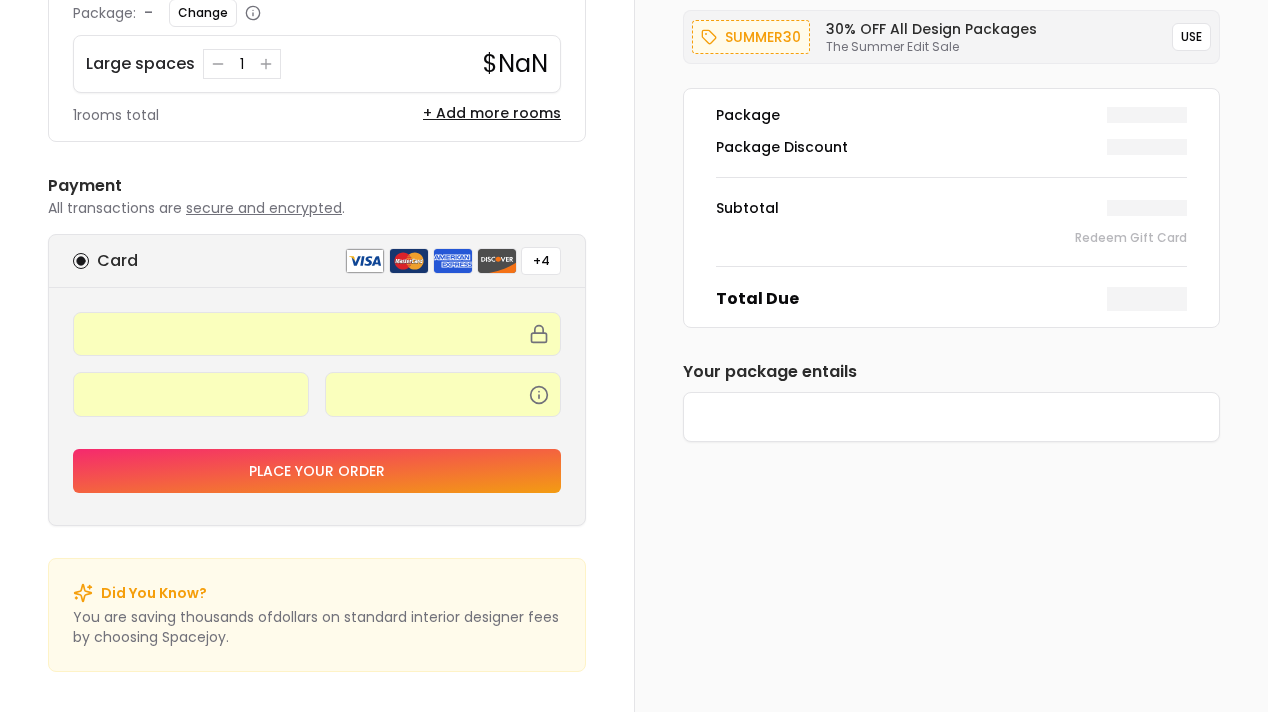 click on "Place your order" at bounding box center (317, 471) 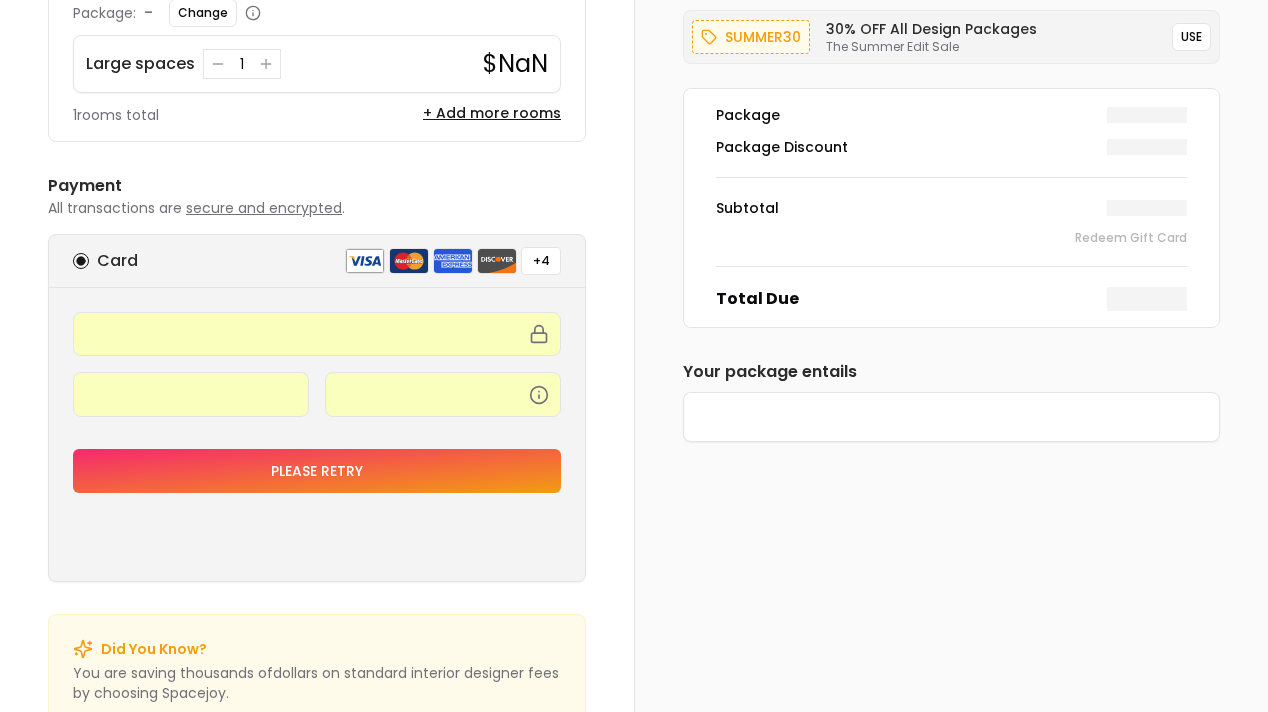 scroll, scrollTop: 242, scrollLeft: 0, axis: vertical 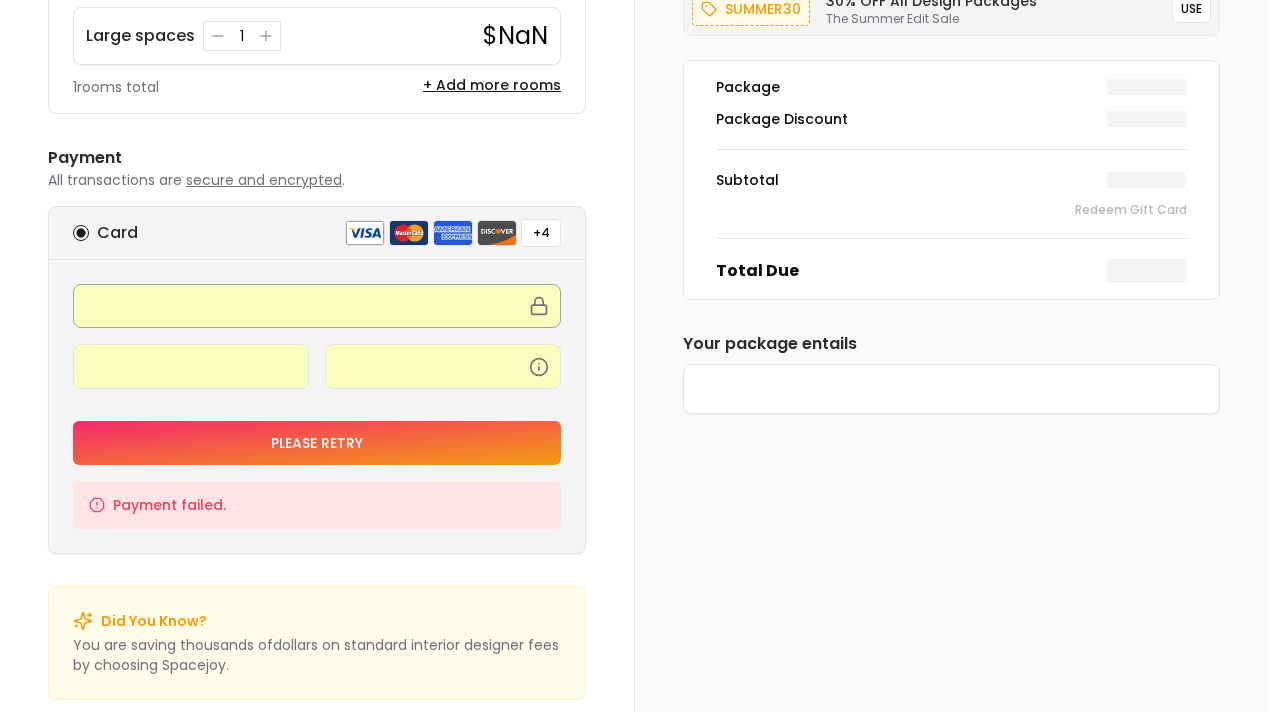 drag, startPoint x: 325, startPoint y: 316, endPoint x: 300, endPoint y: 297, distance: 31.400637 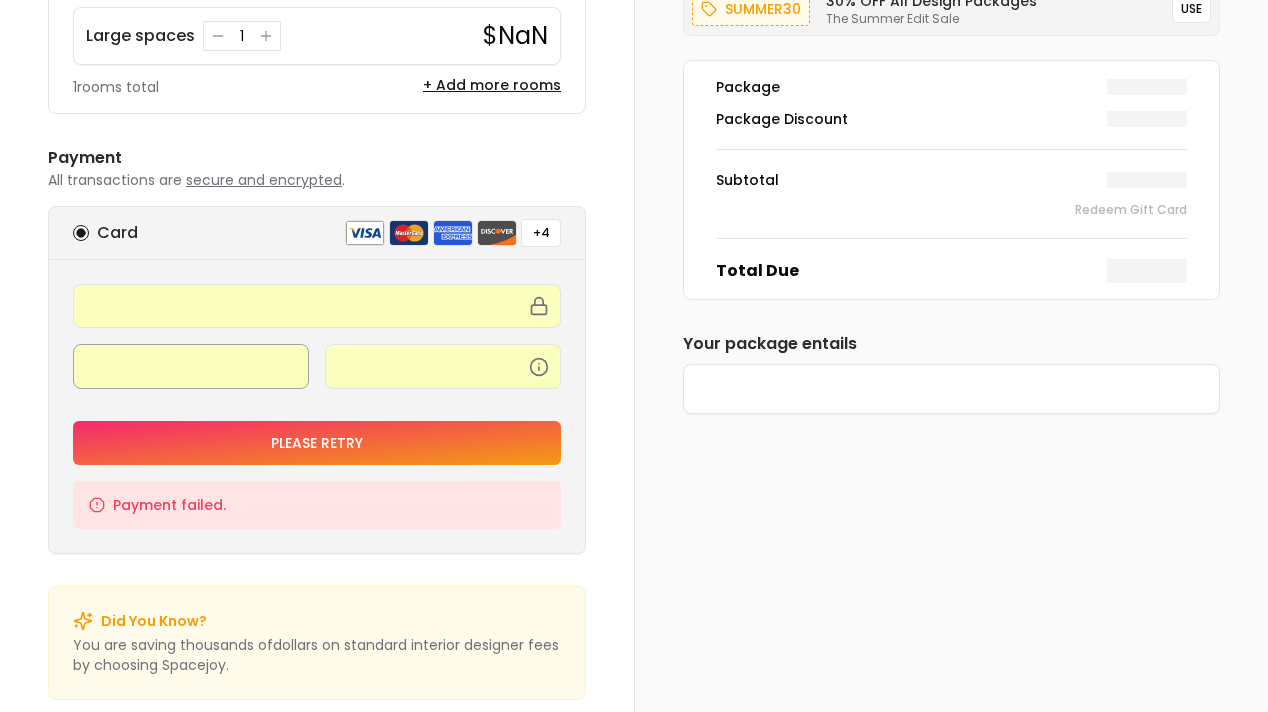 click at bounding box center (191, 366) 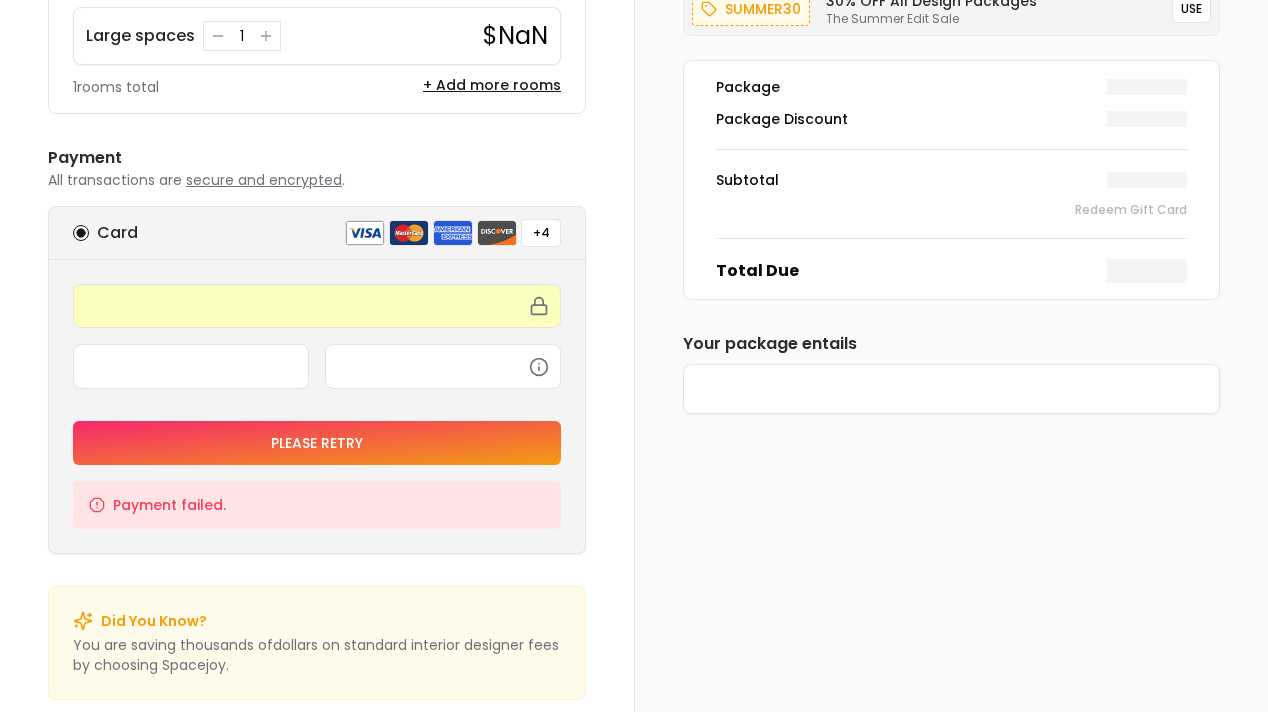 click on "Please Retry" at bounding box center (317, 443) 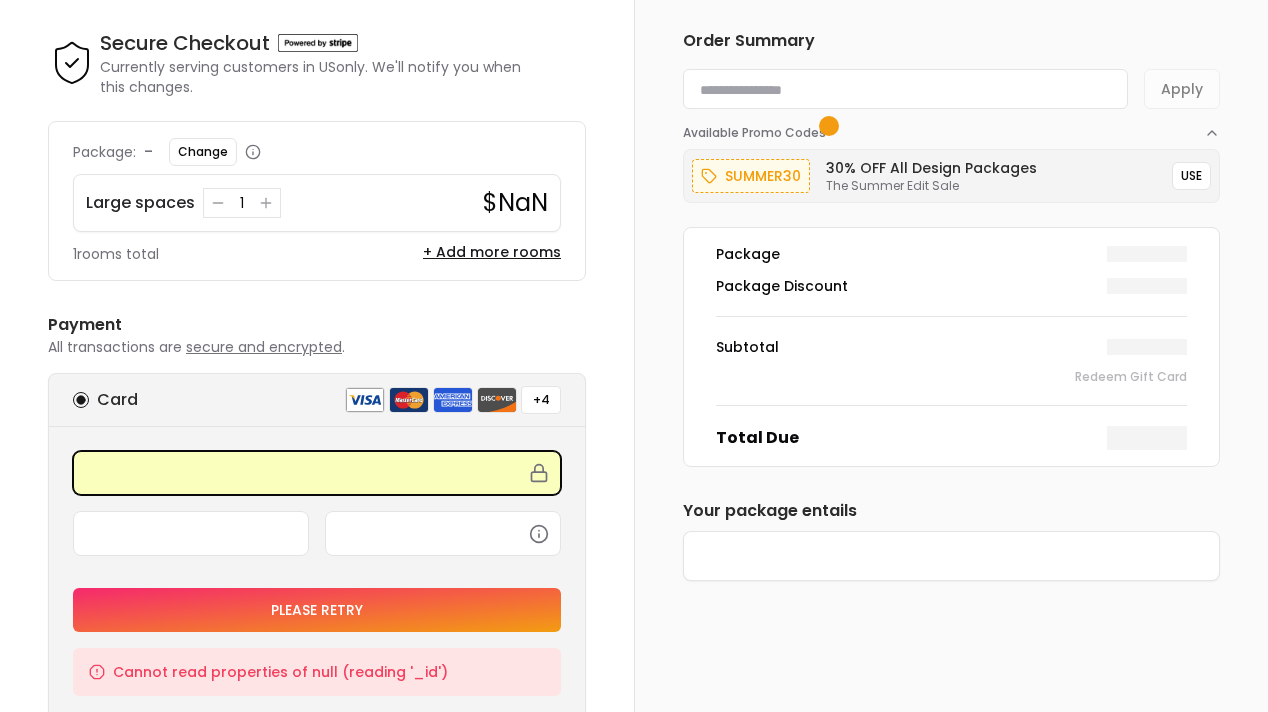 scroll, scrollTop: 0, scrollLeft: 0, axis: both 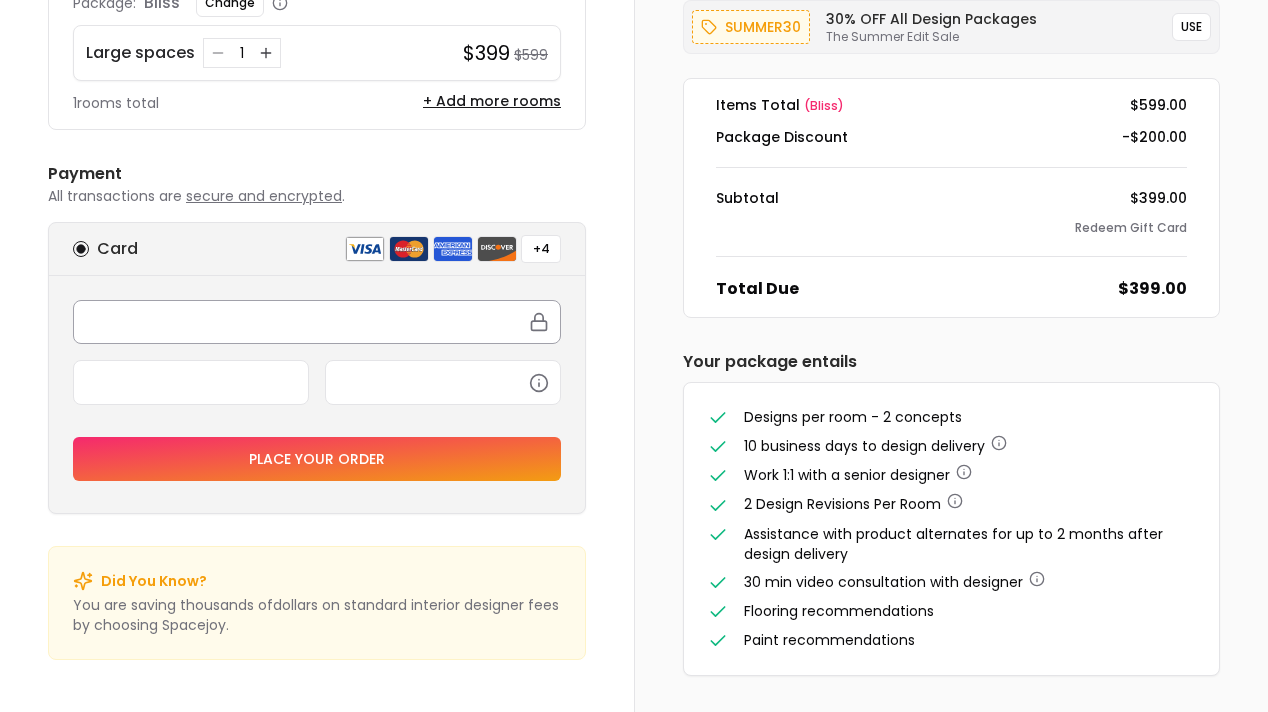 click at bounding box center (317, 322) 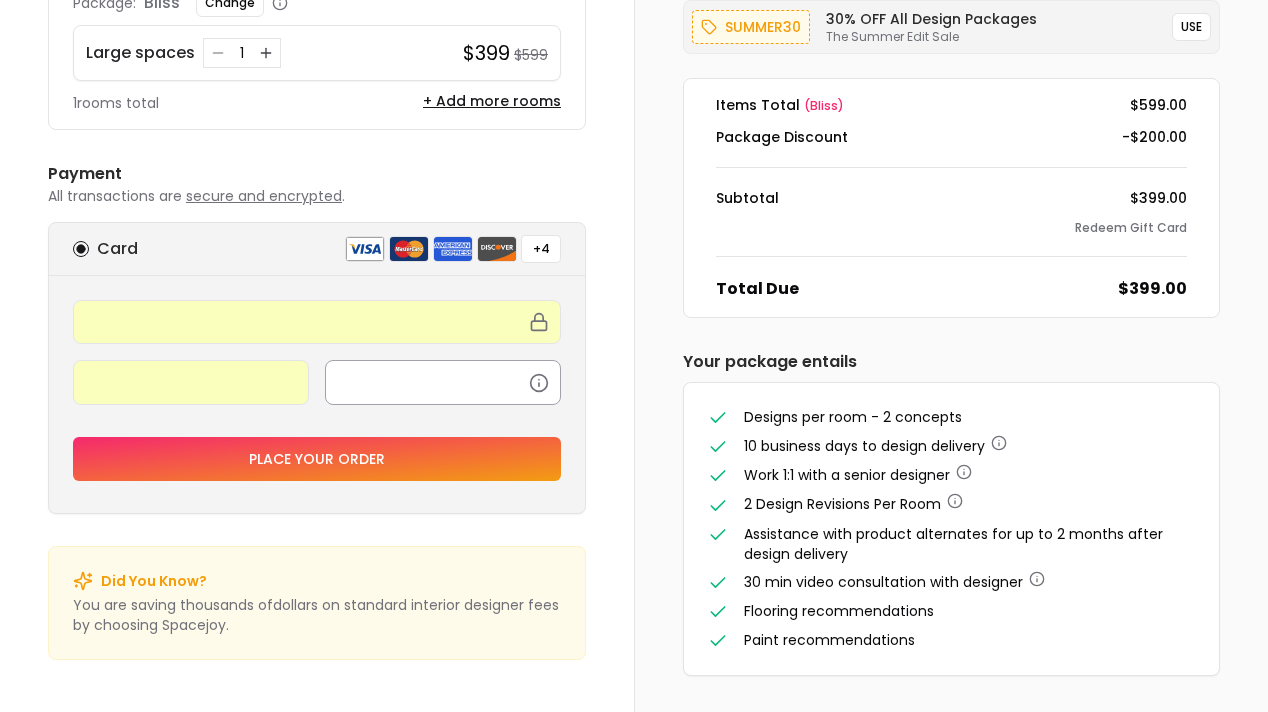 click at bounding box center (443, 382) 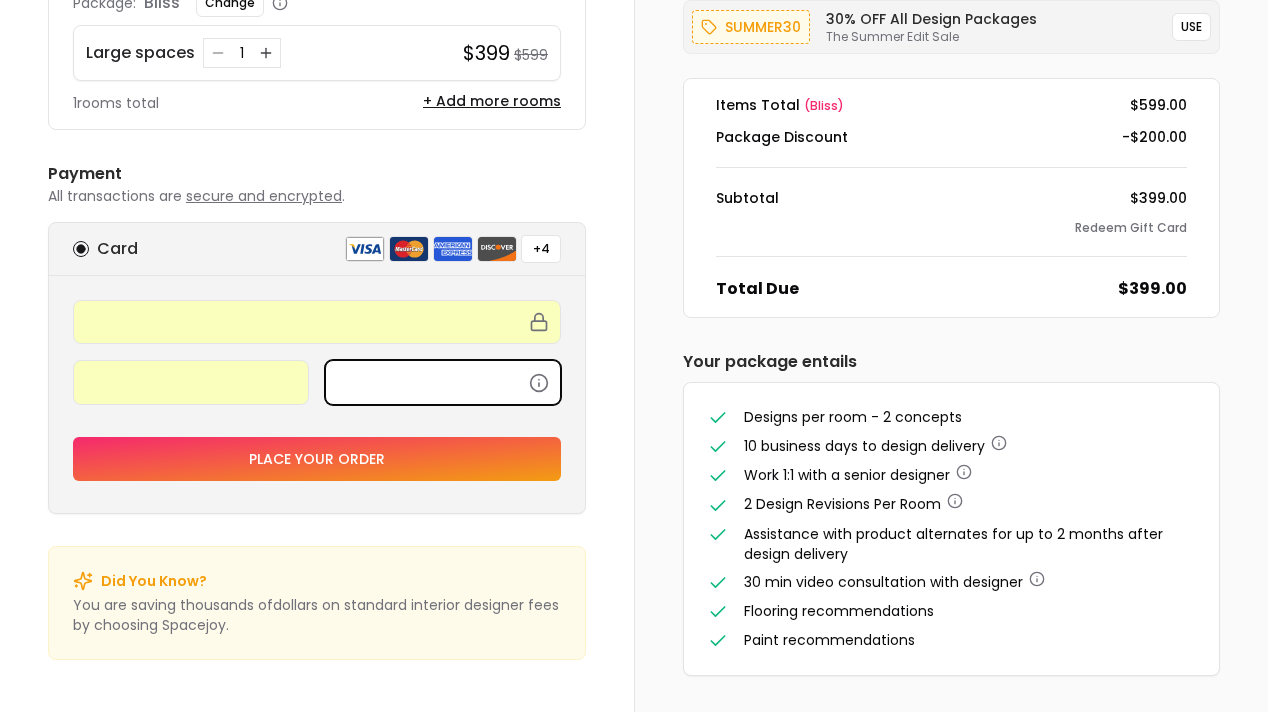 click on "Place your order" at bounding box center (317, 459) 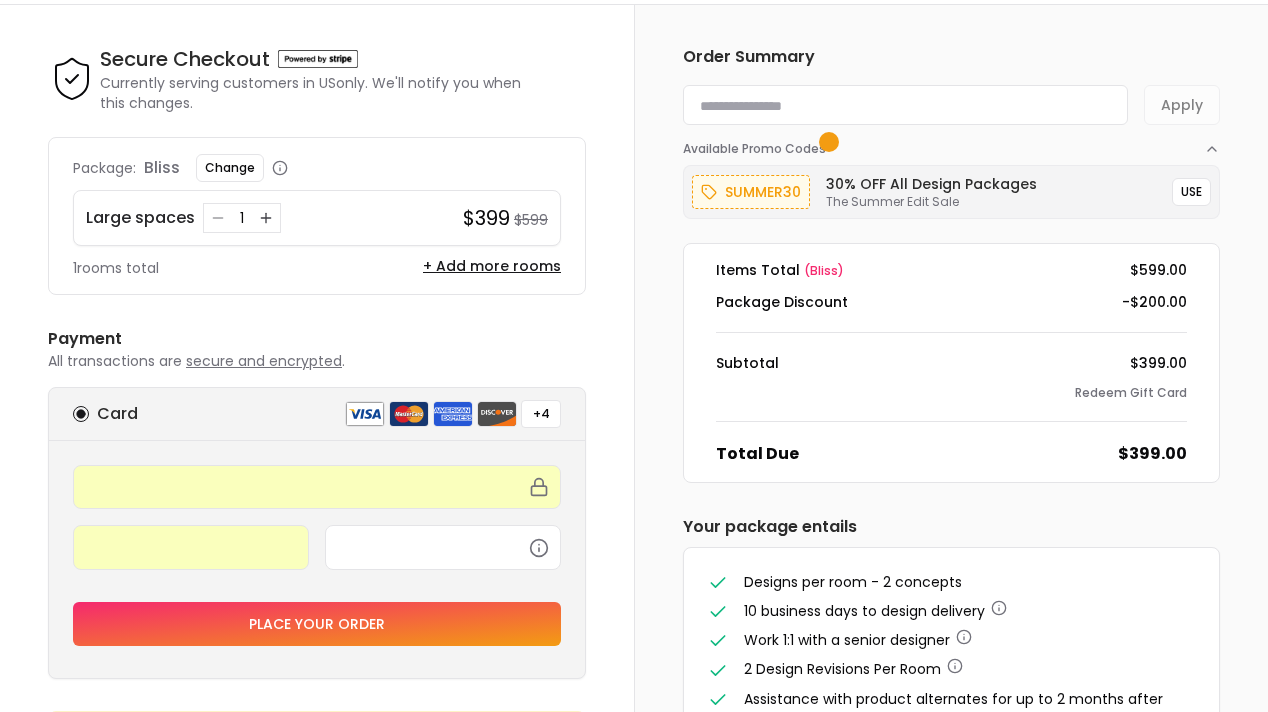 scroll, scrollTop: 58, scrollLeft: 0, axis: vertical 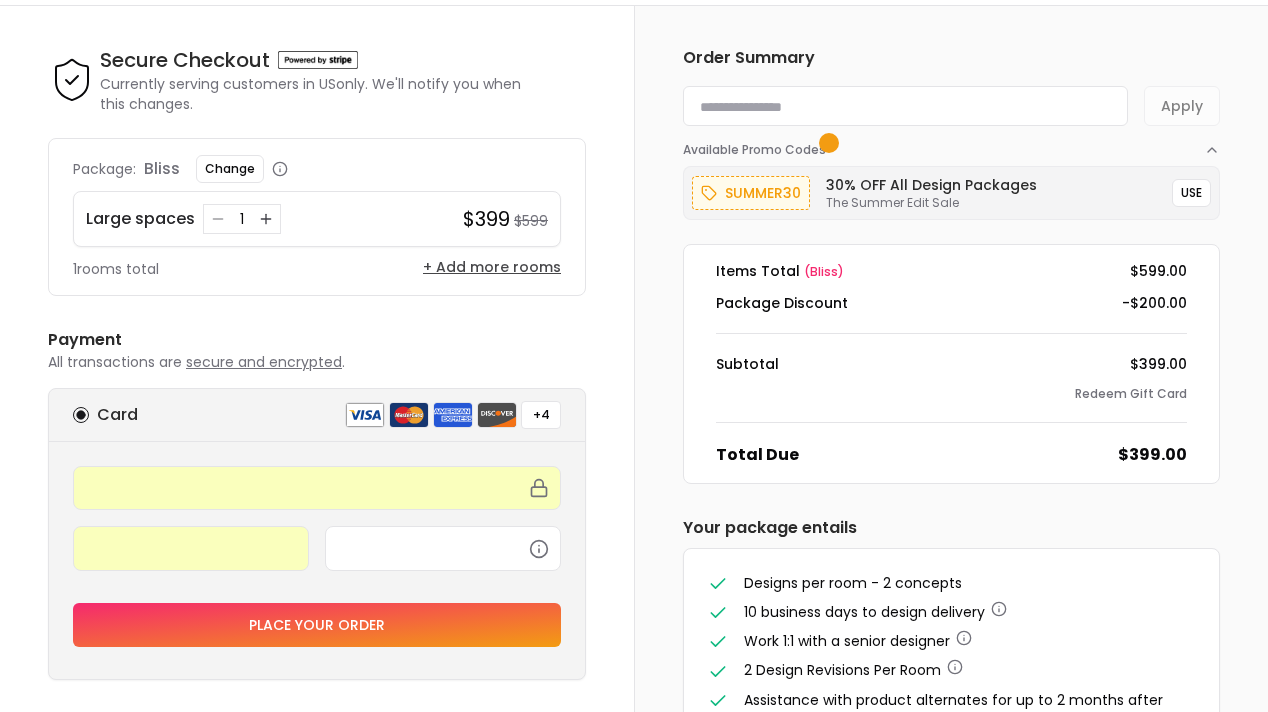 click on "+ Add more rooms" at bounding box center (492, 267) 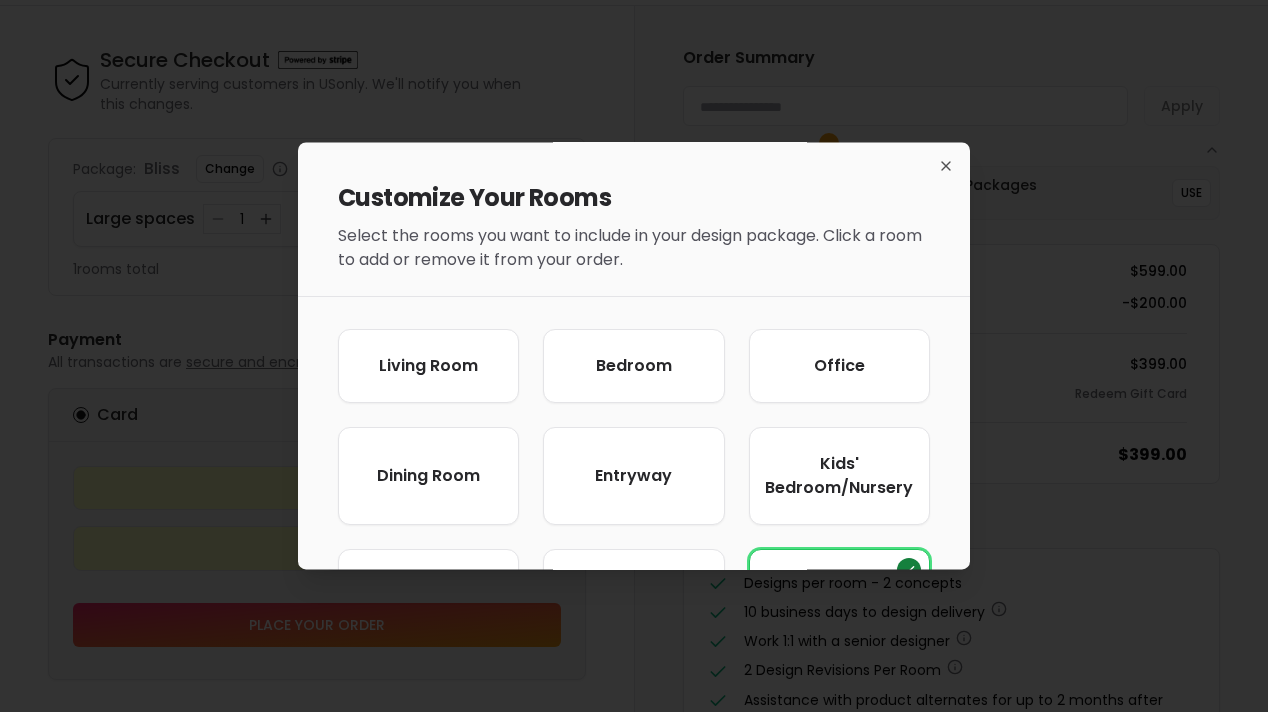 scroll, scrollTop: 118, scrollLeft: 0, axis: vertical 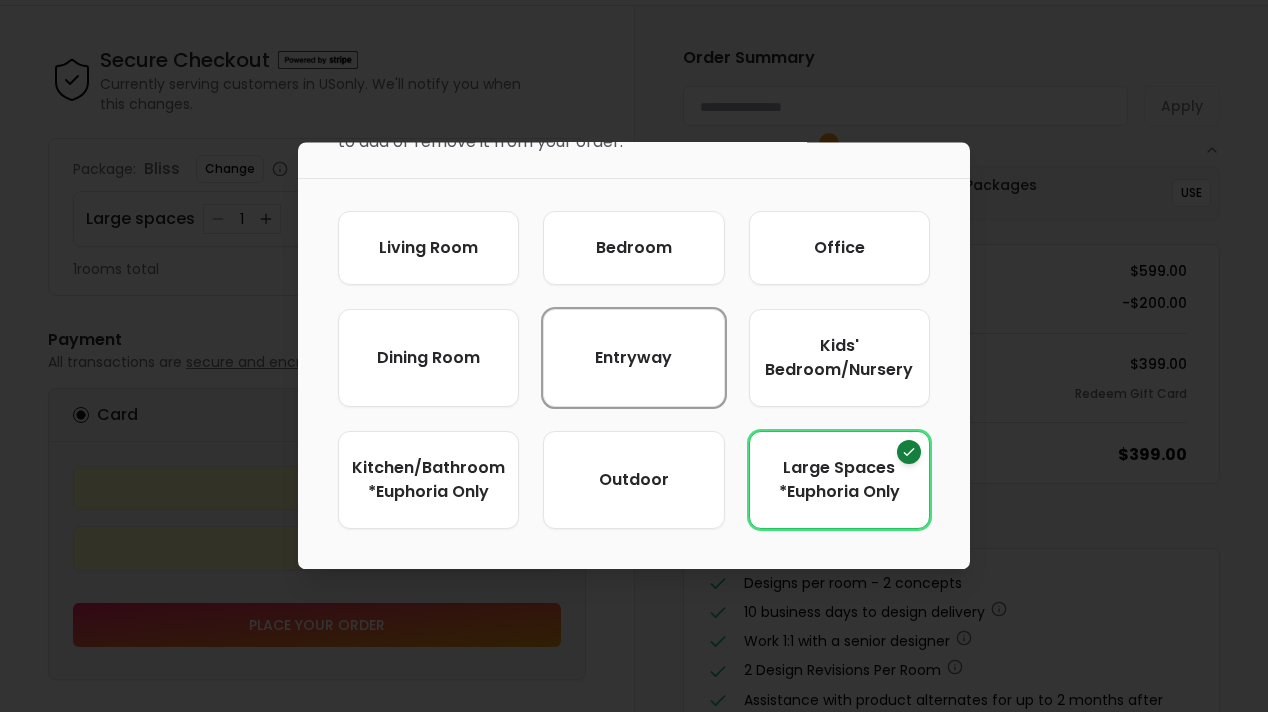 click on "entryway" at bounding box center (633, 358) 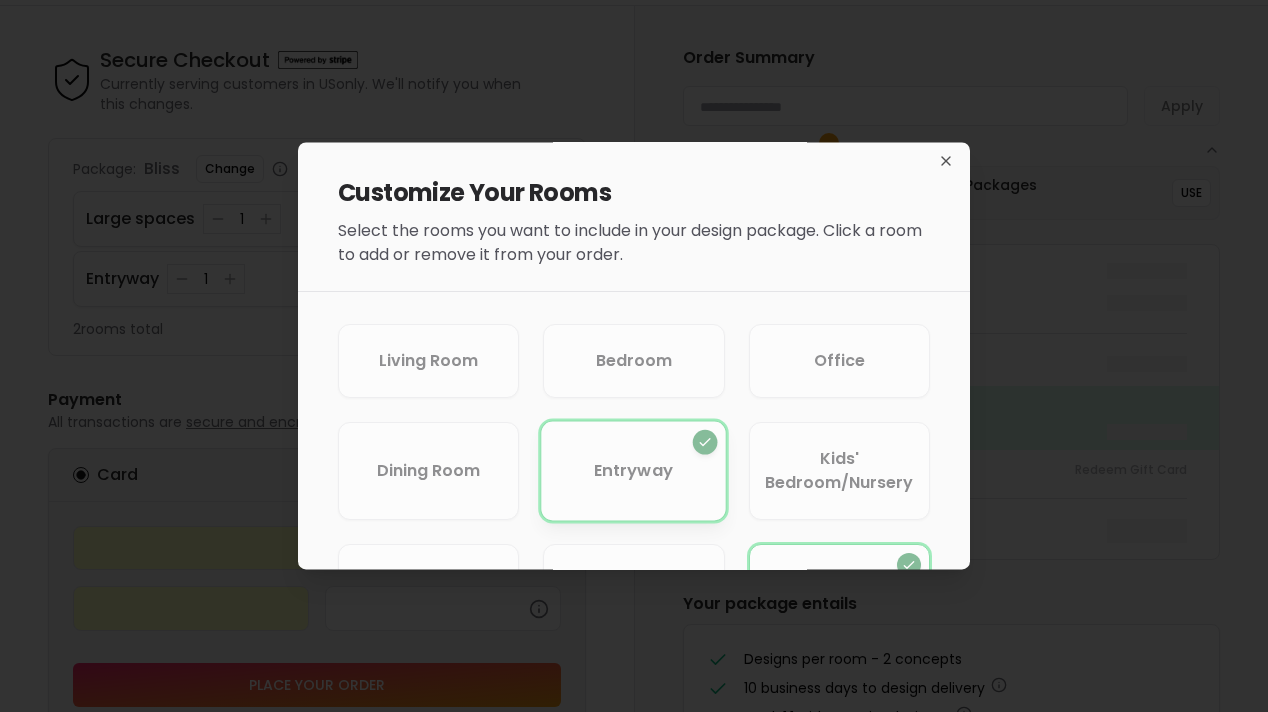 scroll, scrollTop: 102, scrollLeft: 0, axis: vertical 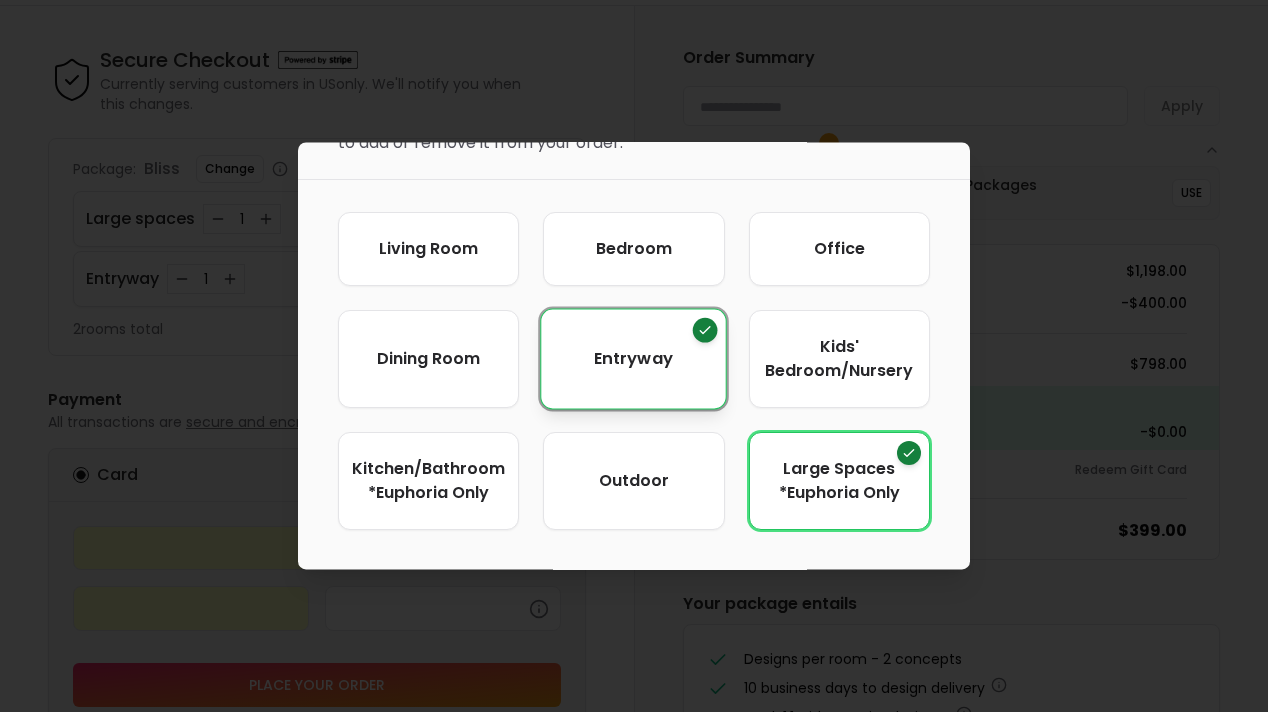 click 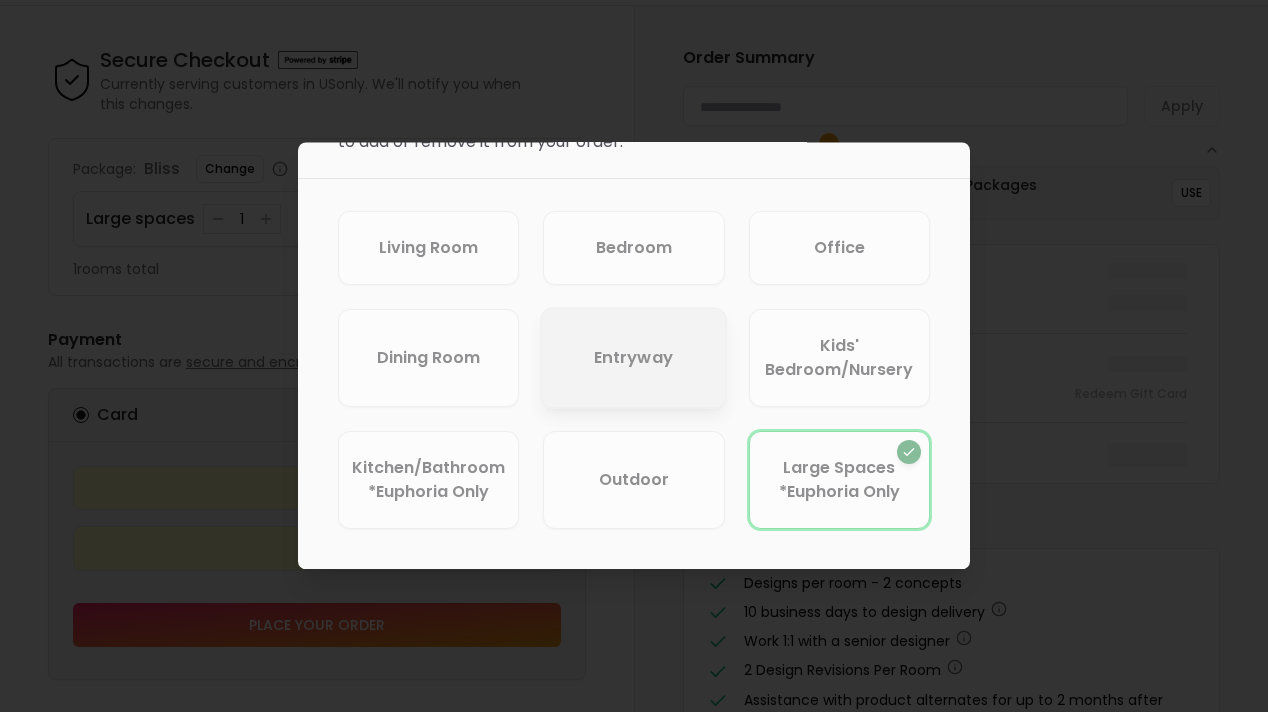 scroll, scrollTop: 117, scrollLeft: 0, axis: vertical 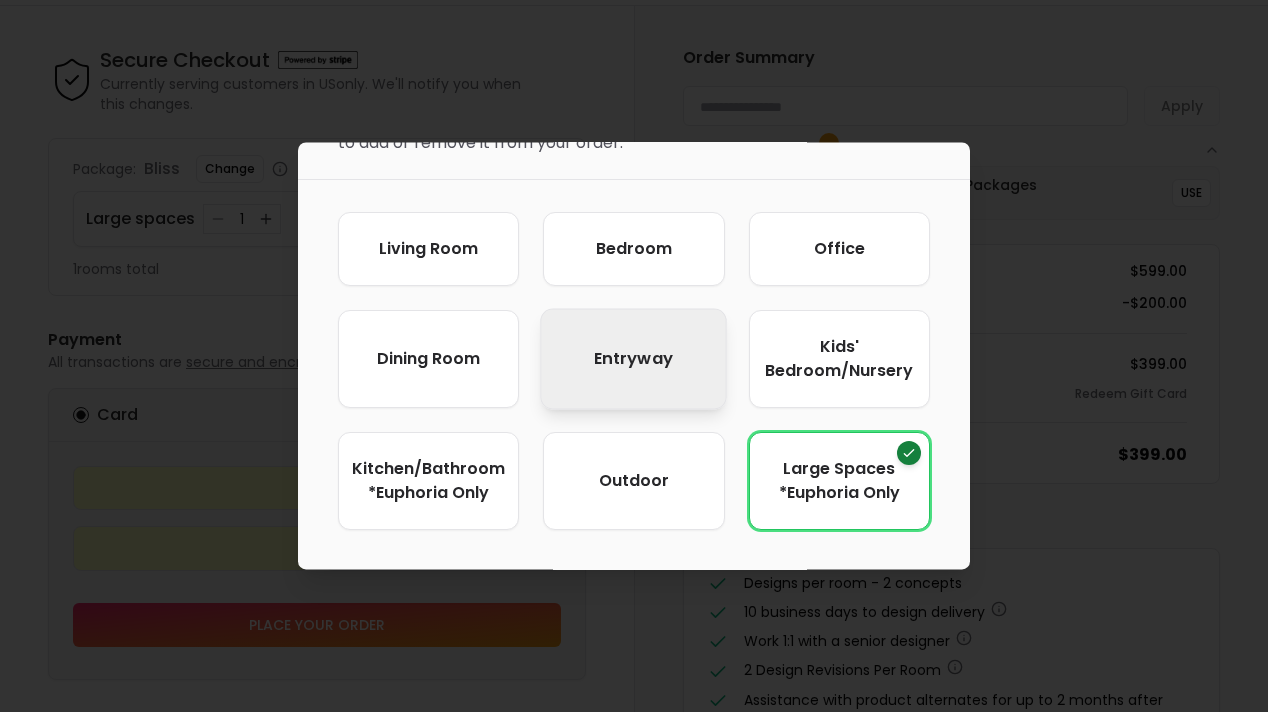 click at bounding box center [634, 356] 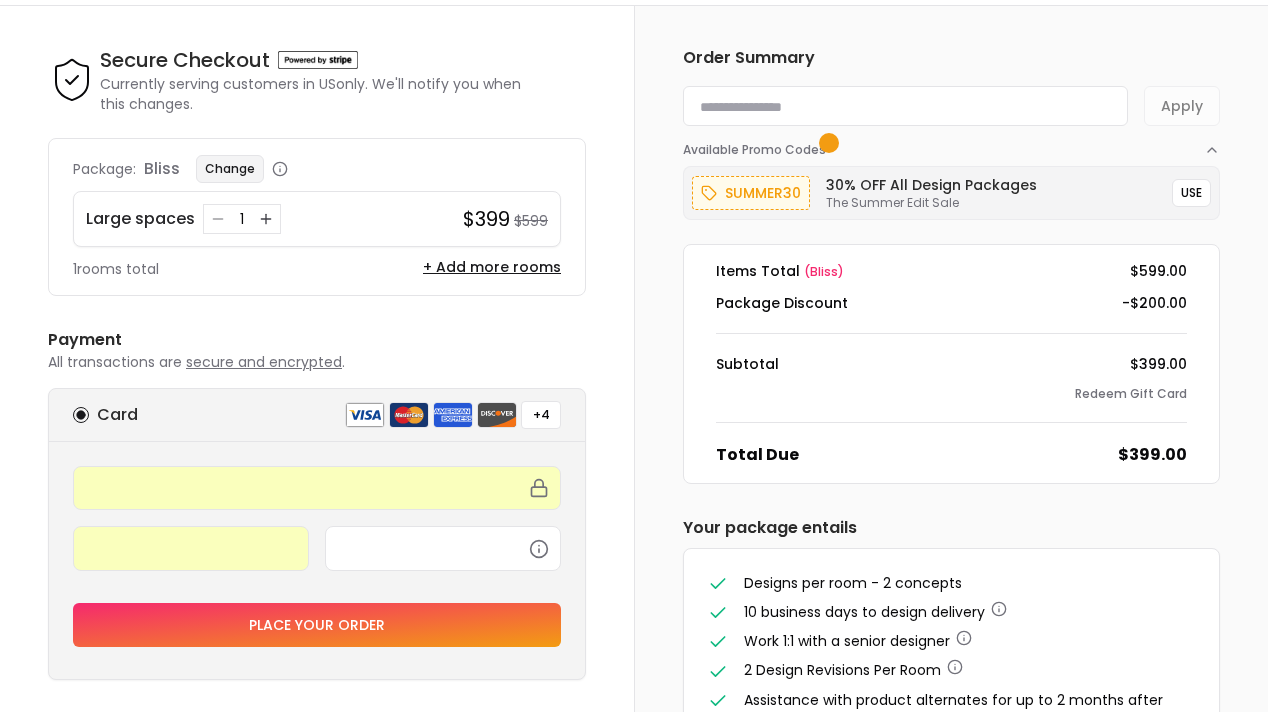click on "Change" at bounding box center (230, 169) 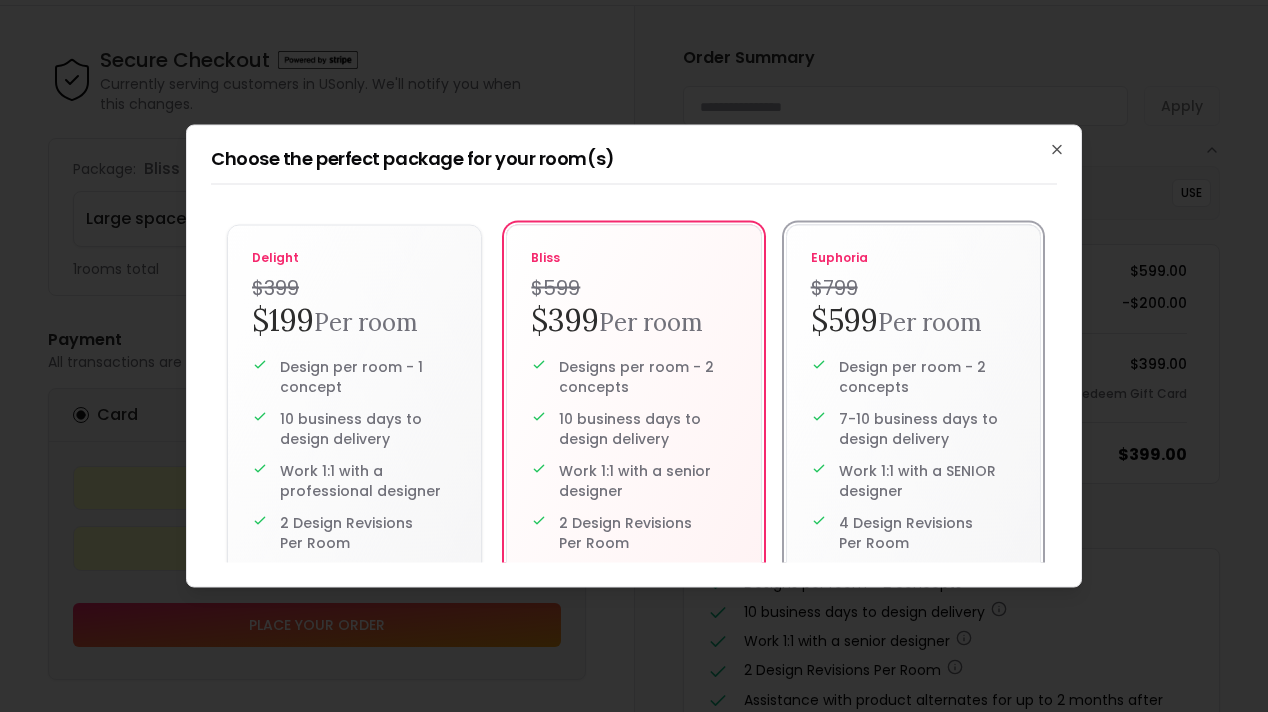 click on "Design per room - 2 concepts" at bounding box center (927, 377) 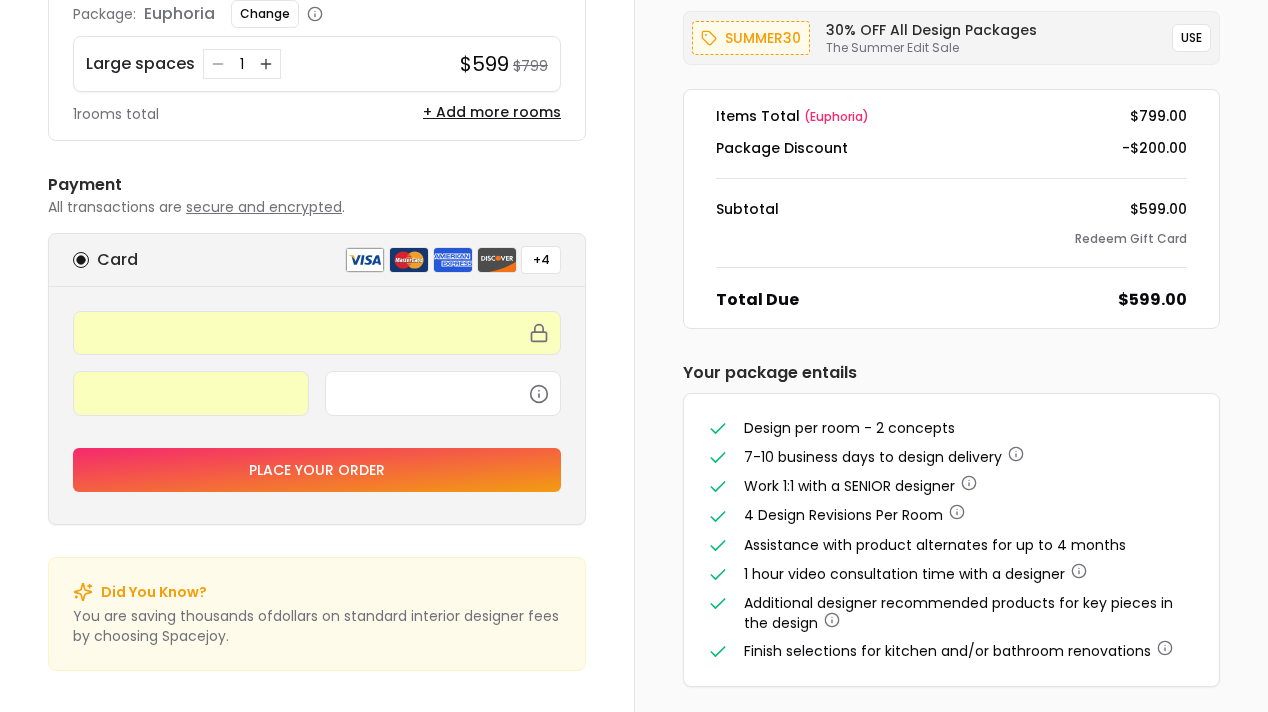 scroll, scrollTop: 224, scrollLeft: 0, axis: vertical 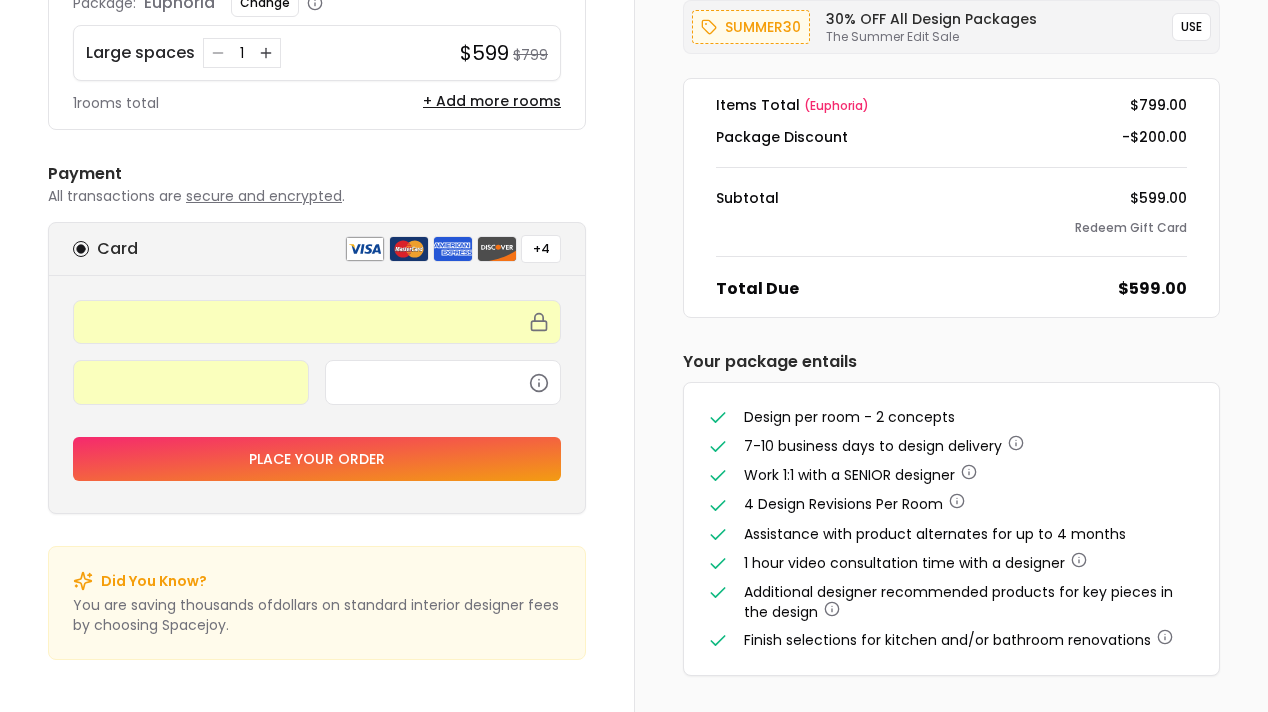 click on "Place your order" at bounding box center [317, 459] 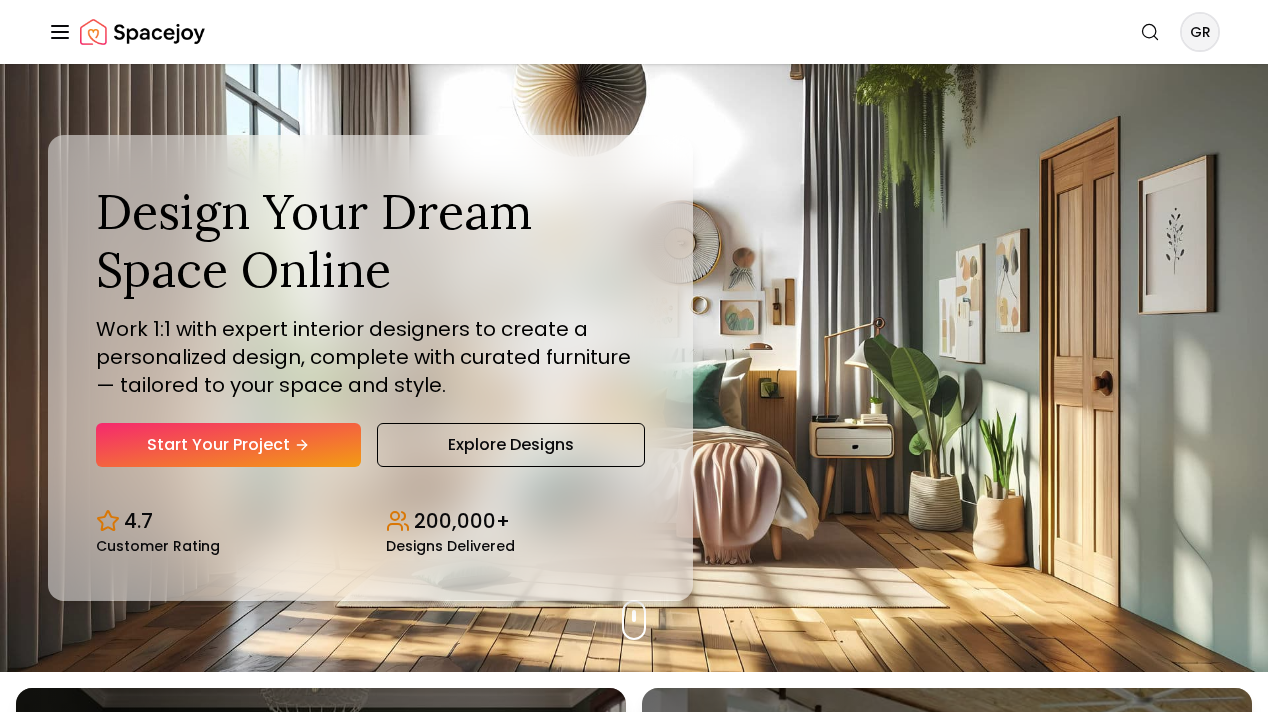 scroll, scrollTop: 0, scrollLeft: 0, axis: both 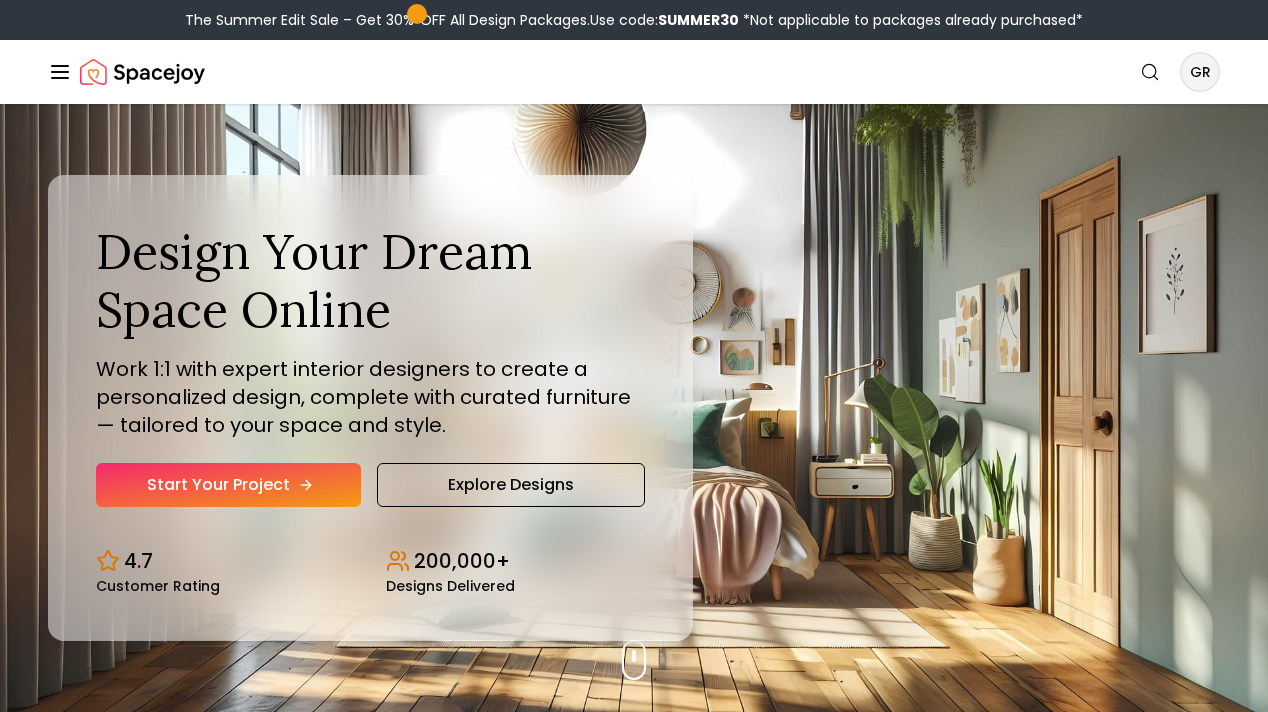click on "Start Your Project" at bounding box center (228, 485) 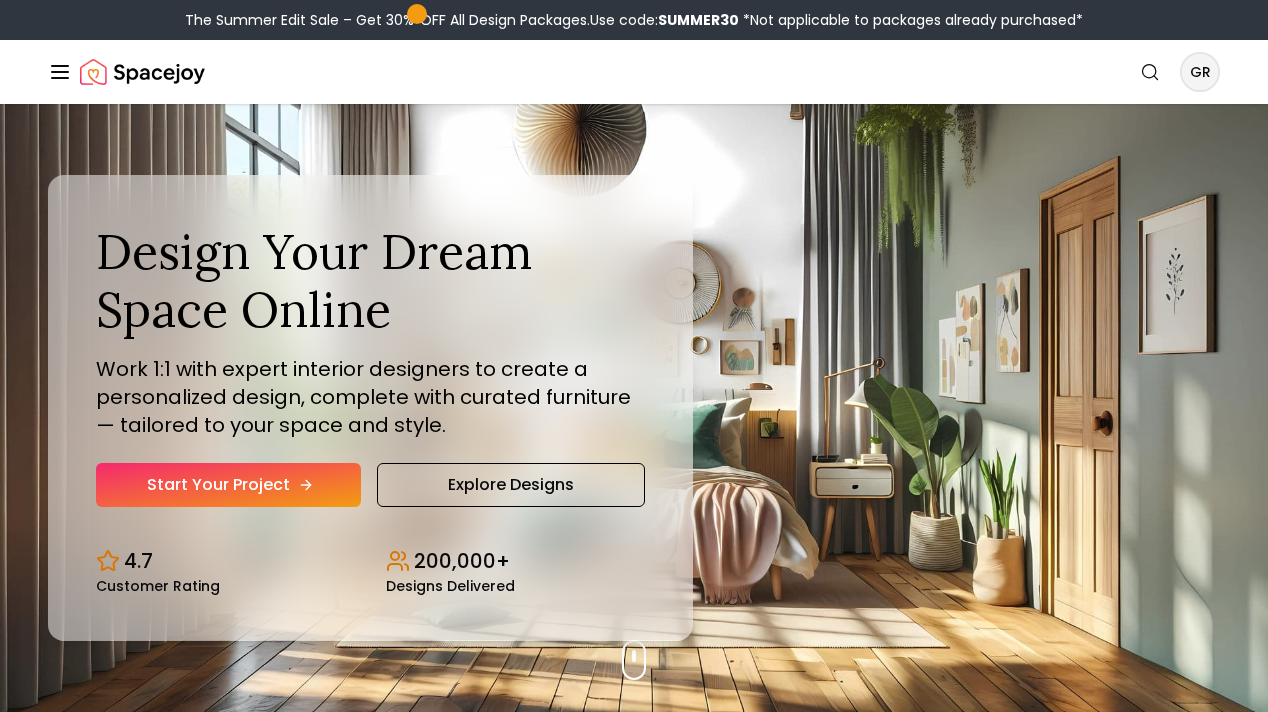 click on "Start Your Project" at bounding box center [228, 485] 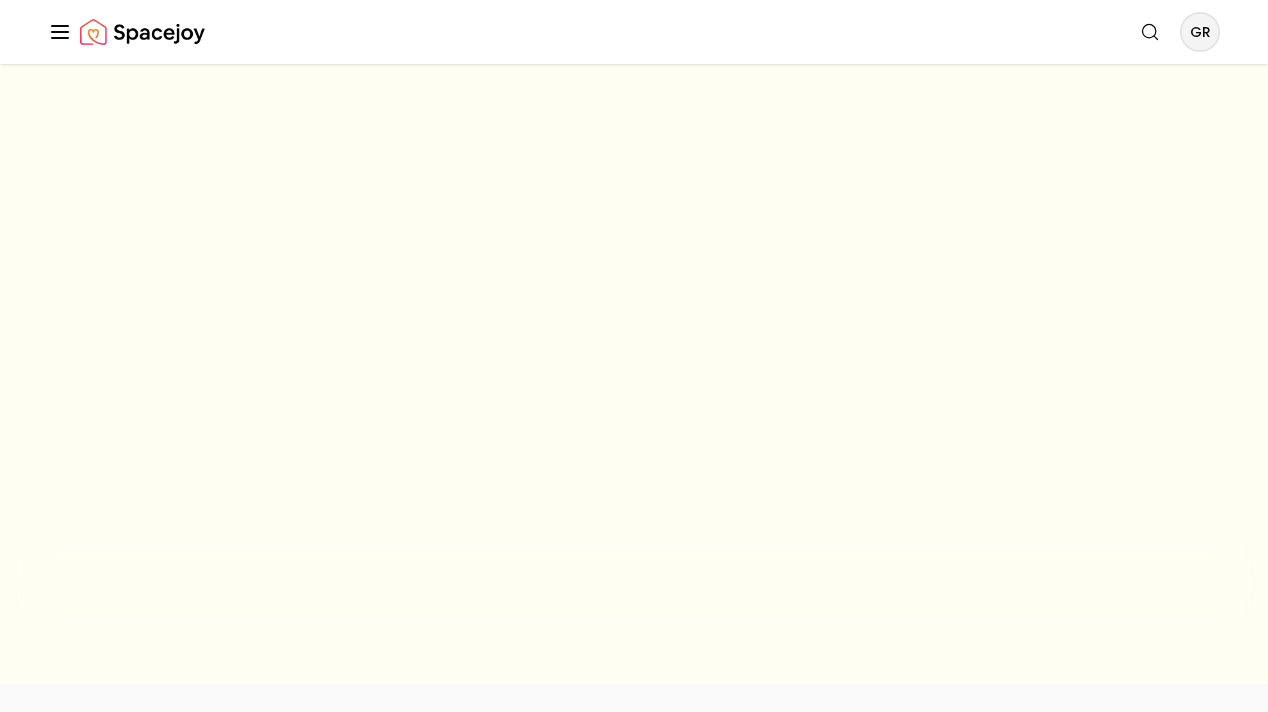 scroll, scrollTop: 0, scrollLeft: 0, axis: both 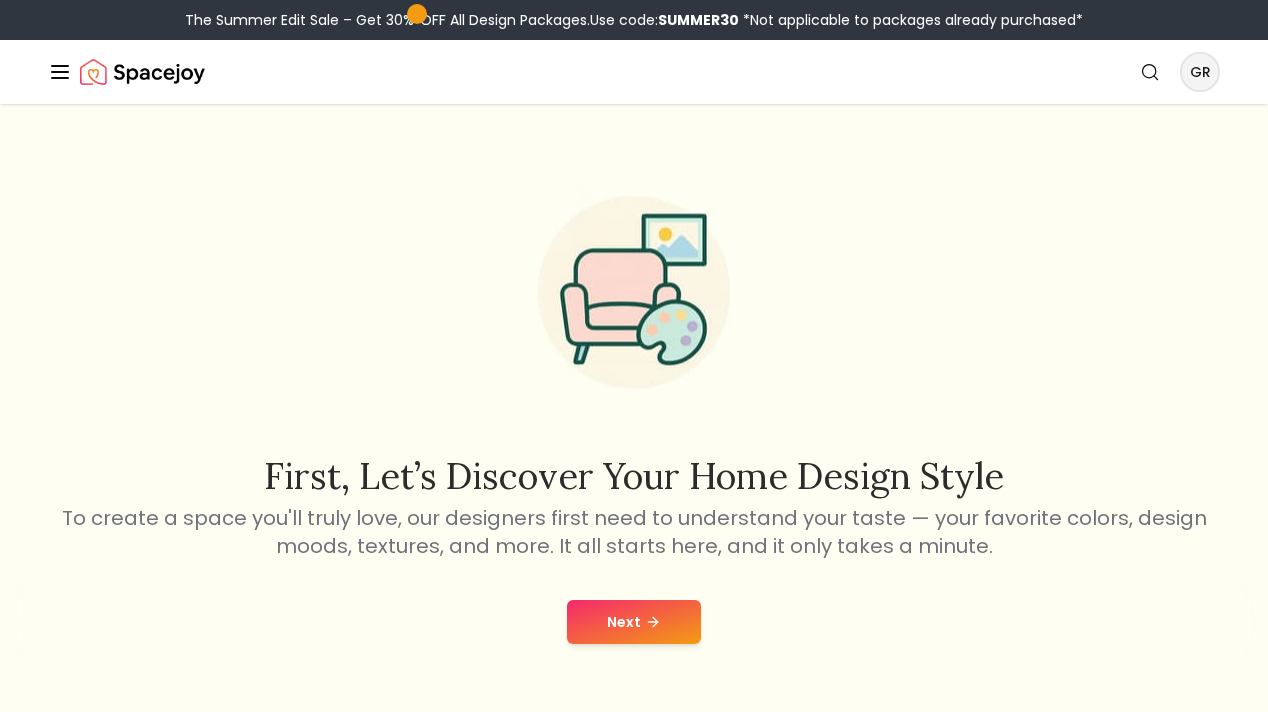 click on "The Summer Edit Sale – Get 30% OFF All Design Packages. Use code: SUMMER30 *Not applicable to packages already purchased* Spacejoy Search GR How It Works Design Portfolio Pricing Shop Search Start Your Project [FIRST] [LAST] First, let’s discover your home design style To create a space you'll truly love, our designers first need to understand your taste — your favorite colors, design moods, textures, and more. It all starts here, and it only takes a minute. Next Spacejoy is an online interior design platform that helps you create a personalized home with ease. Our experts craft stunning designs tailored to your style and needs, ensuring a stress-free journey. Preview your dream space before shopping, avoiding costly returns. quick links hire a designer customer stories interior design ideas style quiz gift cards check card balance support faqs refund policy return policies joyverse privacy policy connect with us [EMAIL] Design Package Questions? Call us at [PHONE] blog" at bounding box center (634, 1239) 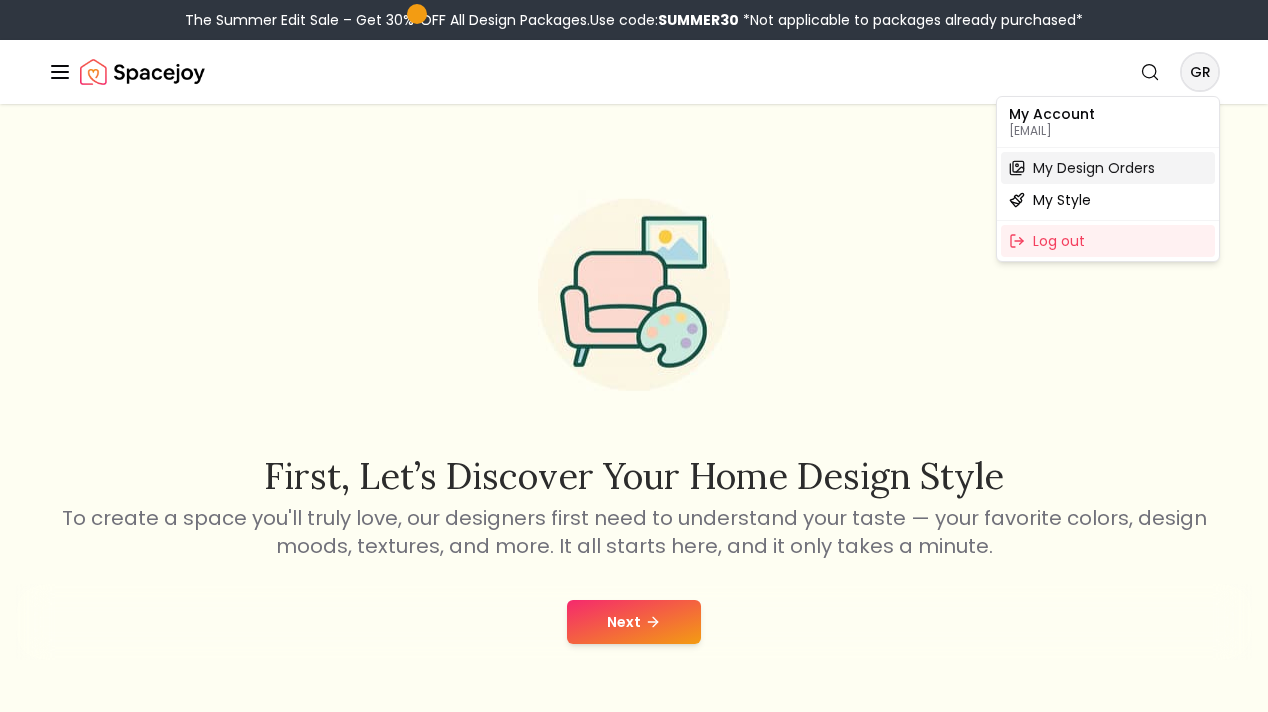 click on "My Design Orders" at bounding box center [1094, 168] 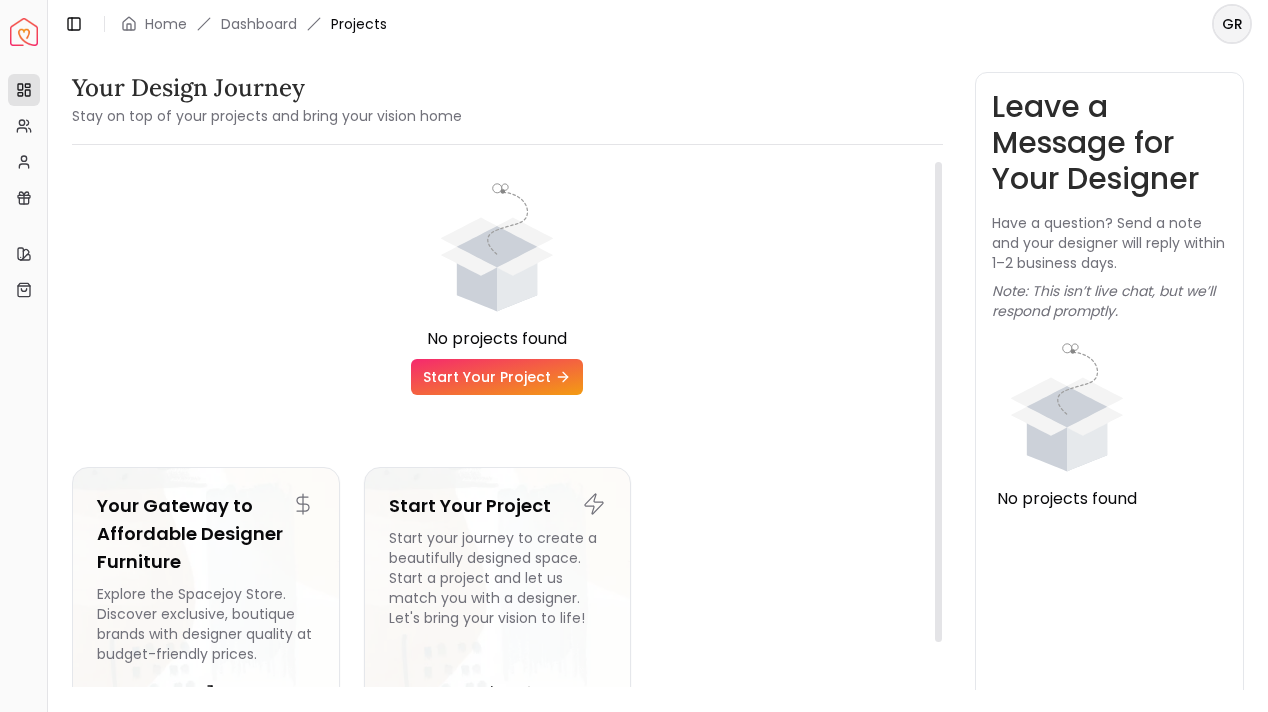 click 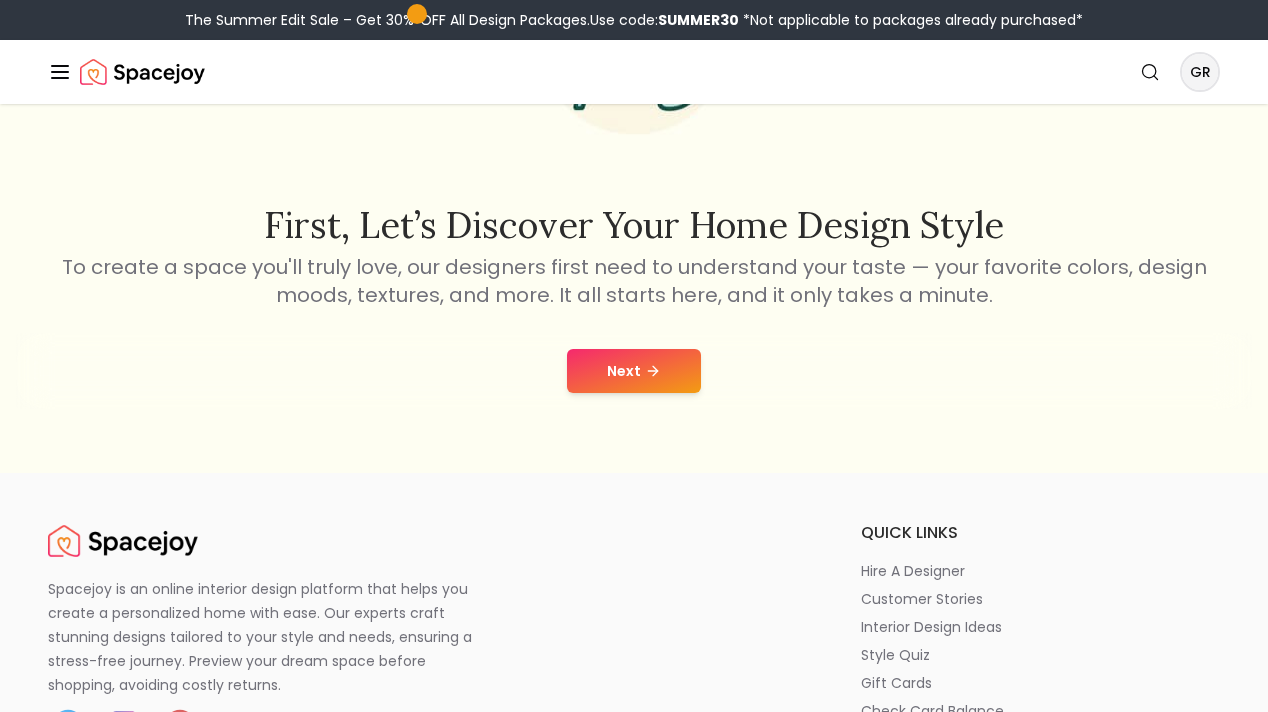 scroll, scrollTop: 249, scrollLeft: 0, axis: vertical 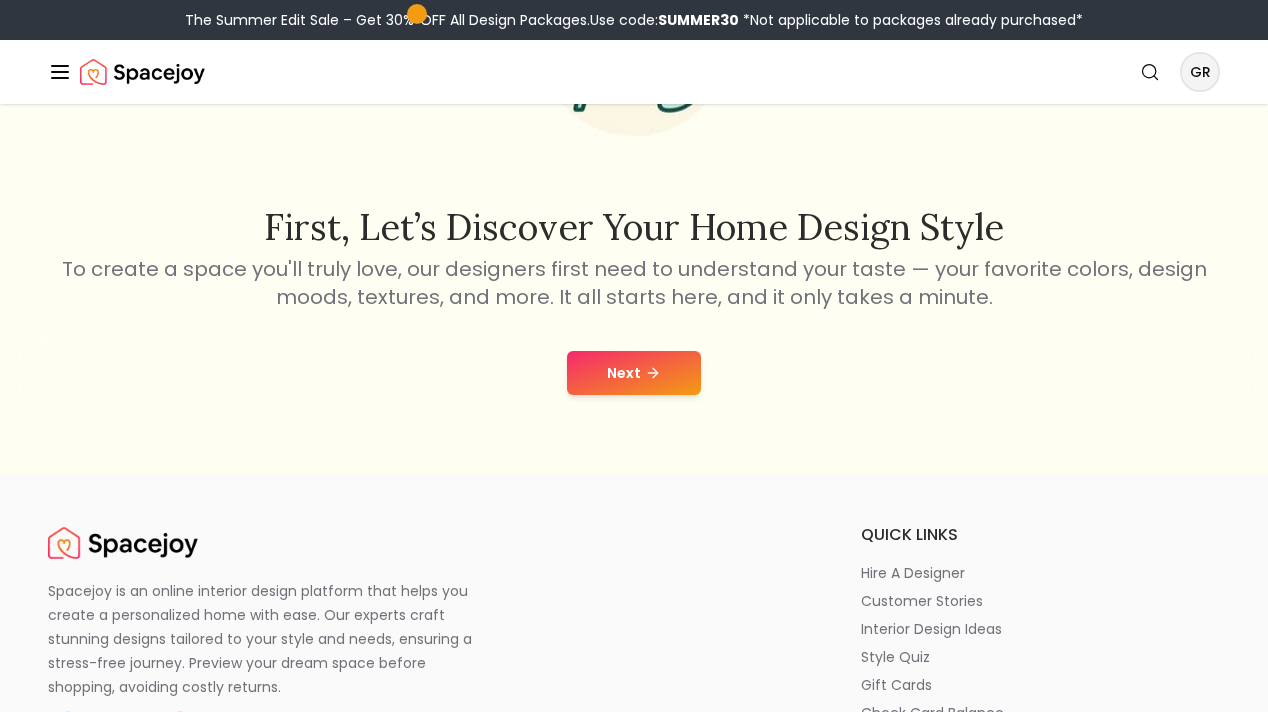 click on "Next" at bounding box center [634, 373] 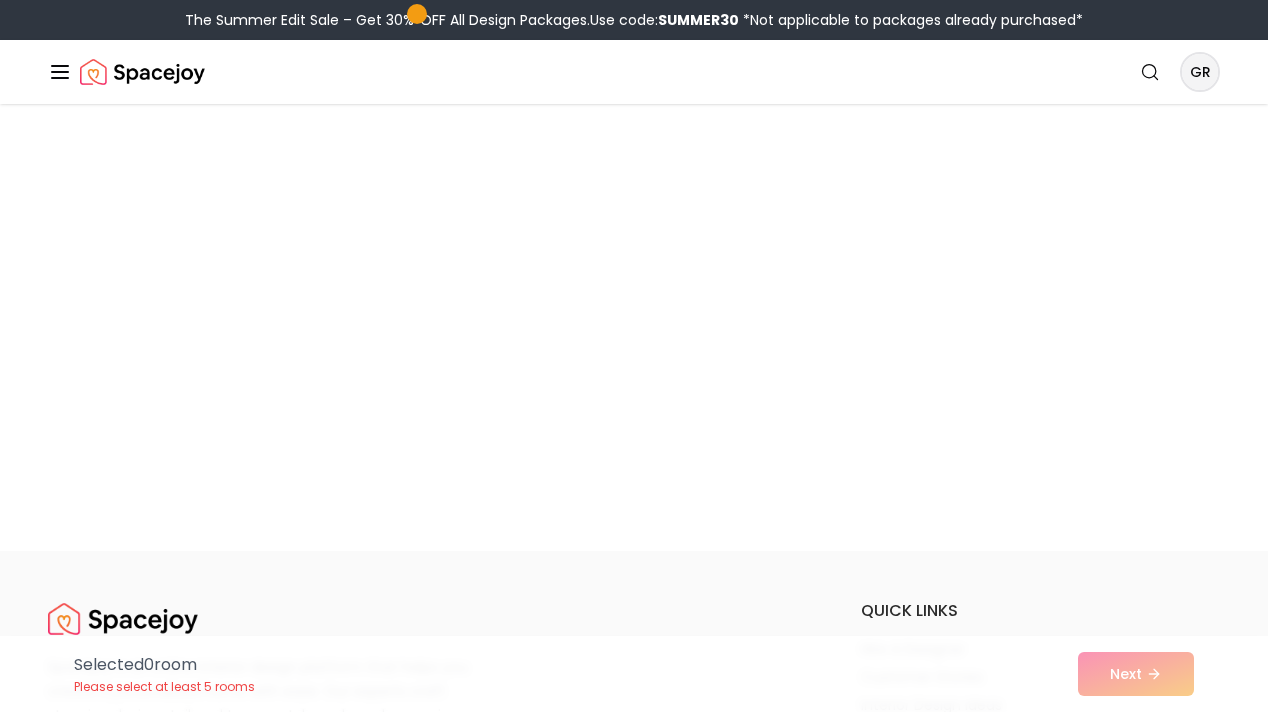 scroll, scrollTop: 0, scrollLeft: 0, axis: both 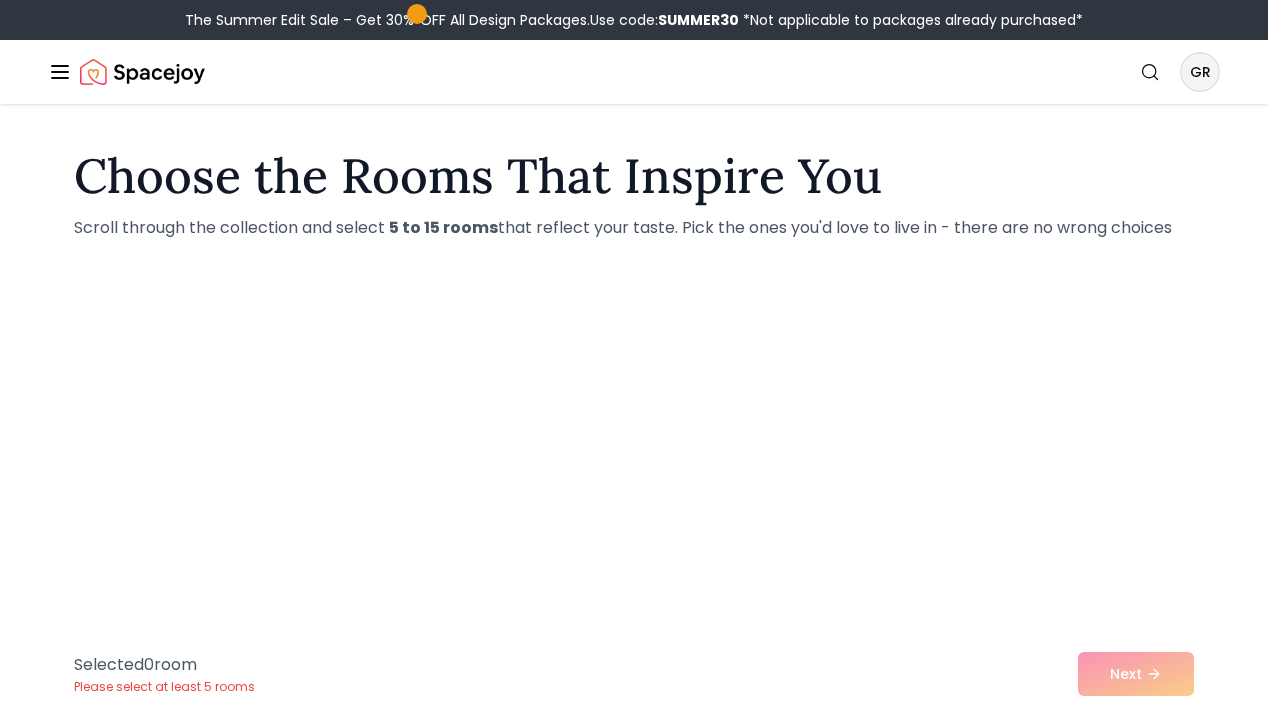 click on "The Summer Edit Sale – Get 30% OFF All Design Packages.  Use code:  SUMMER30   *Not applicable to packages already purchased*" at bounding box center (634, 20) 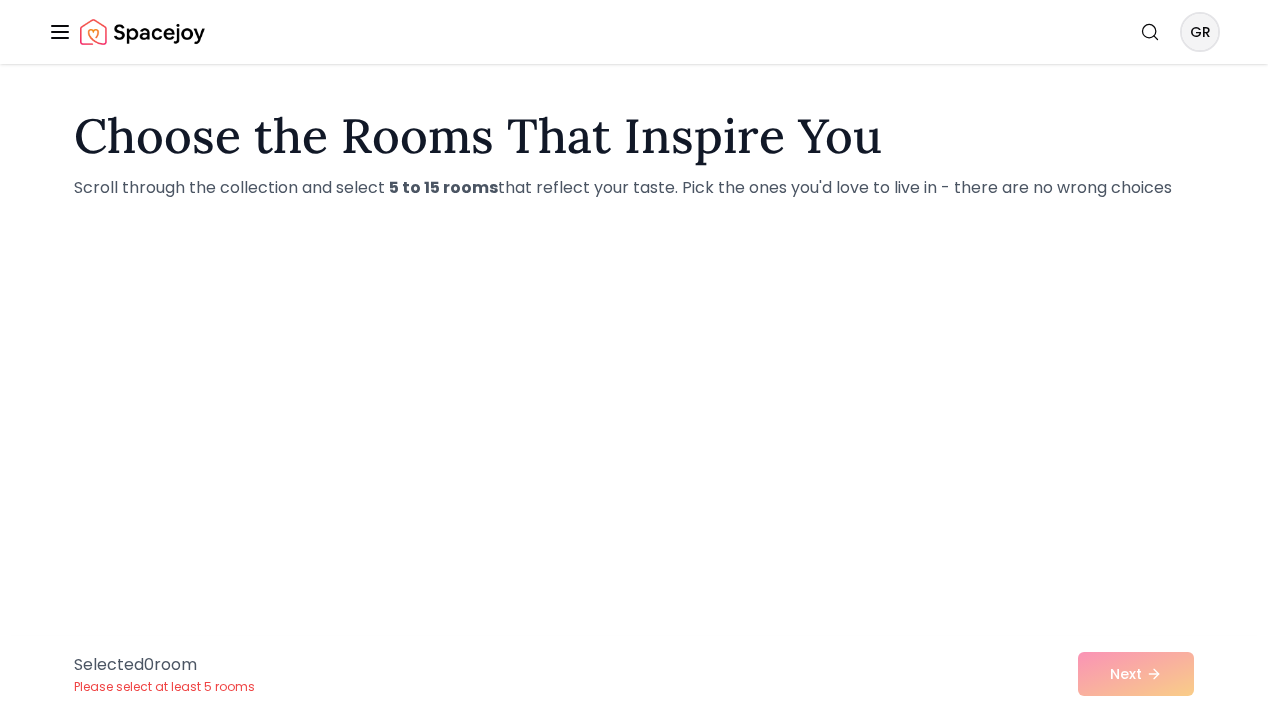 scroll, scrollTop: 0, scrollLeft: 0, axis: both 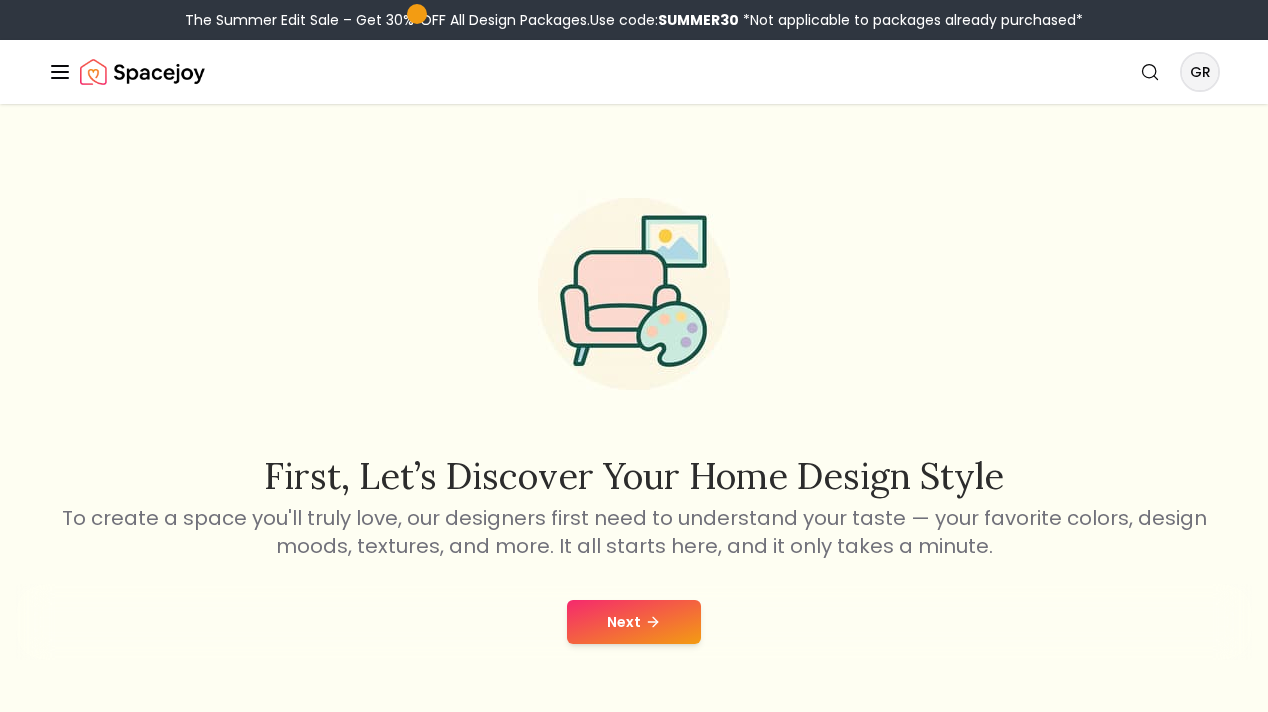 click on "Next" at bounding box center [634, 622] 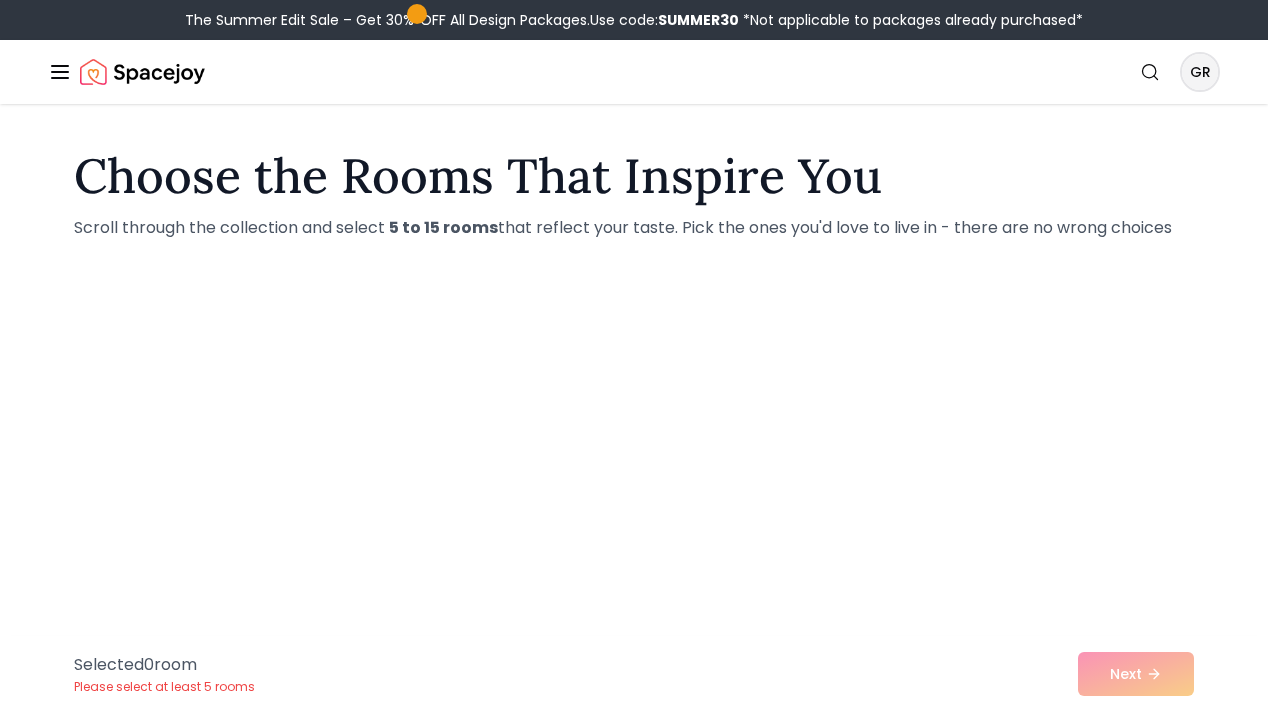 click at bounding box center [142, 72] 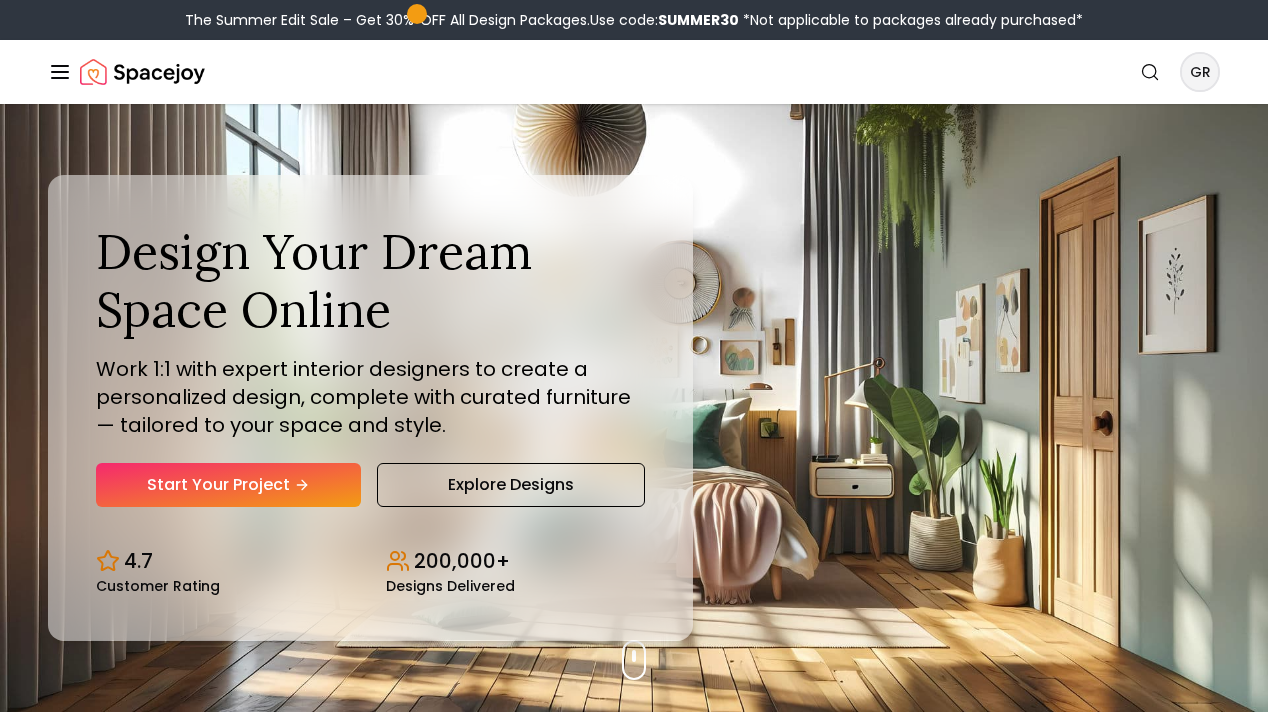 click on "The Summer Edit Sale – Get 30% OFF All Design Packages.  Use code:  SUMMER30   *Not applicable to packages already purchased* Spacejoy Search GR How It Works   Design Portfolio   Pricing Shop Search Start Your Project   Grace Hutcher Design Your Dream Space Online Work 1:1 with expert interior designers to create a personalized design, complete with curated furniture — tailored to your space and style. Start Your Project   Explore Designs 4.7 Customer Rating 200,000+ Designs Delivered Design Your Dream Space Online Work 1:1 with expert interior designers to create a personalized design, complete with curated furniture — tailored to your space and style. Start Your Project   Explore Designs 4.7 Customer Rating 200,000+ Designs Delivered The Summer Edit Sale Get 30% OFF on all Design Packages Get Started   Summer Splash Sale Up to 60% OFF on Furniture & Decor Shop Now   Get Matched with Expert Interior Designers Online! Maria Castillero Designer Angela Amore Designer Tina Martidelcampo Designer Designer" at bounding box center (634, 5742) 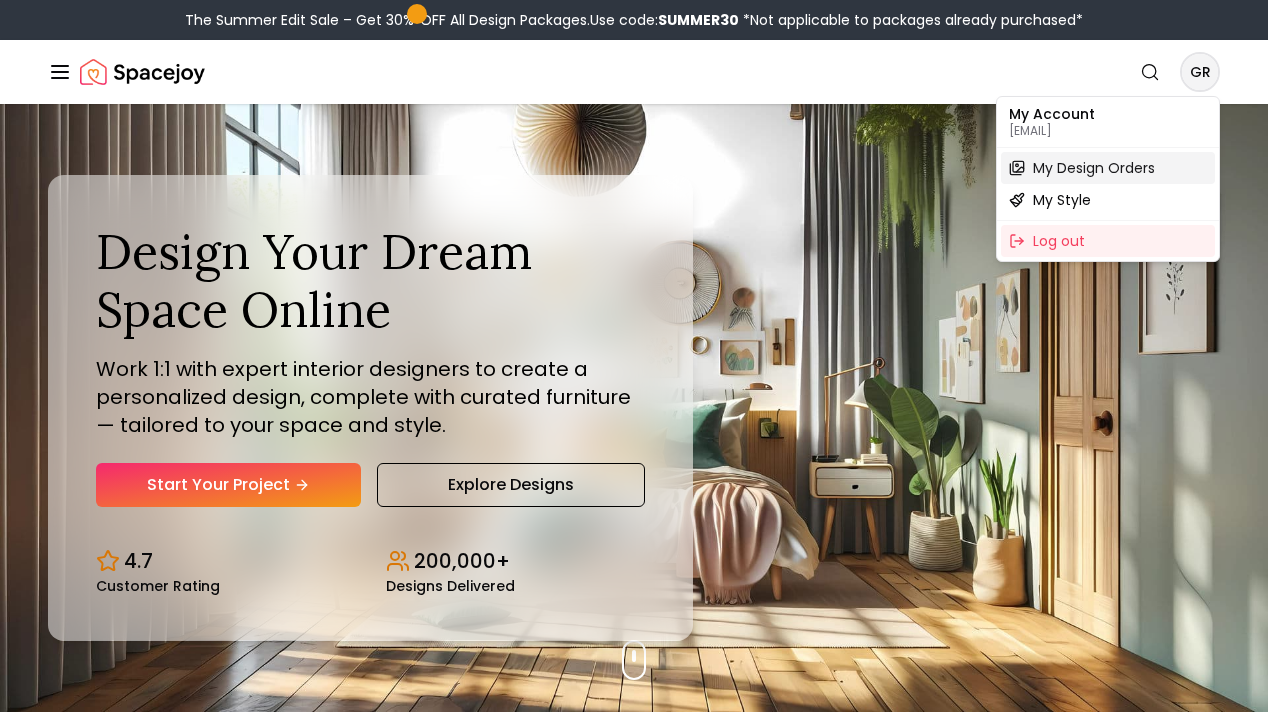 click on "My Design Orders" at bounding box center [1094, 168] 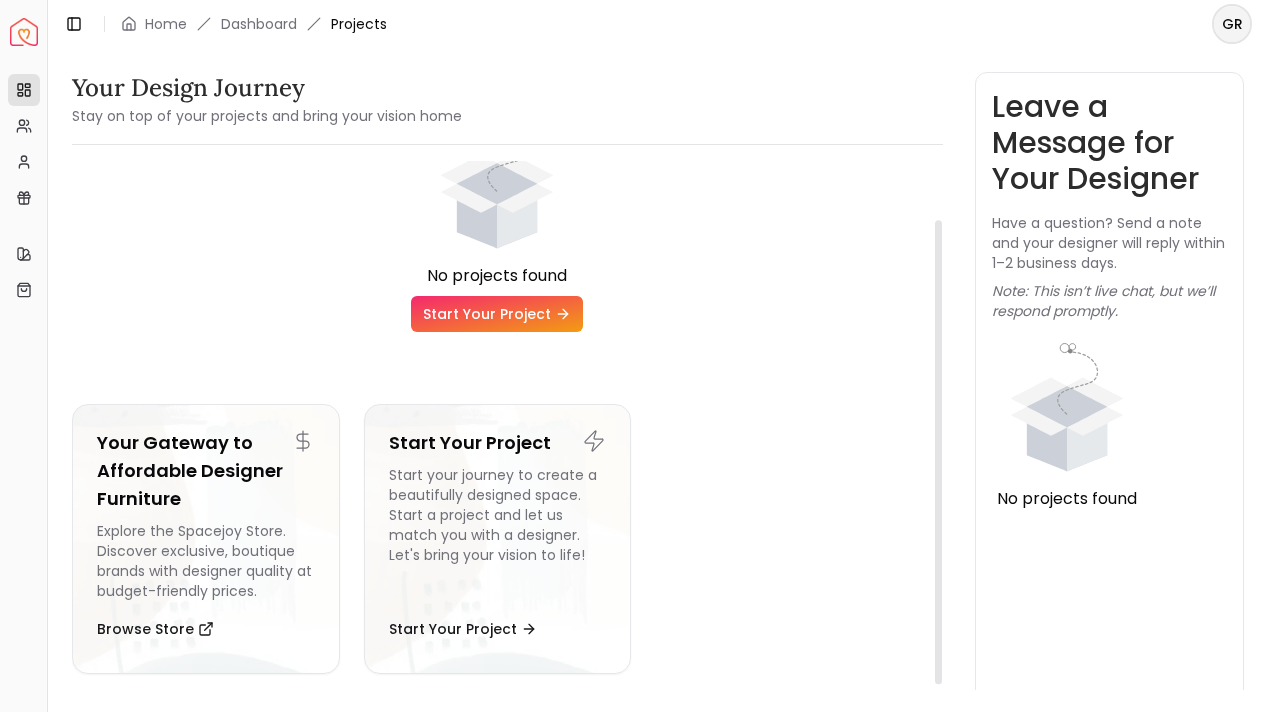 scroll, scrollTop: 66, scrollLeft: 0, axis: vertical 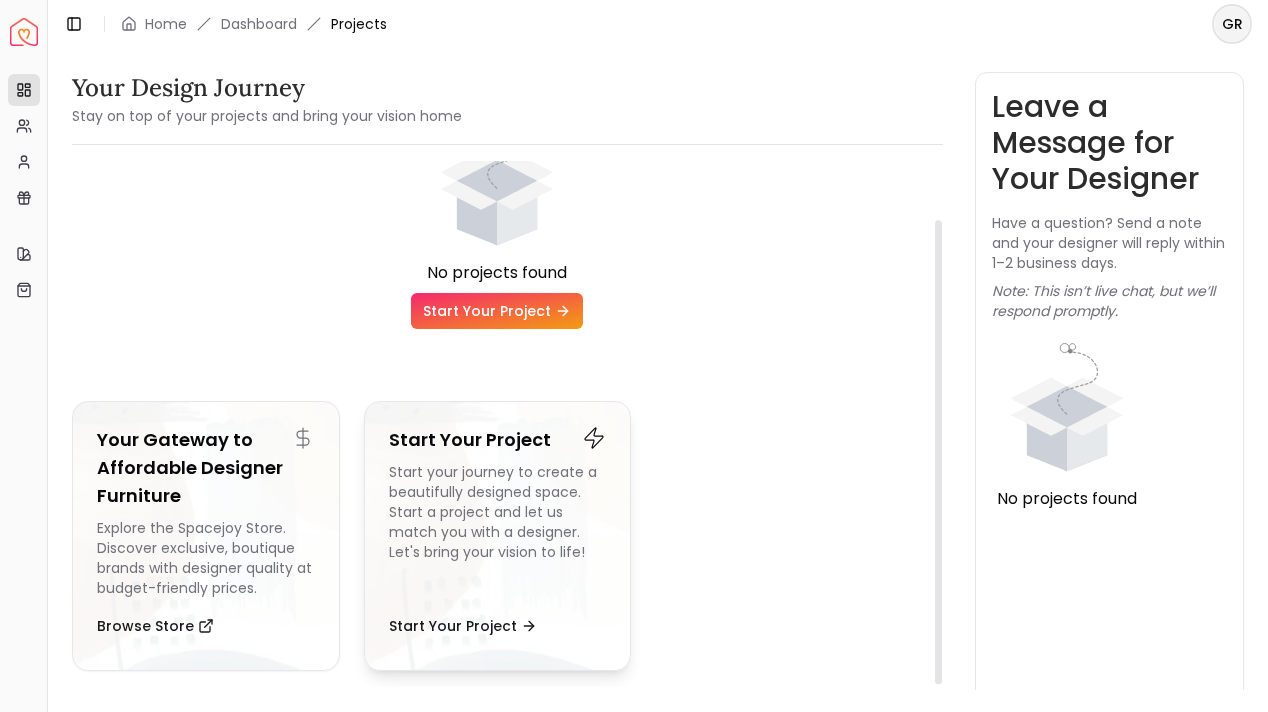 click on "Start your journey to create a beautifully designed space. Start a project and let us match you with a designer. Let's bring your vision to life!" at bounding box center [498, 530] 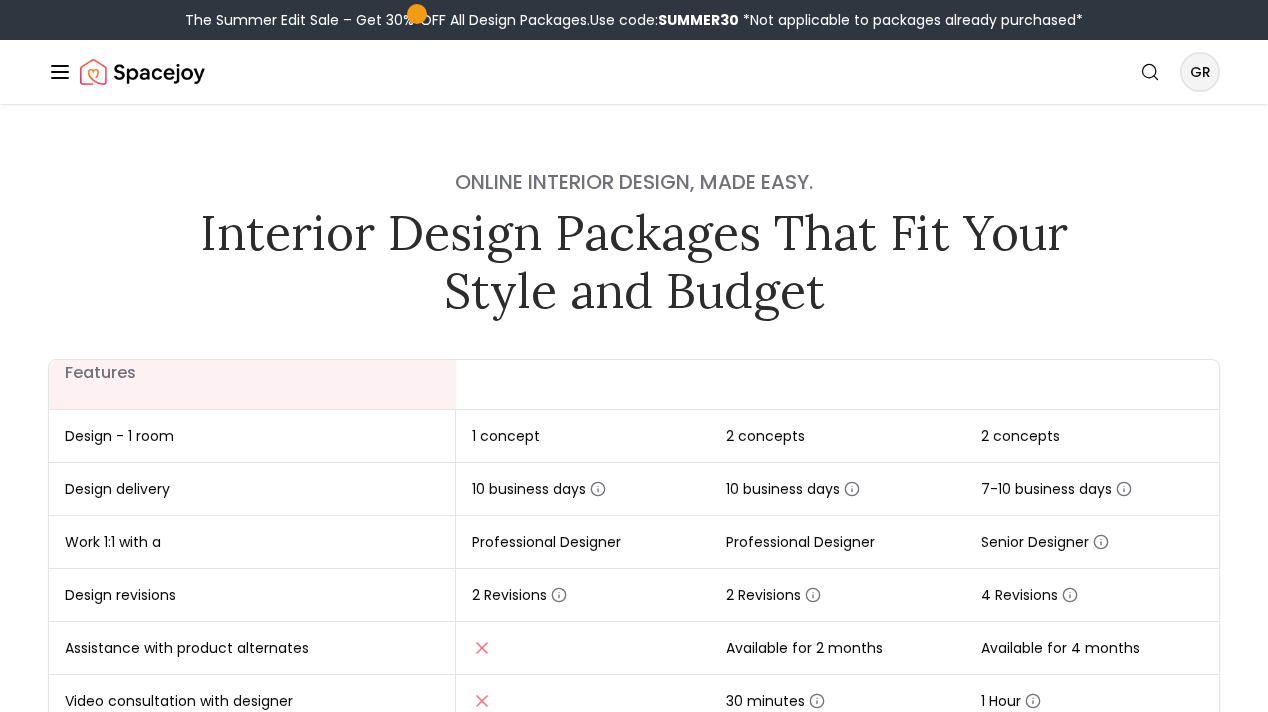 scroll, scrollTop: 0, scrollLeft: 0, axis: both 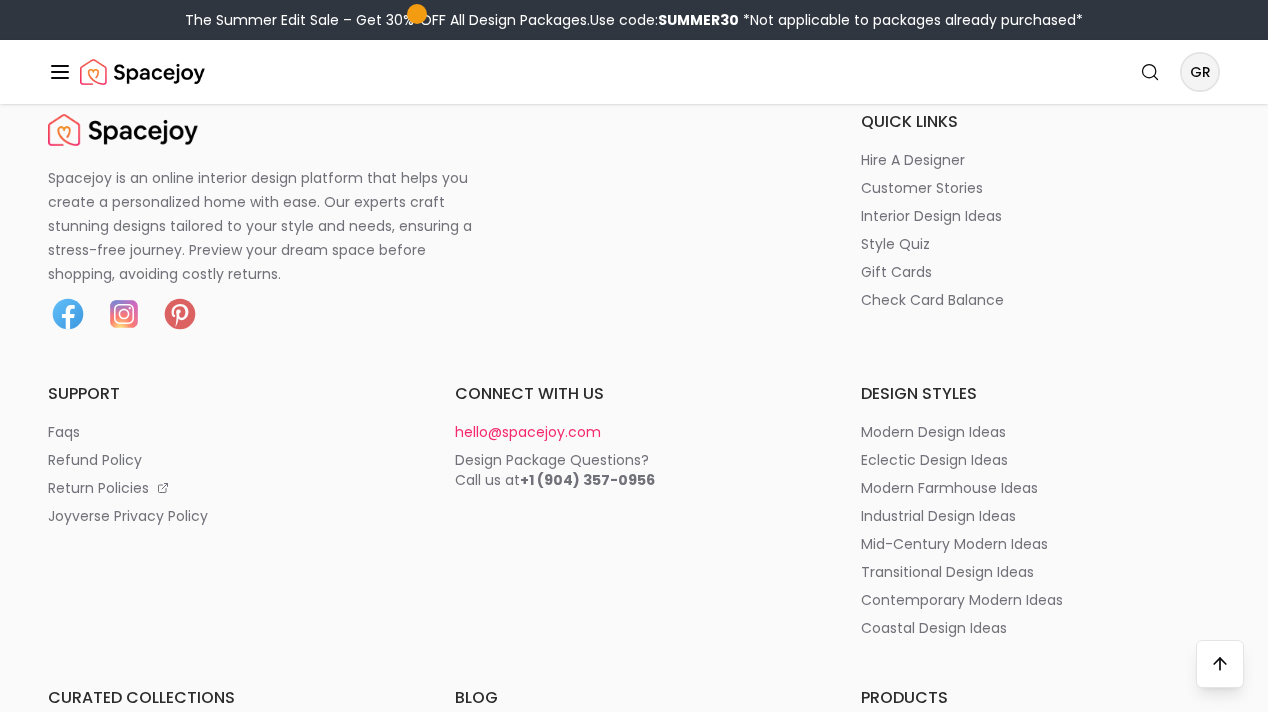 click on "hello@spacejoy.com" at bounding box center (528, 432) 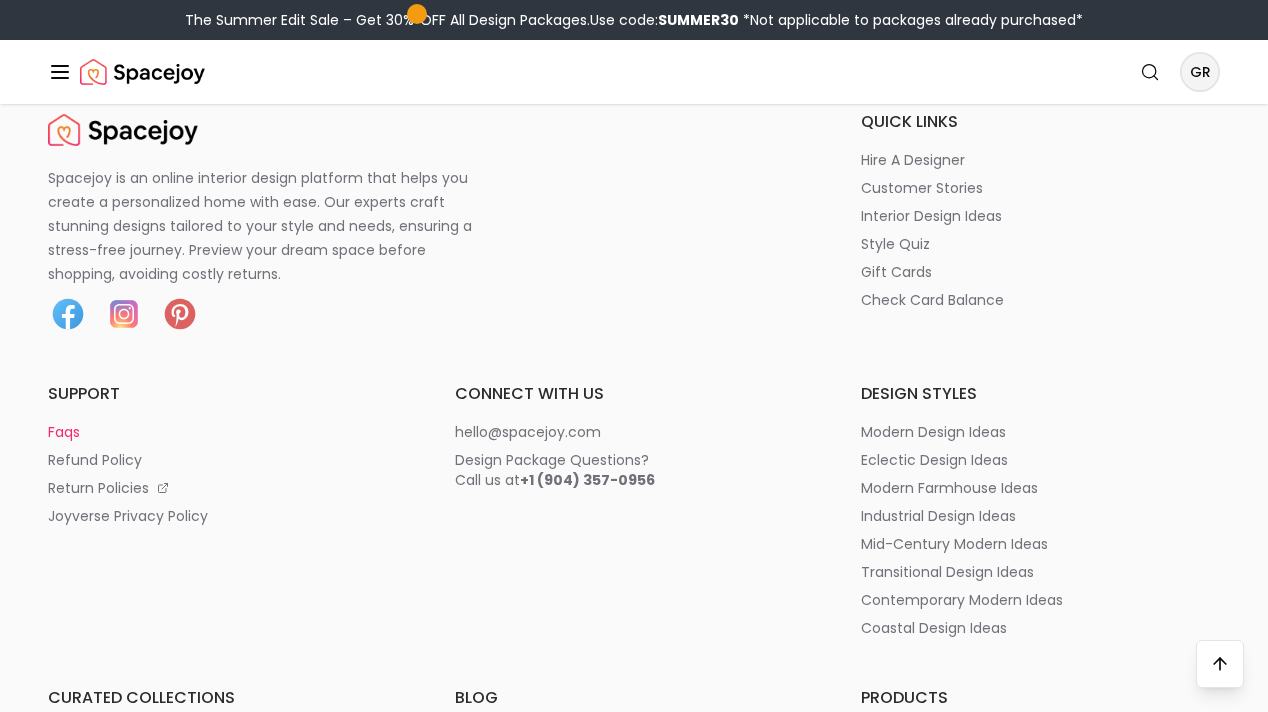 click on "faqs" at bounding box center (64, 432) 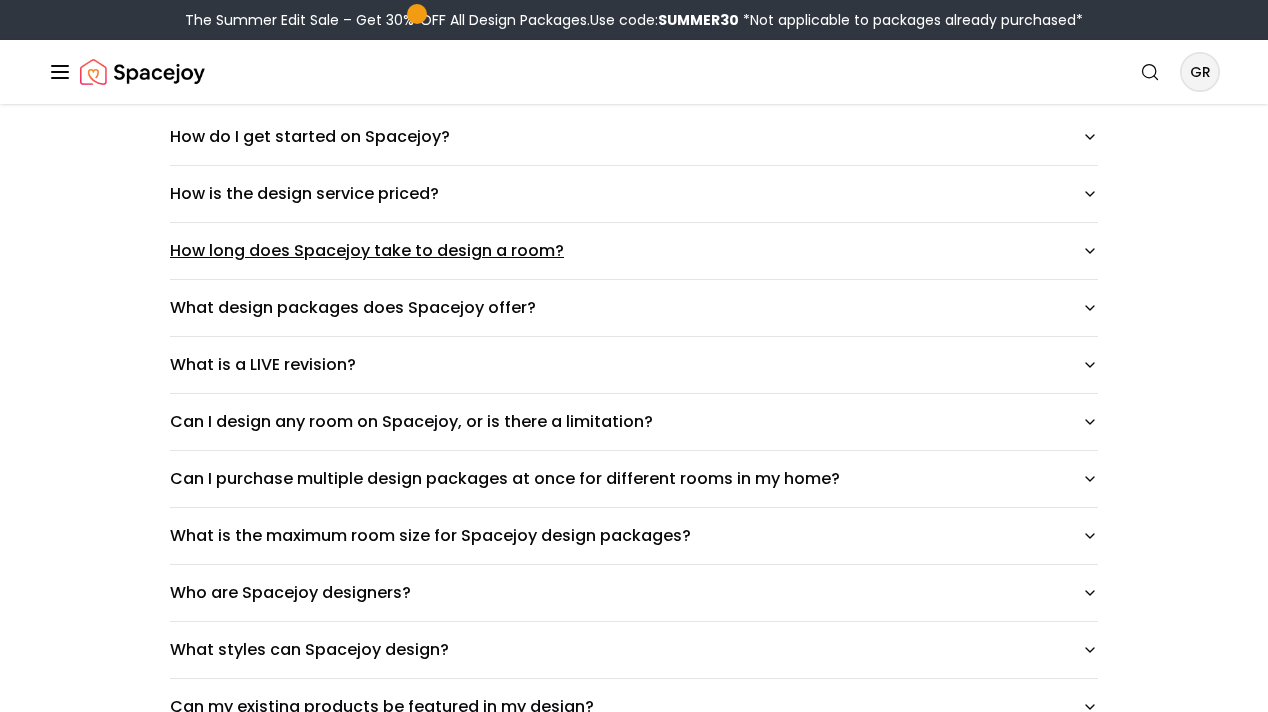 scroll, scrollTop: 223, scrollLeft: 0, axis: vertical 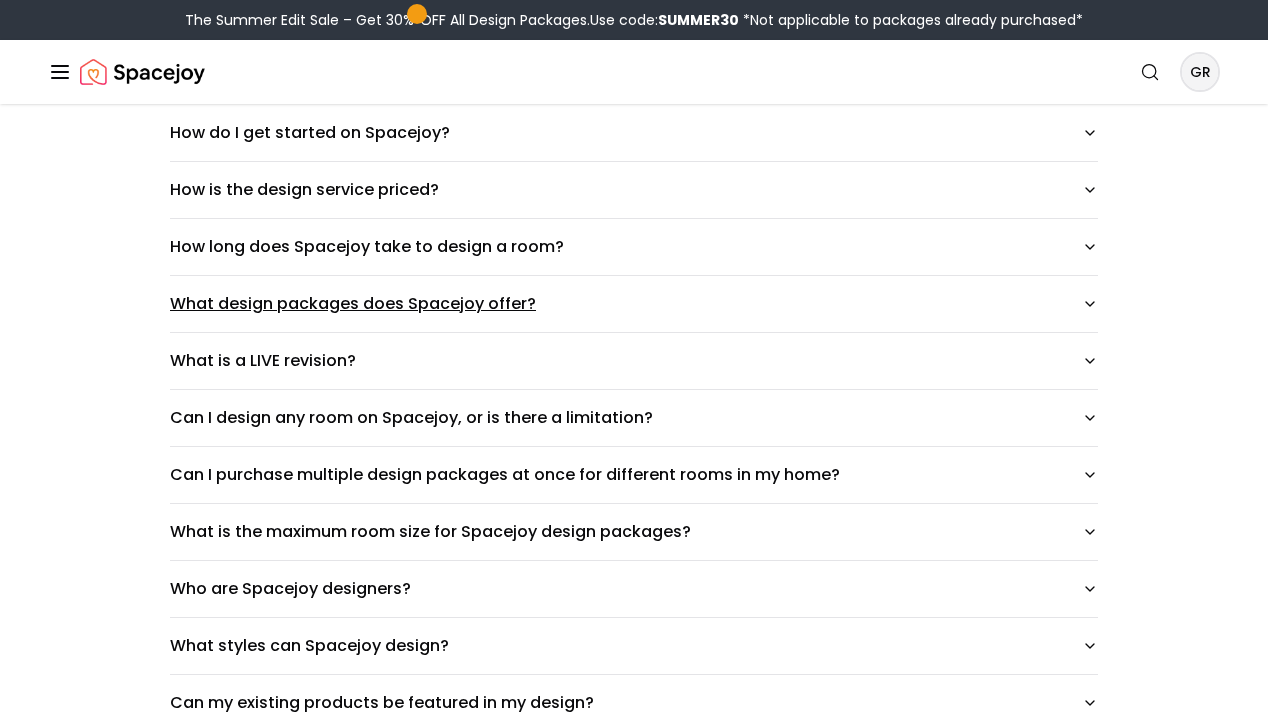 click on "What design packages does Spacejoy offer?" at bounding box center [634, 304] 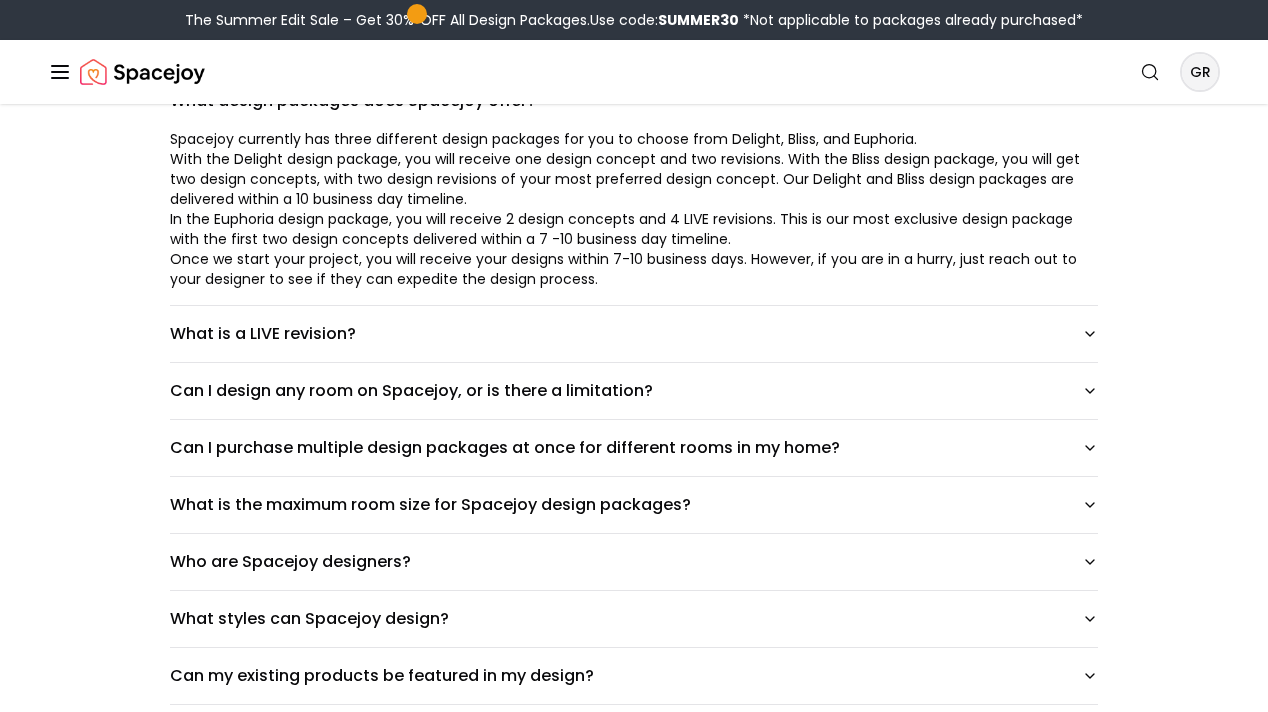 scroll, scrollTop: 456, scrollLeft: 0, axis: vertical 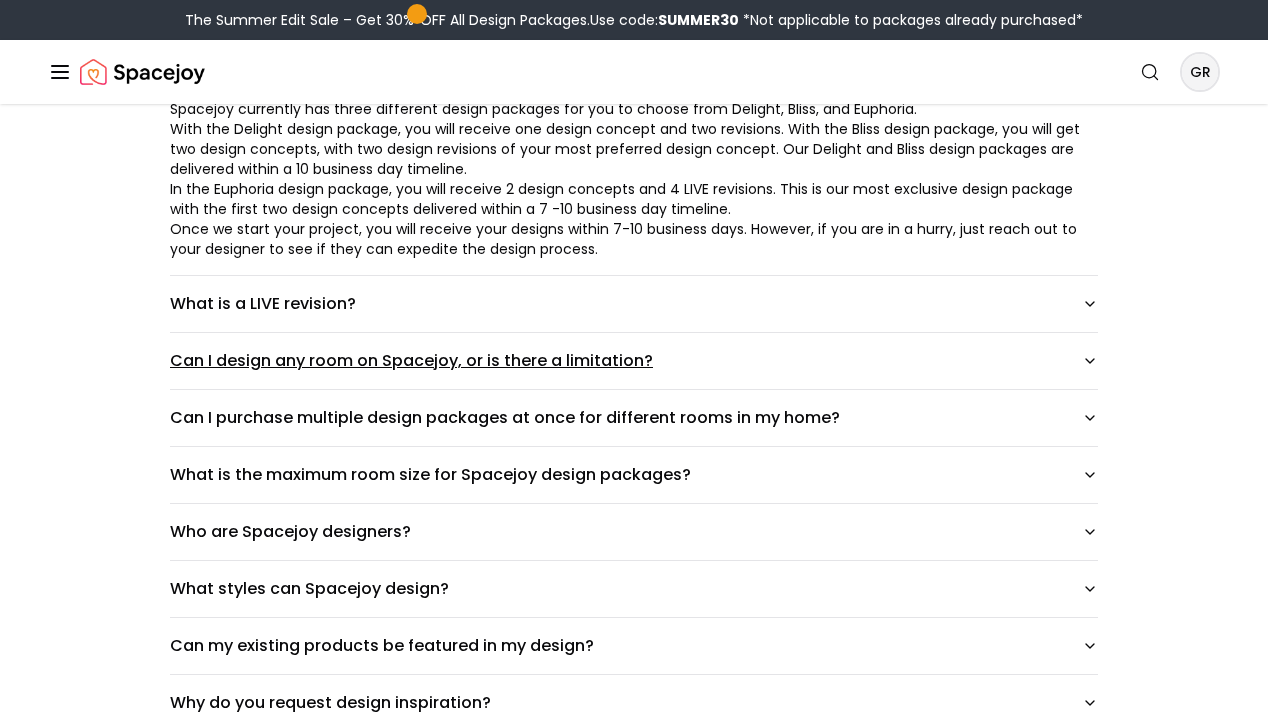 click on "Can I design any room on Spacejoy, or is there a limitation?" at bounding box center [634, 361] 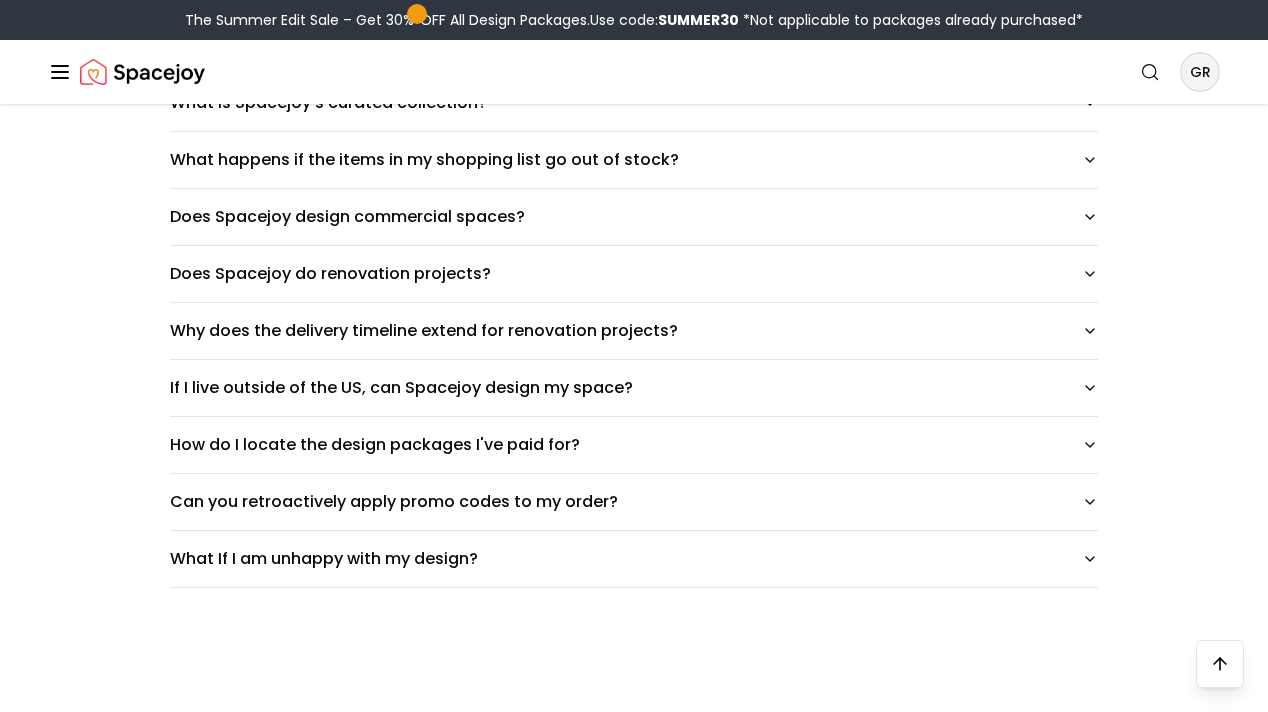scroll, scrollTop: 1576, scrollLeft: 0, axis: vertical 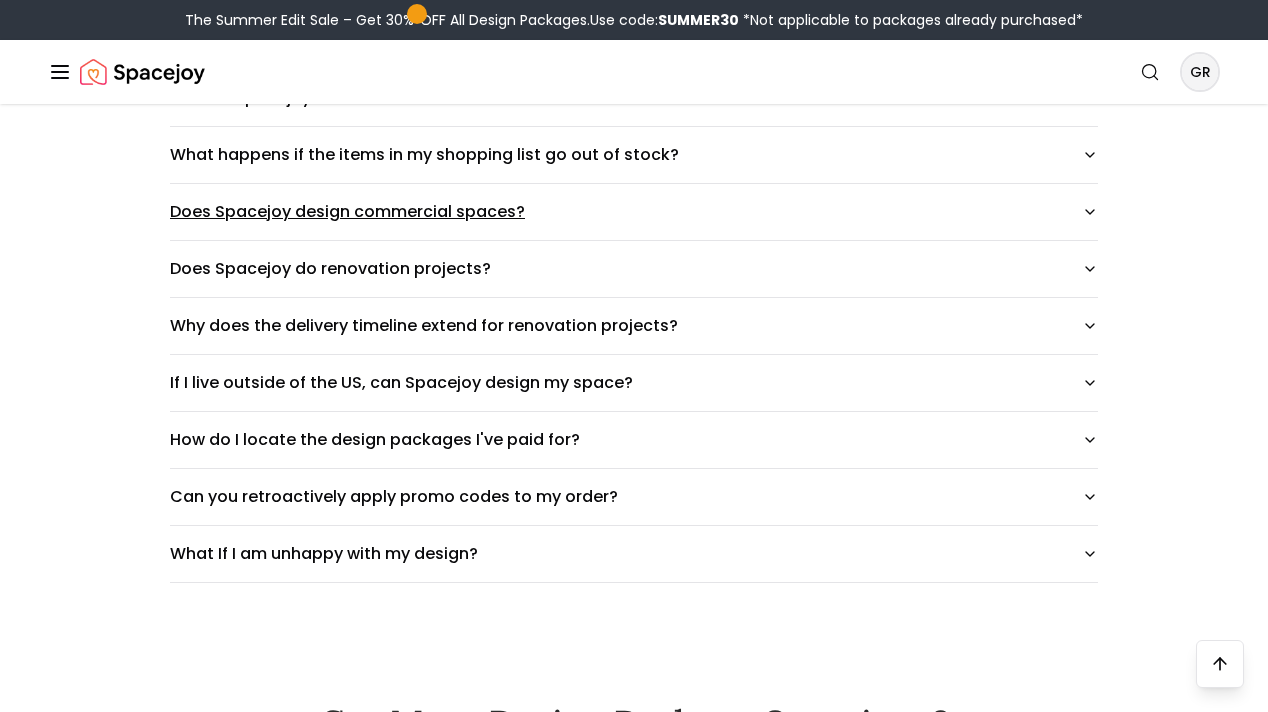 click on "Does Spacejoy design commercial spaces?" at bounding box center (634, 212) 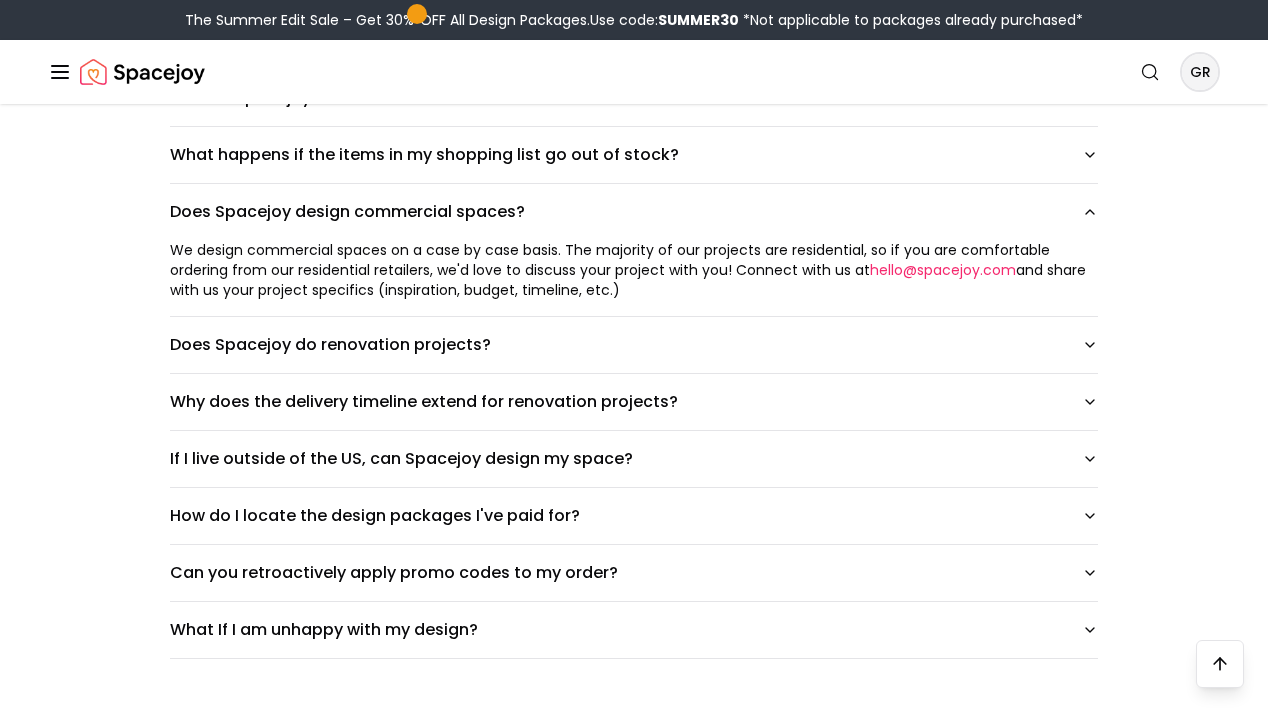 type 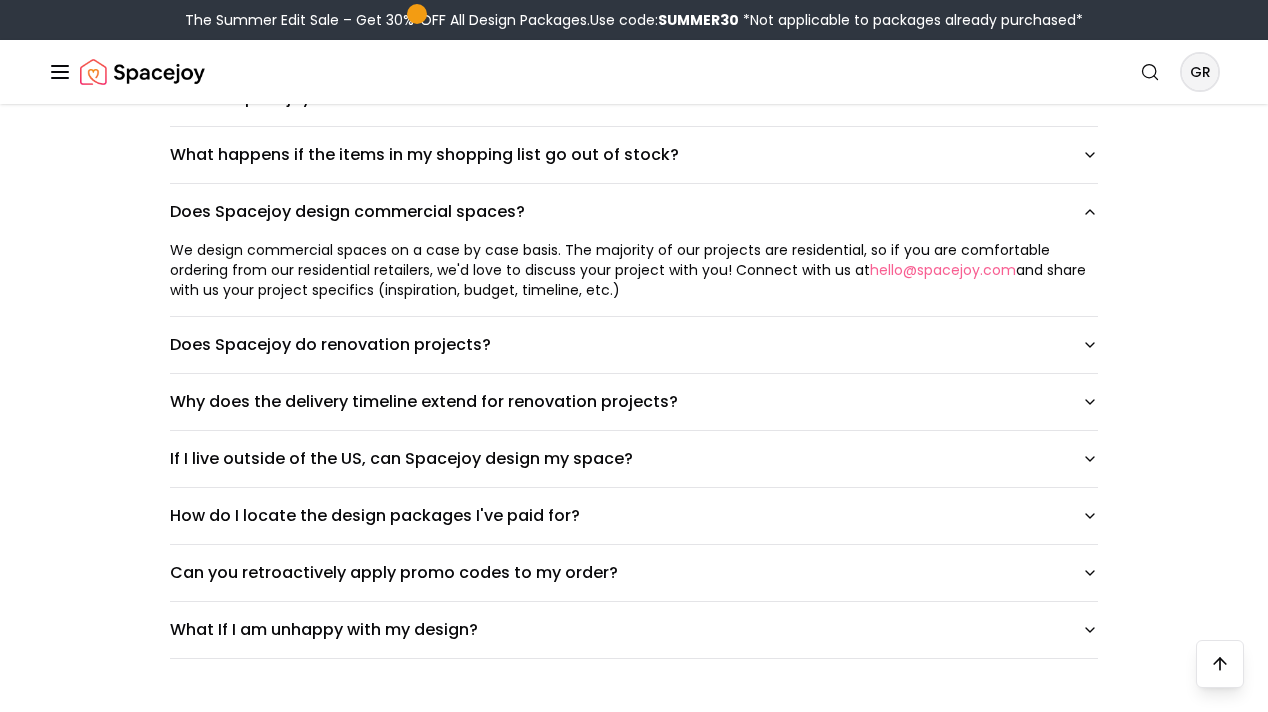 click on "Help Frequently asked questions Services About Us How do I get started on Spacejoy? How is the design service priced? How long does Spacejoy take to design a room? What design packages does Spacejoy offer? Spacejoy currently has three different design packages for you to choose from Delight, Bliss, and Euphoria. With the Delight design package, you will receive one design concept and two revisions. With the Bliss design package, you will get two design concepts, with two design revisions of your most preferred design concept. Our Delight and Bliss design packages are delivered within a 10 business day timeline. In the Euphoria design package, you will receive 2 design concepts and 4 LIVE revisions. This is our most exclusive design package with the first two design concepts delivered within a 7 -10 business day timeline. What is a LIVE revision? Can I design any room on Spacejoy, or is there a limitation? Can I purchase multiple design packages at once for different rooms in my home? hello@spacejoy.com" at bounding box center [634, -211] 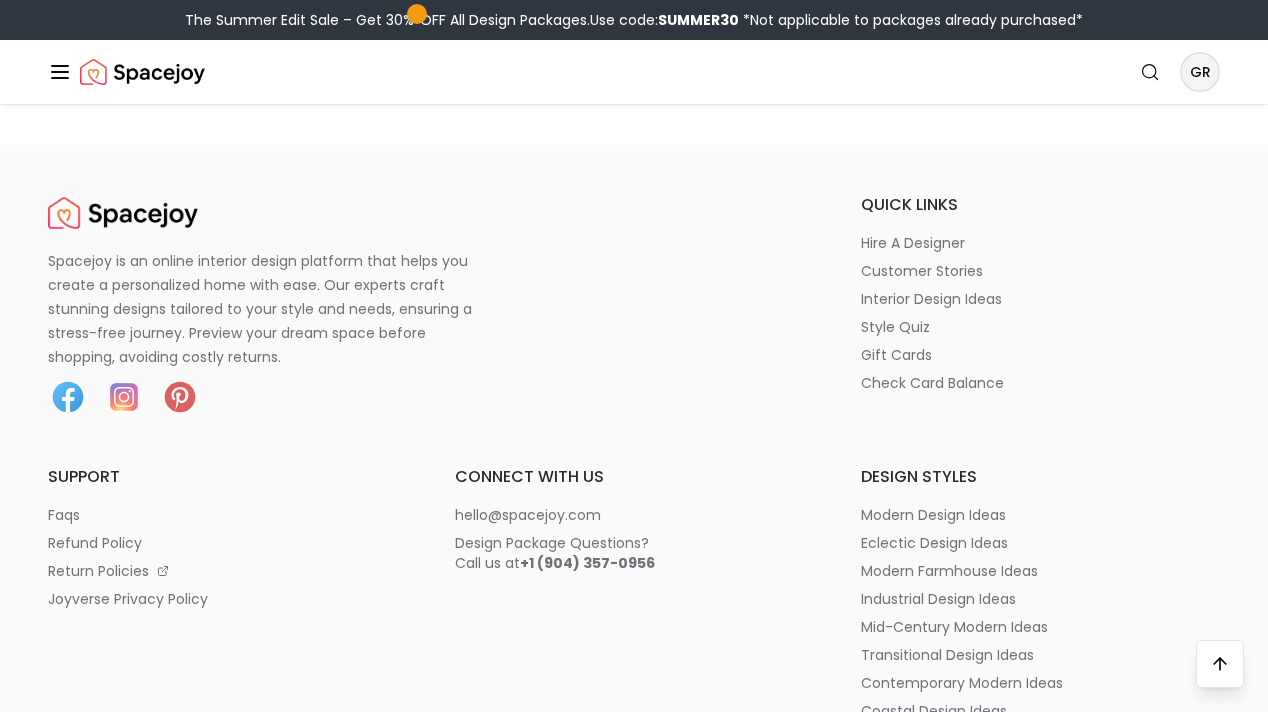 scroll, scrollTop: 2431, scrollLeft: 0, axis: vertical 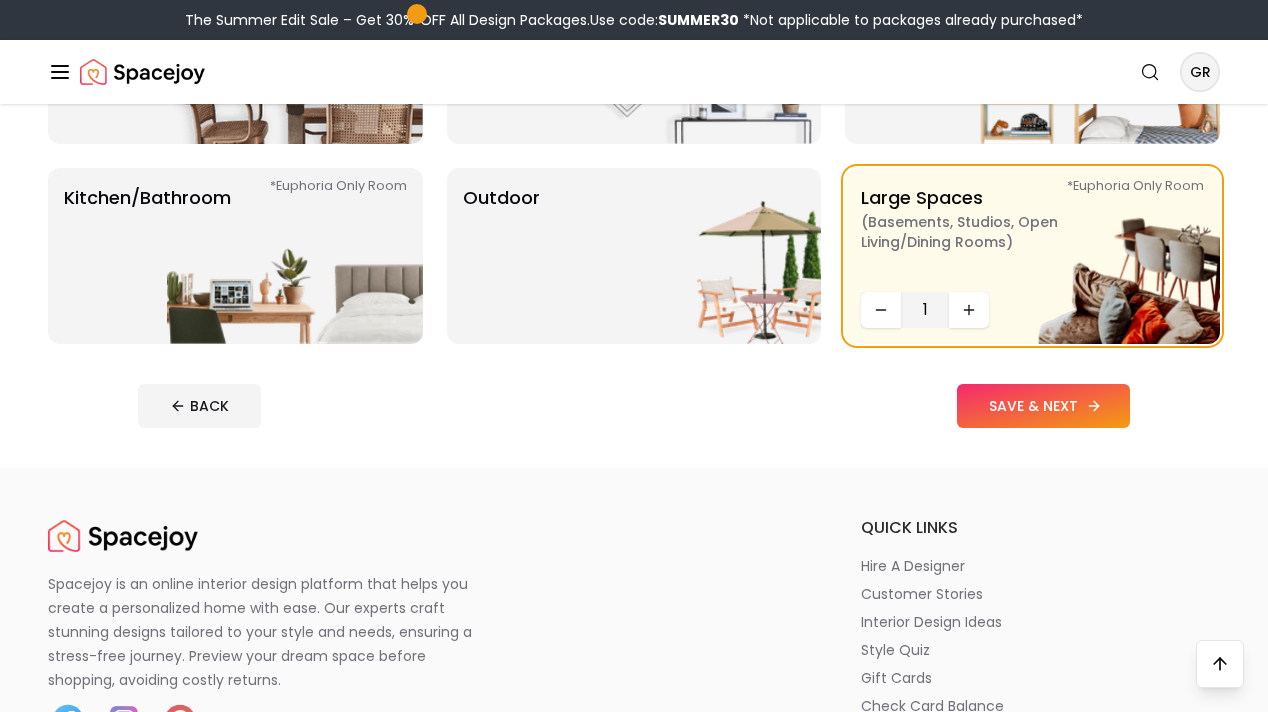 click on "SAVE & NEXT" at bounding box center [1043, 406] 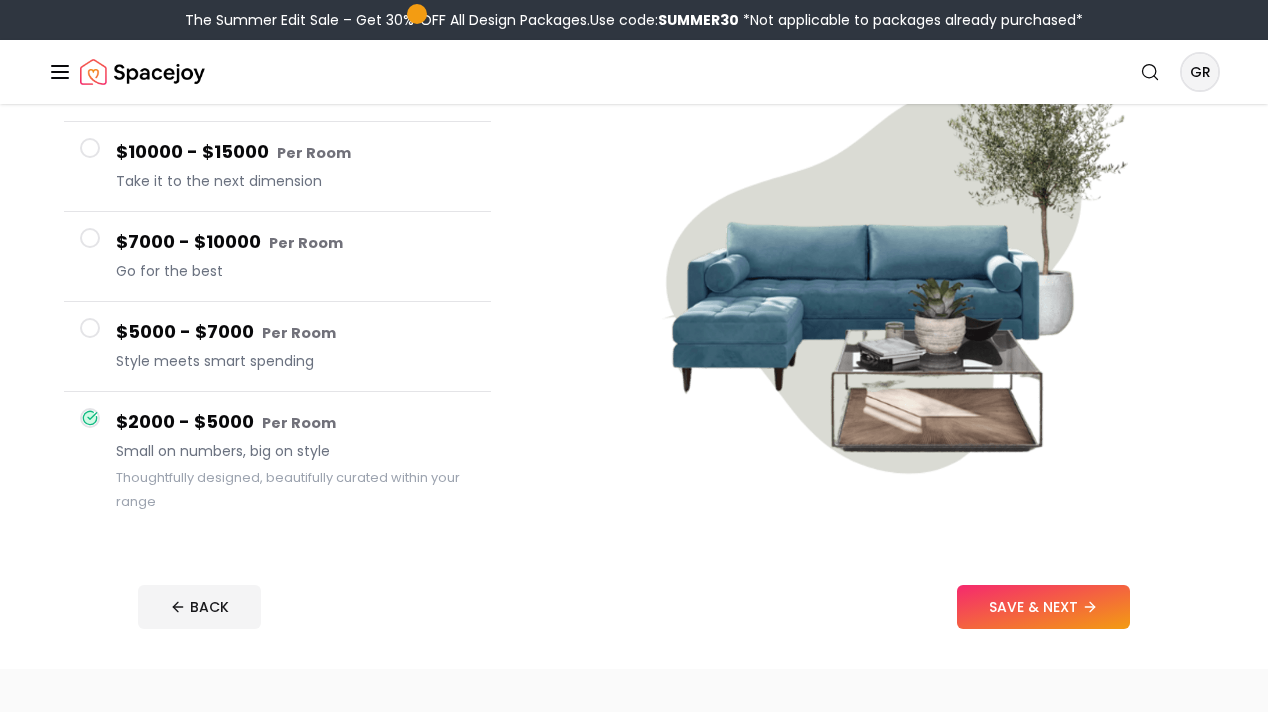 scroll, scrollTop: 270, scrollLeft: 0, axis: vertical 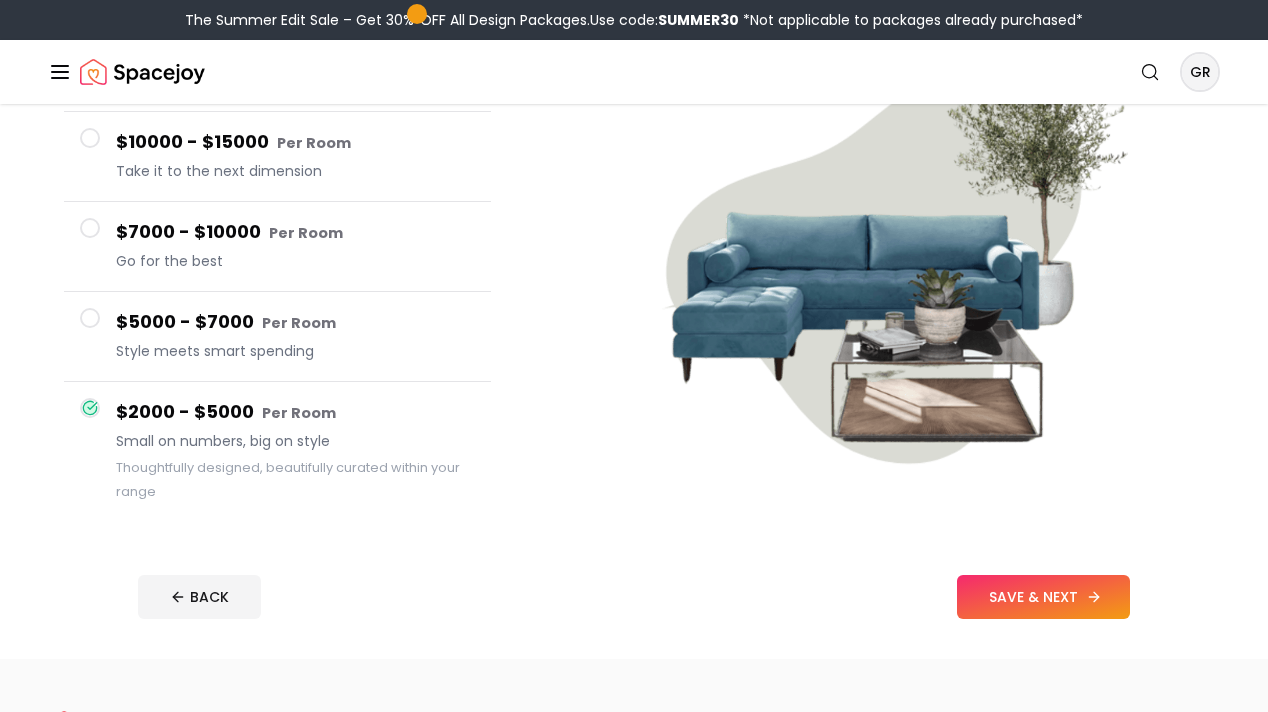 click on "SAVE & NEXT" at bounding box center [1043, 597] 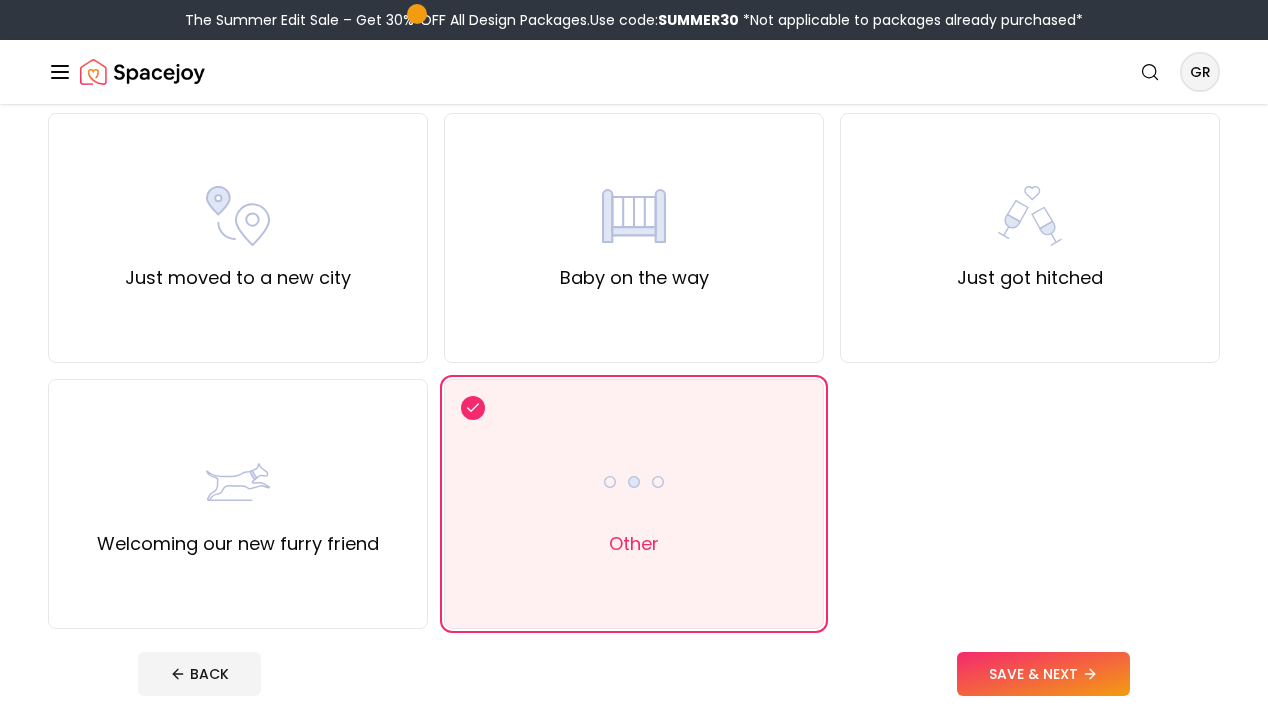 scroll, scrollTop: 706, scrollLeft: 0, axis: vertical 